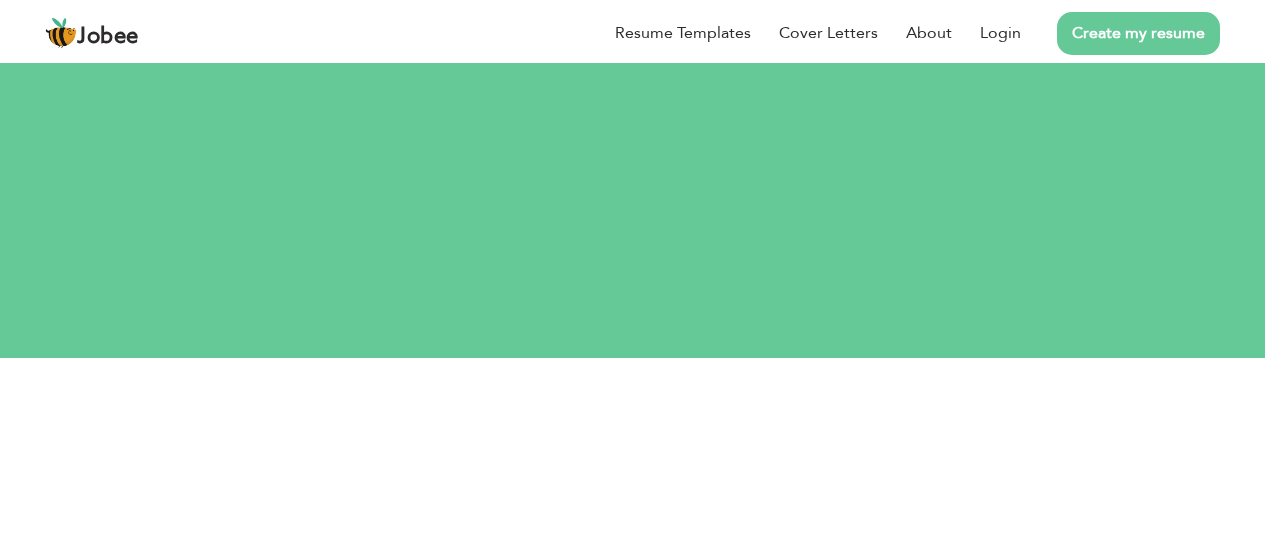 scroll, scrollTop: 0, scrollLeft: 0, axis: both 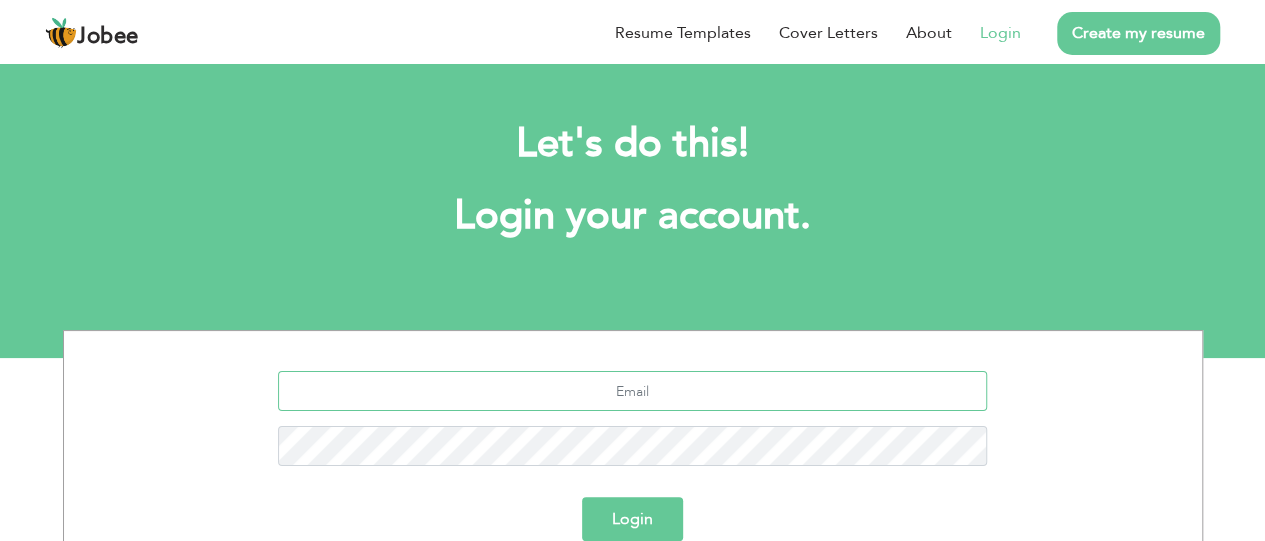 click at bounding box center [632, 391] 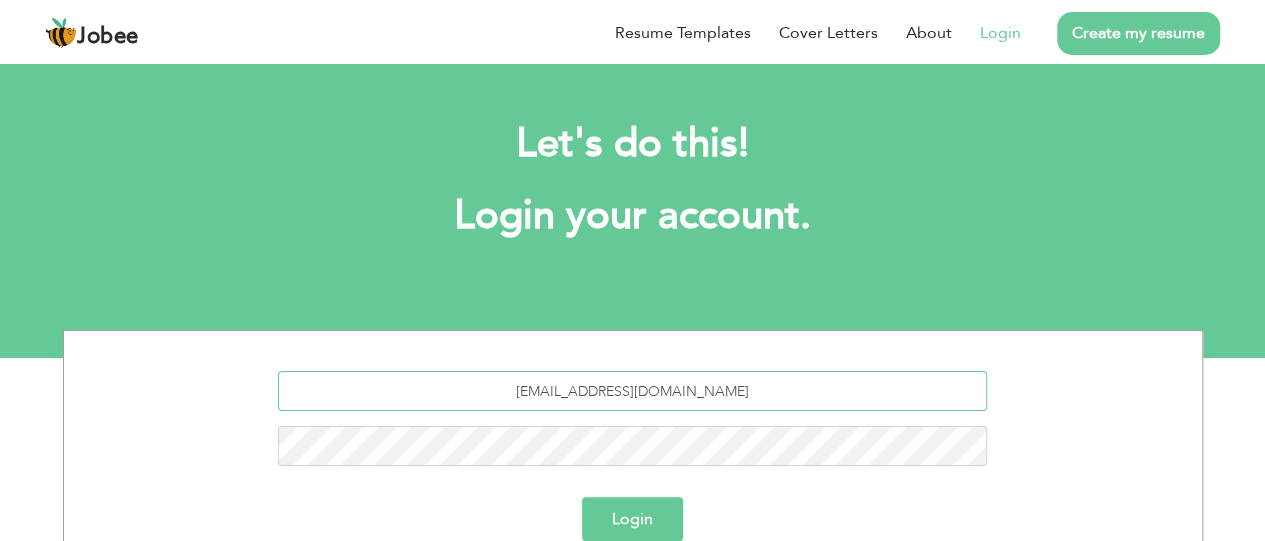 type on "[EMAIL_ADDRESS][DOMAIN_NAME]" 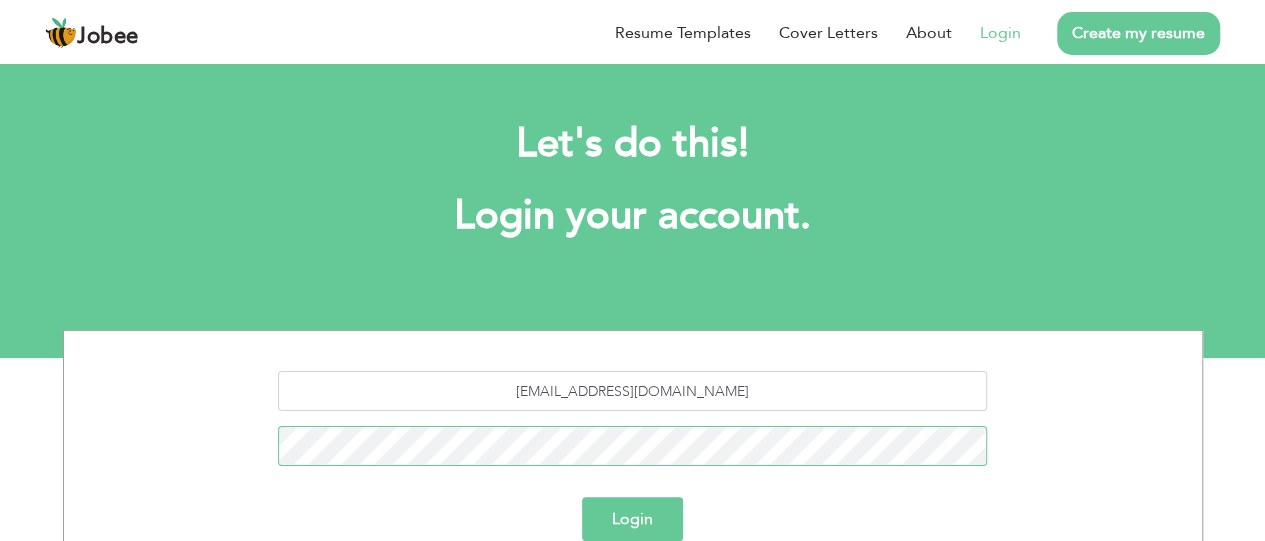 click on "Login" at bounding box center (632, 519) 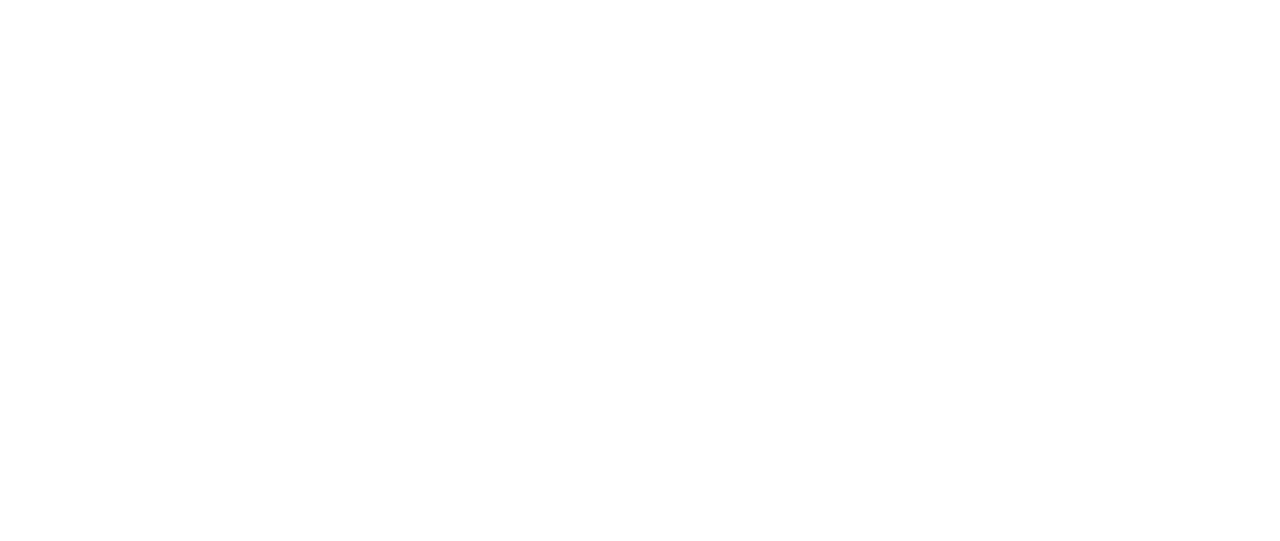 scroll, scrollTop: 0, scrollLeft: 0, axis: both 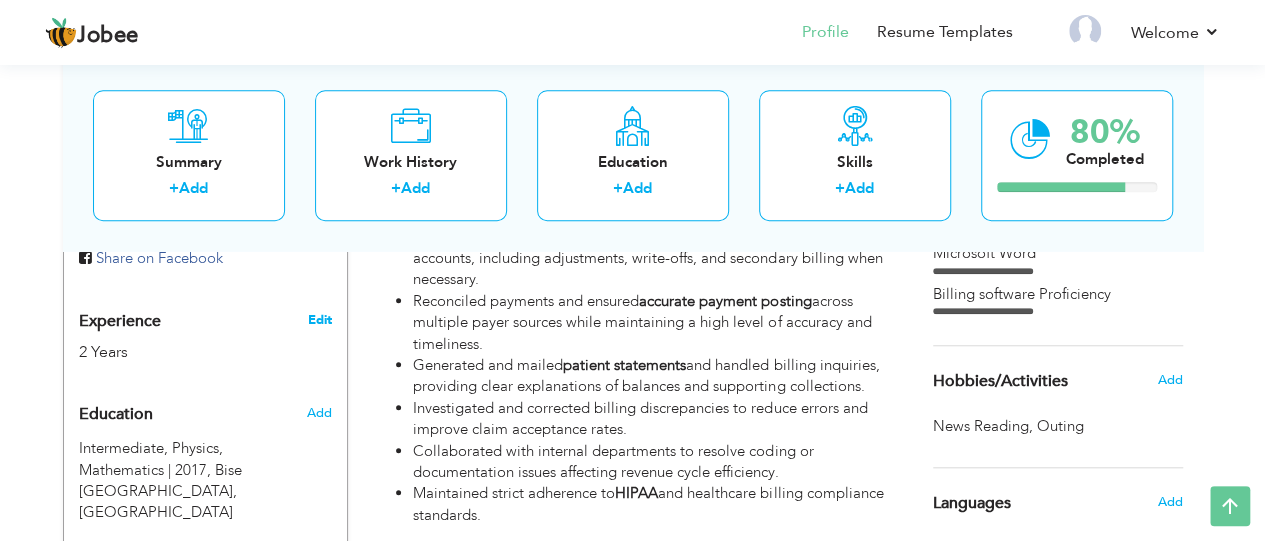 click on "Edit" at bounding box center (319, 320) 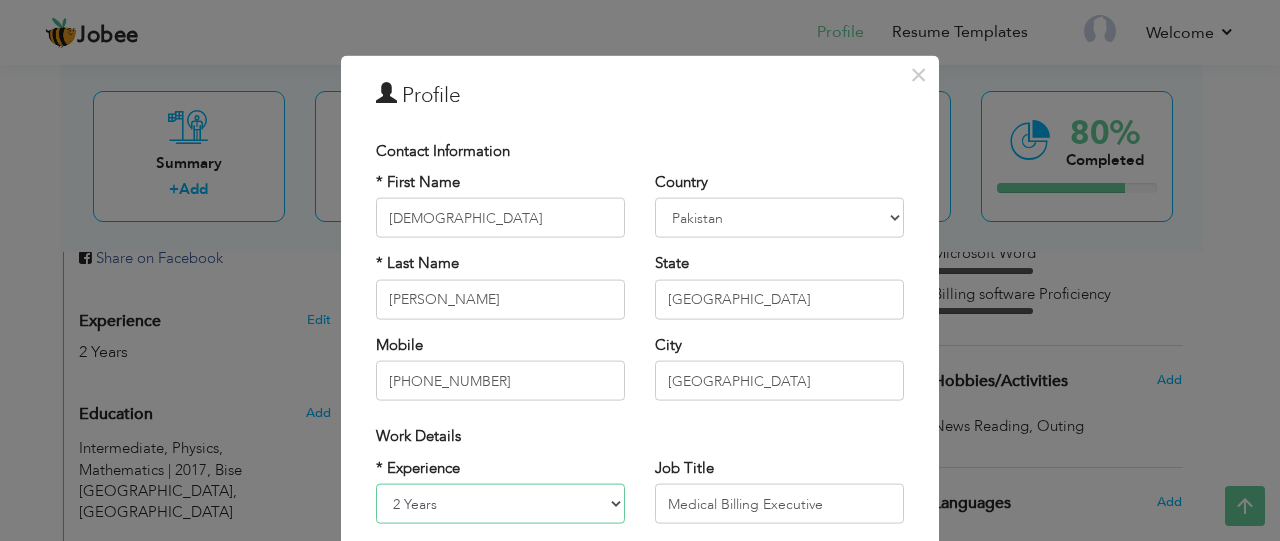 click on "Entry Level Less than 1 Year 1 Year 2 Years 3 Years 4 Years 5 Years 6 Years 7 Years 8 Years 9 Years 10 Years 11 Years 12 Years 13 Years 14 Years 15 Years 16 Years 17 Years 18 Years 19 Years 20 Years 21 Years 22 Years 23 Years 24 Years 25 Years 26 Years 27 Years 28 Years 29 Years 30 Years 31 Years 32 Years 33 Years 34 Years 35 Years More than 35 Years" at bounding box center [500, 504] 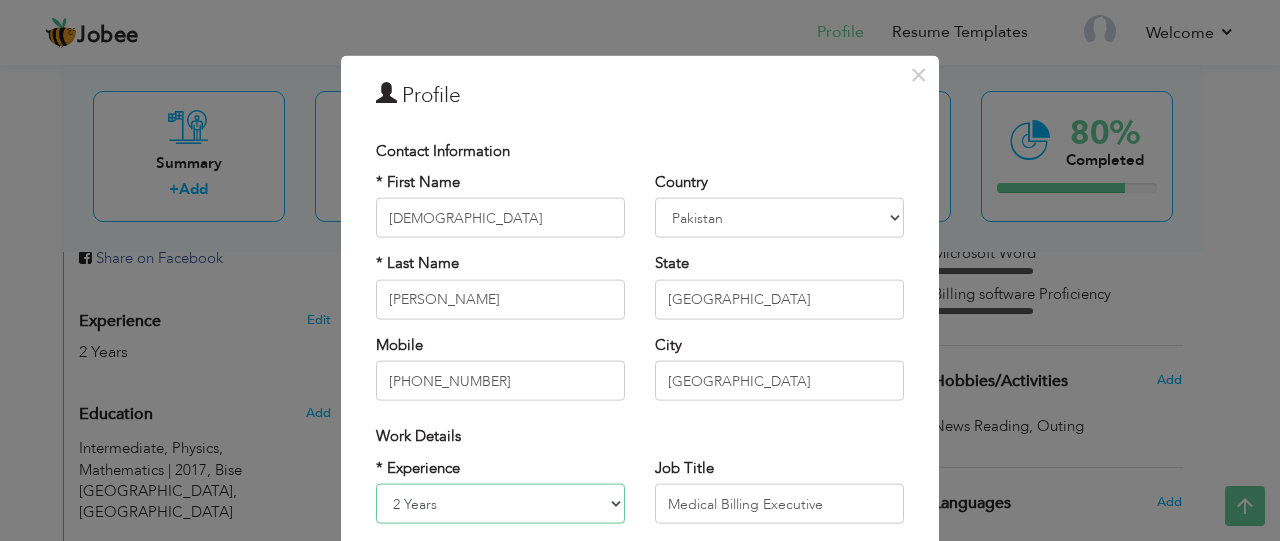 click on "Entry Level Less than 1 Year 1 Year 2 Years 3 Years 4 Years 5 Years 6 Years 7 Years 8 Years 9 Years 10 Years 11 Years 12 Years 13 Years 14 Years 15 Years 16 Years 17 Years 18 Years 19 Years 20 Years 21 Years 22 Years 23 Years 24 Years 25 Years 26 Years 27 Years 28 Years 29 Years 30 Years 31 Years 32 Years 33 Years 34 Years 35 Years More than 35 Years" at bounding box center (500, 504) 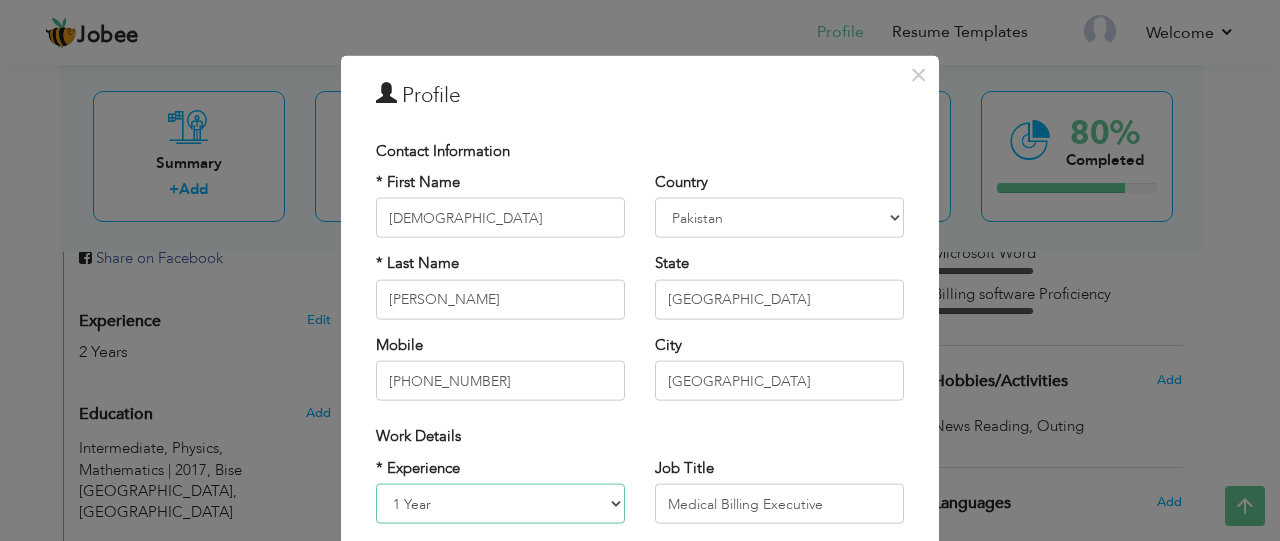 click on "Entry Level Less than 1 Year 1 Year 2 Years 3 Years 4 Years 5 Years 6 Years 7 Years 8 Years 9 Years 10 Years 11 Years 12 Years 13 Years 14 Years 15 Years 16 Years 17 Years 18 Years 19 Years 20 Years 21 Years 22 Years 23 Years 24 Years 25 Years 26 Years 27 Years 28 Years 29 Years 30 Years 31 Years 32 Years 33 Years 34 Years 35 Years More than 35 Years" at bounding box center (500, 504) 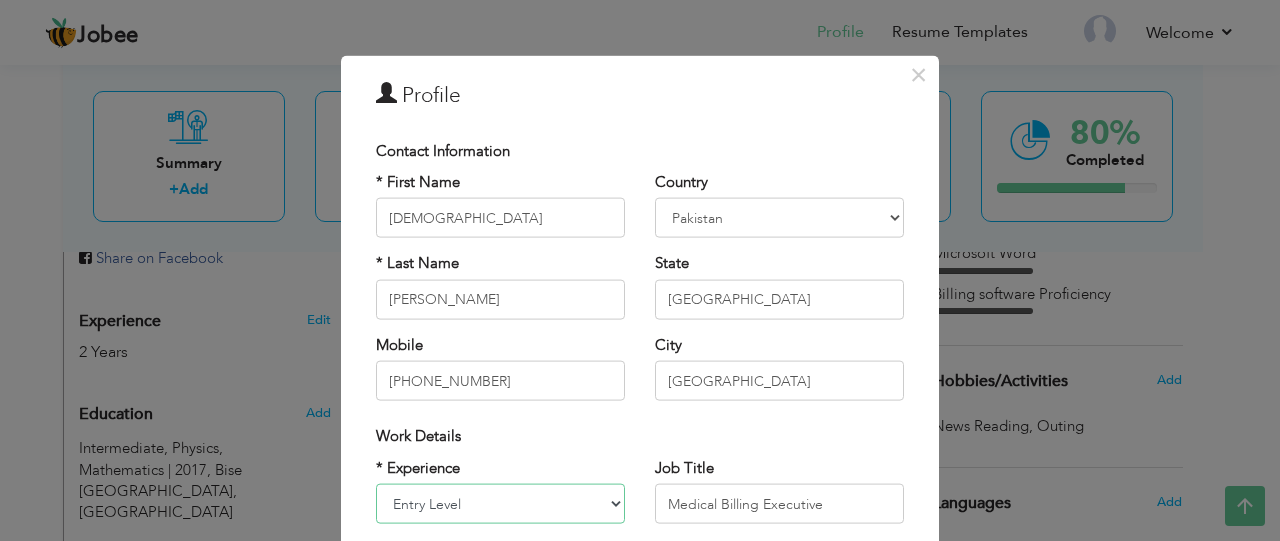 click on "Entry Level Less than 1 Year 1 Year 2 Years 3 Years 4 Years 5 Years 6 Years 7 Years 8 Years 9 Years 10 Years 11 Years 12 Years 13 Years 14 Years 15 Years 16 Years 17 Years 18 Years 19 Years 20 Years 21 Years 22 Years 23 Years 24 Years 25 Years 26 Years 27 Years 28 Years 29 Years 30 Years 31 Years 32 Years 33 Years 34 Years 35 Years More than 35 Years" at bounding box center [500, 504] 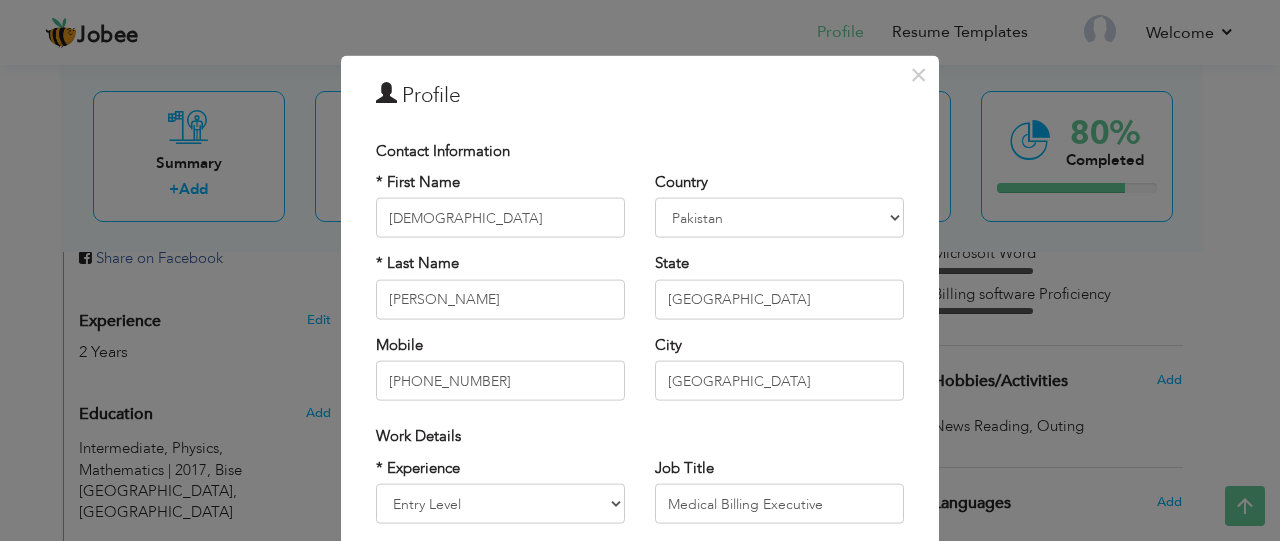 drag, startPoint x: 618, startPoint y: 277, endPoint x: 621, endPoint y: 349, distance: 72.06247 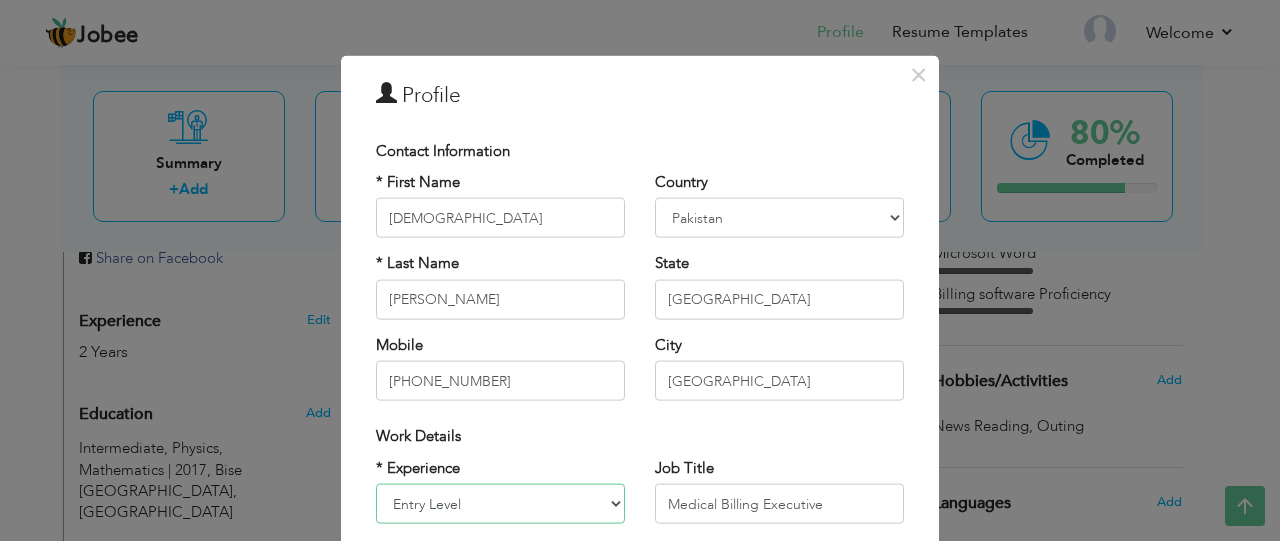 click on "Entry Level Less than 1 Year 1 Year 2 Years 3 Years 4 Years 5 Years 6 Years 7 Years 8 Years 9 Years 10 Years 11 Years 12 Years 13 Years 14 Years 15 Years 16 Years 17 Years 18 Years 19 Years 20 Years 21 Years 22 Years 23 Years 24 Years 25 Years 26 Years 27 Years 28 Years 29 Years 30 Years 31 Years 32 Years 33 Years 34 Years 35 Years More than 35 Years" at bounding box center [500, 504] 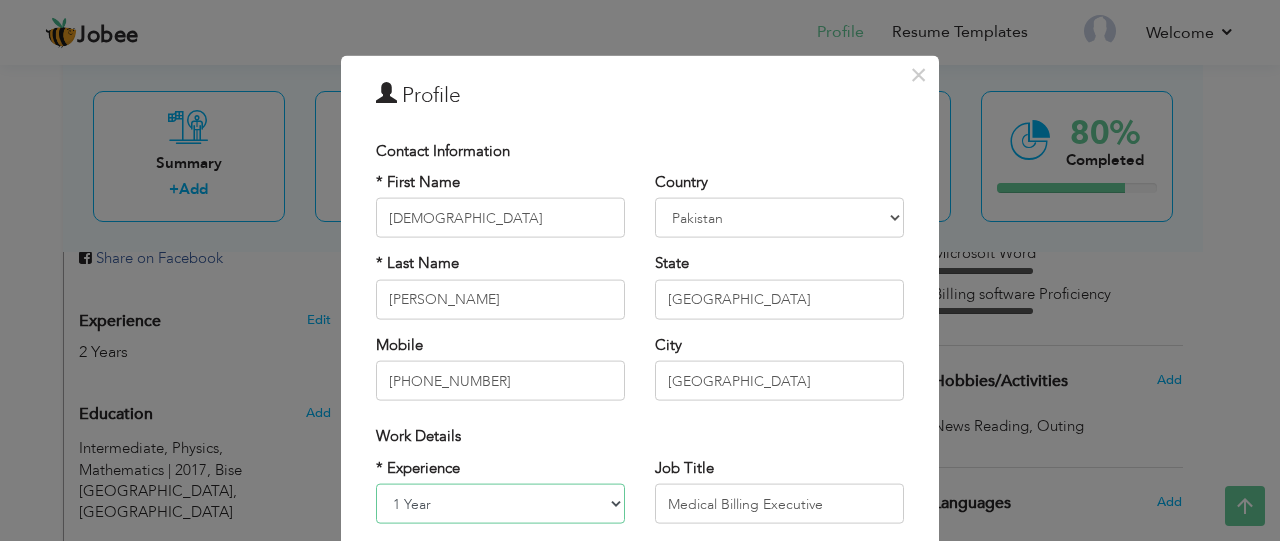 click on "Entry Level Less than 1 Year 1 Year 2 Years 3 Years 4 Years 5 Years 6 Years 7 Years 8 Years 9 Years 10 Years 11 Years 12 Years 13 Years 14 Years 15 Years 16 Years 17 Years 18 Years 19 Years 20 Years 21 Years 22 Years 23 Years 24 Years 25 Years 26 Years 27 Years 28 Years 29 Years 30 Years 31 Years 32 Years 33 Years 34 Years 35 Years More than 35 Years" at bounding box center [500, 504] 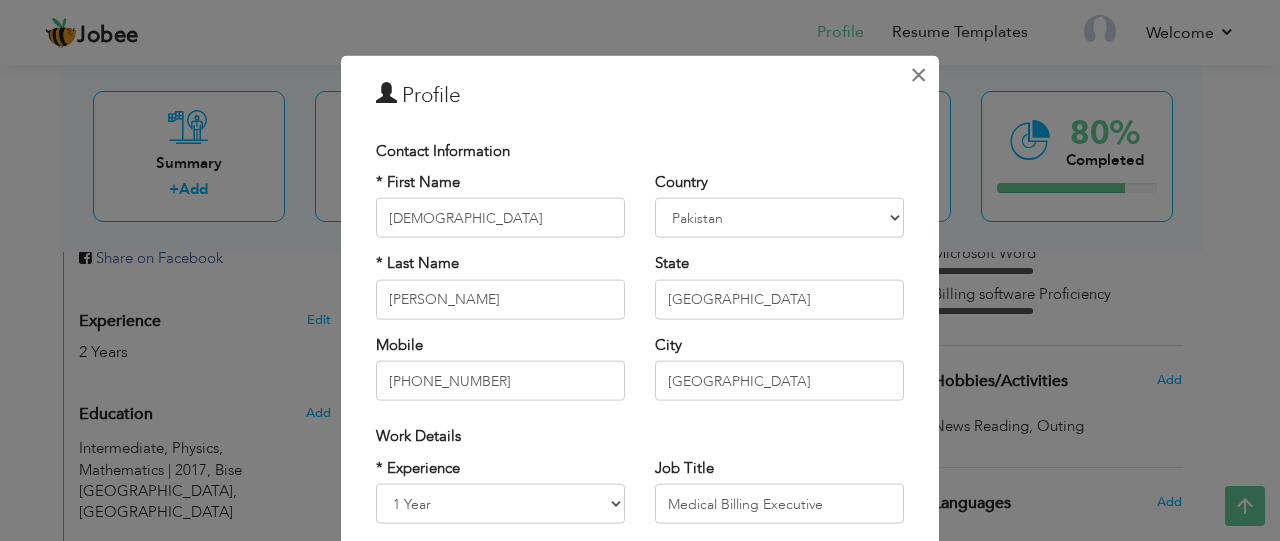 click on "×" at bounding box center [918, 74] 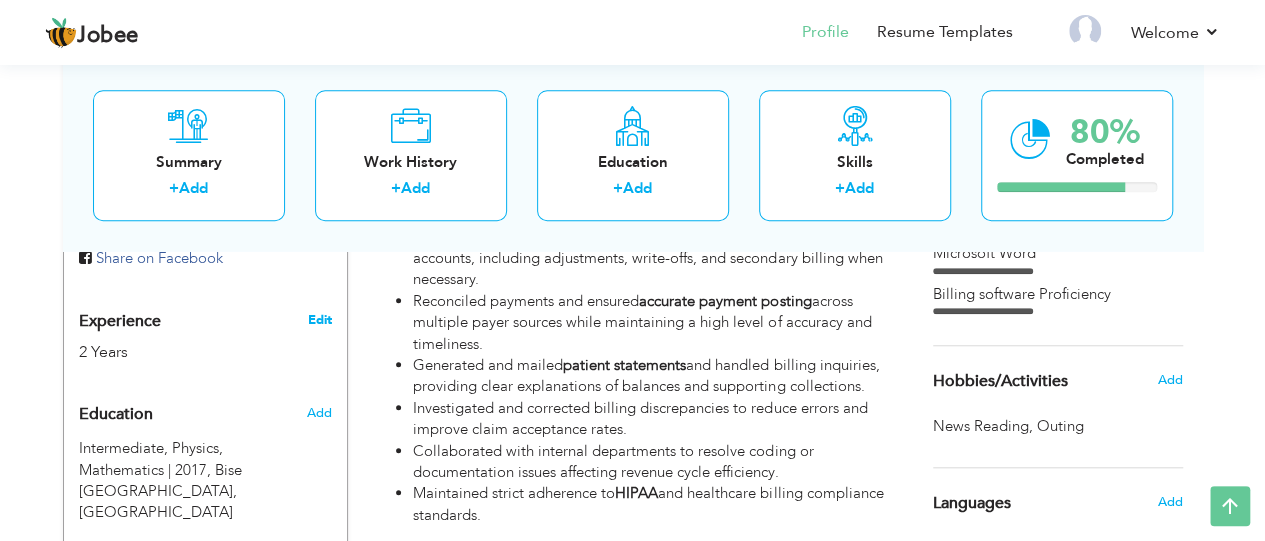 click on "Edit" at bounding box center [319, 320] 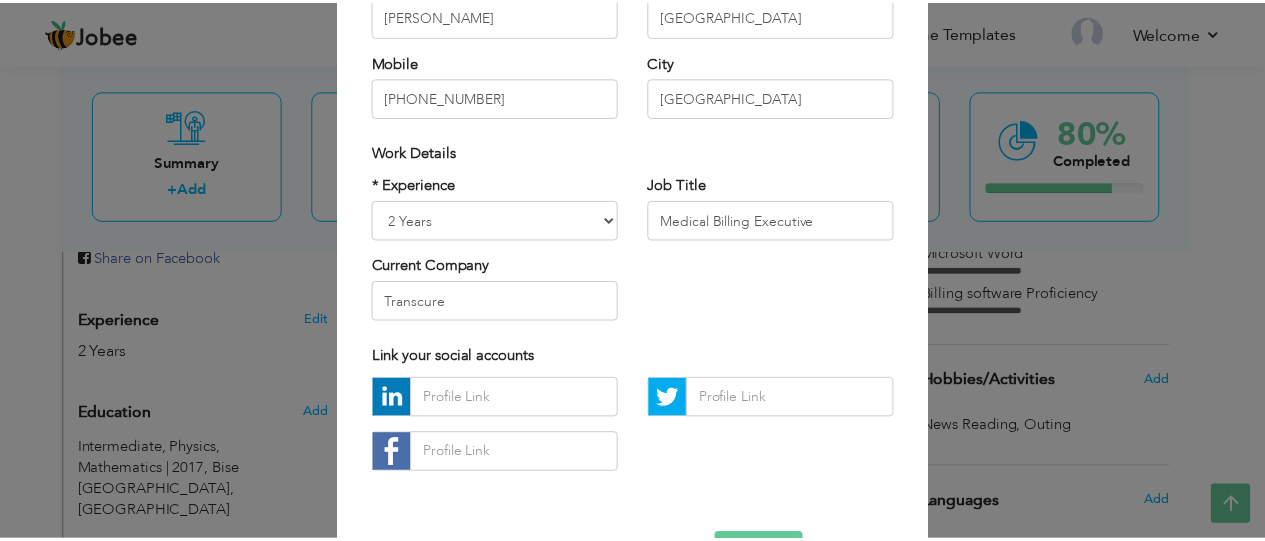 scroll, scrollTop: 350, scrollLeft: 0, axis: vertical 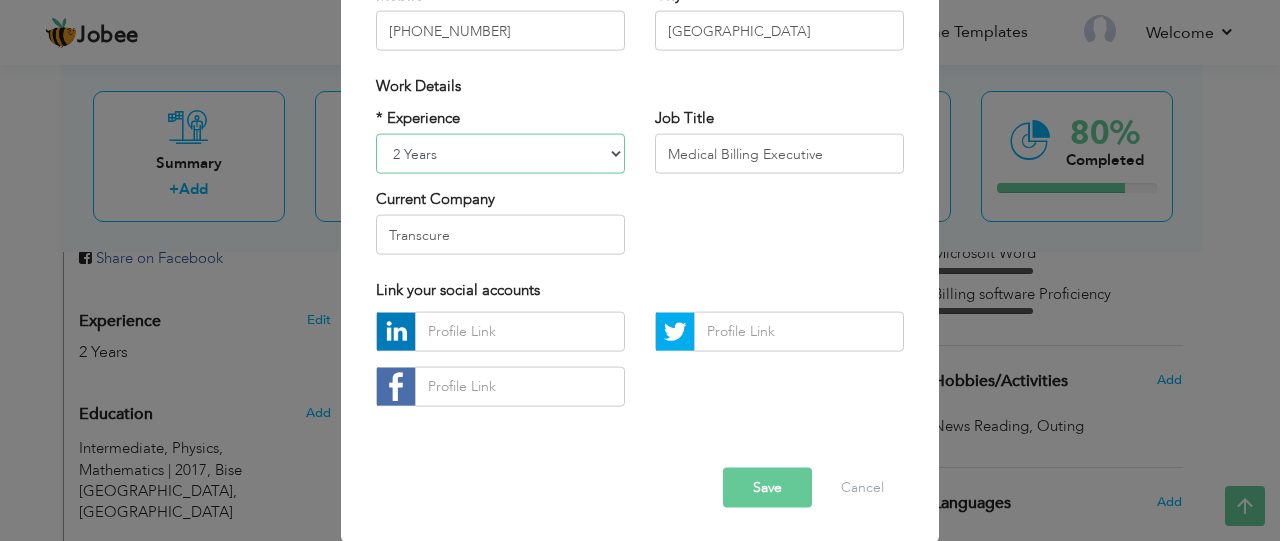 click on "Entry Level Less than 1 Year 1 Year 2 Years 3 Years 4 Years 5 Years 6 Years 7 Years 8 Years 9 Years 10 Years 11 Years 12 Years 13 Years 14 Years 15 Years 16 Years 17 Years 18 Years 19 Years 20 Years 21 Years 22 Years 23 Years 24 Years 25 Years 26 Years 27 Years 28 Years 29 Years 30 Years 31 Years 32 Years 33 Years 34 Years 35 Years More than 35 Years" at bounding box center [500, 154] 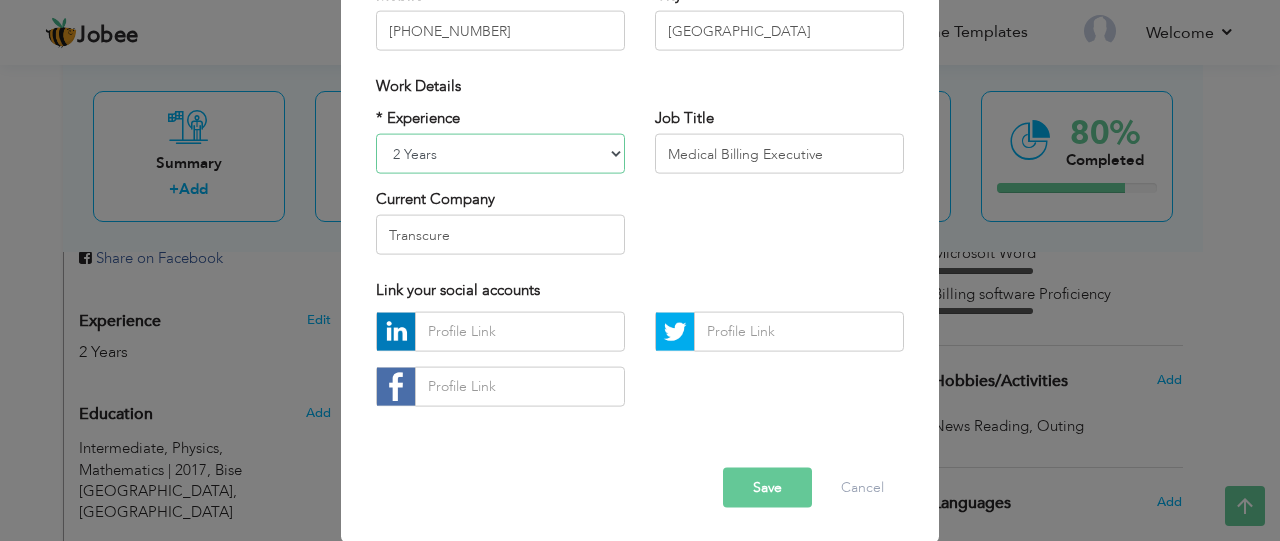 select on "number:3" 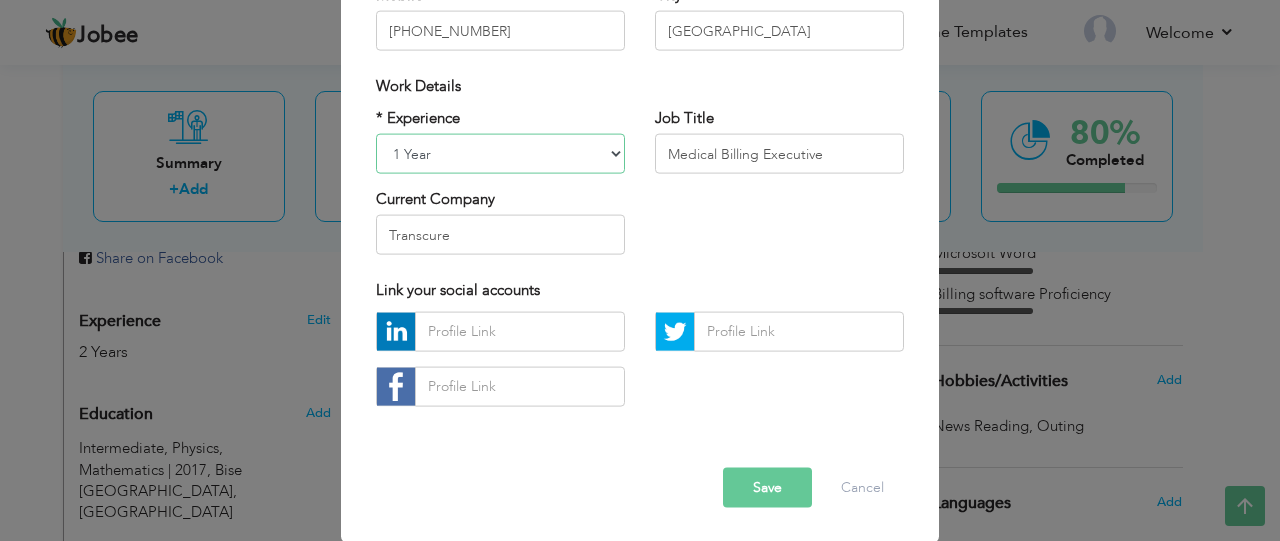 click on "Entry Level Less than 1 Year 1 Year 2 Years 3 Years 4 Years 5 Years 6 Years 7 Years 8 Years 9 Years 10 Years 11 Years 12 Years 13 Years 14 Years 15 Years 16 Years 17 Years 18 Years 19 Years 20 Years 21 Years 22 Years 23 Years 24 Years 25 Years 26 Years 27 Years 28 Years 29 Years 30 Years 31 Years 32 Years 33 Years 34 Years 35 Years More than 35 Years" at bounding box center [500, 154] 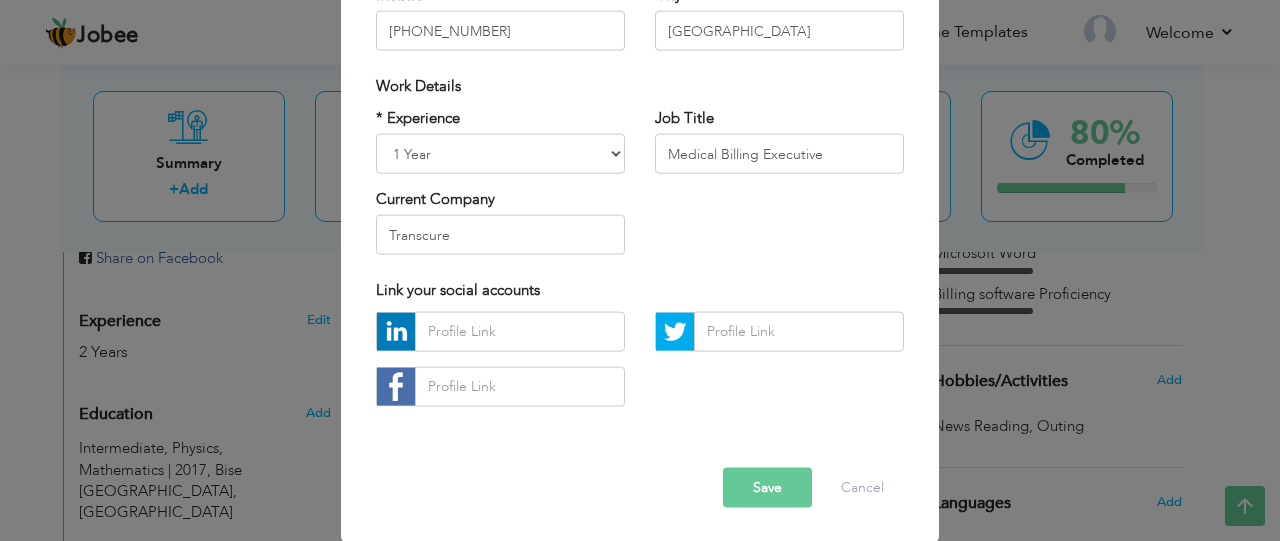 click on "Save" at bounding box center [767, 487] 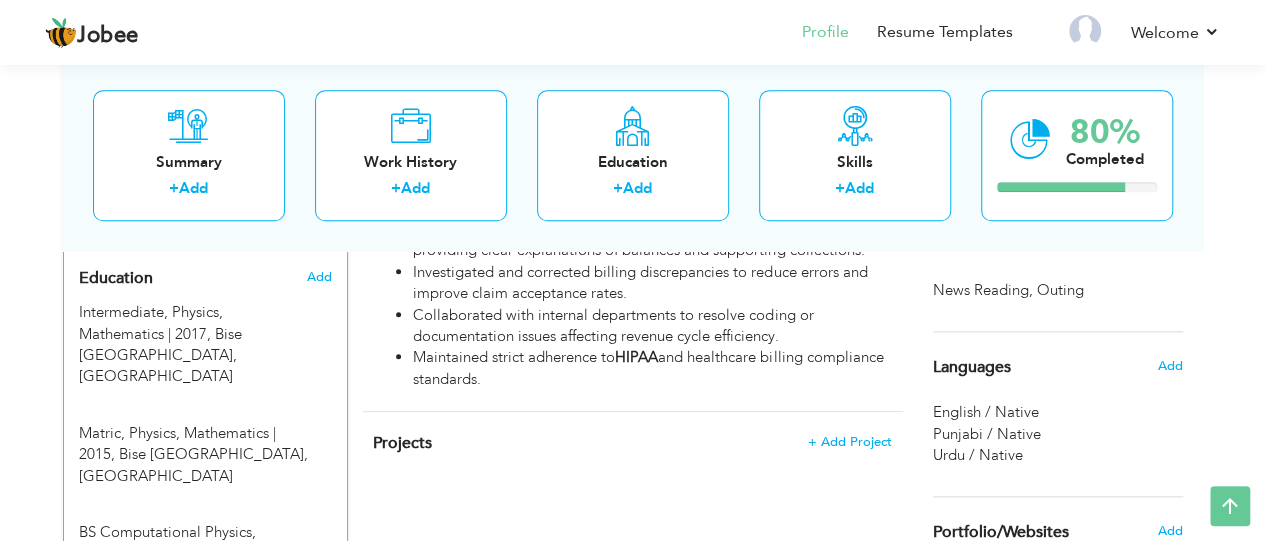 scroll, scrollTop: 871, scrollLeft: 0, axis: vertical 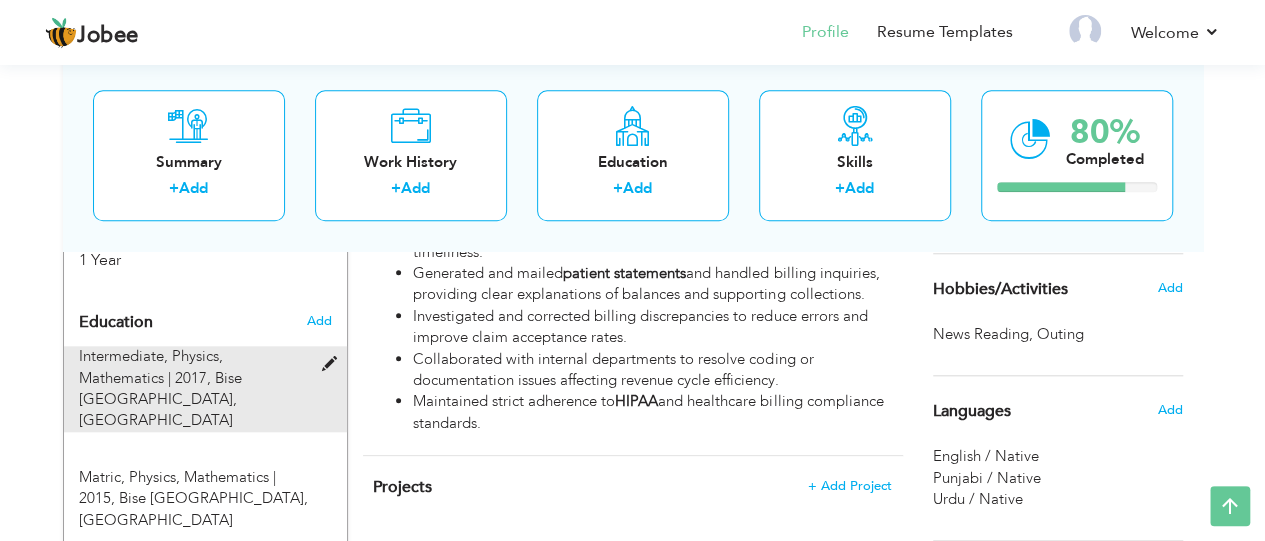 click at bounding box center (333, 364) 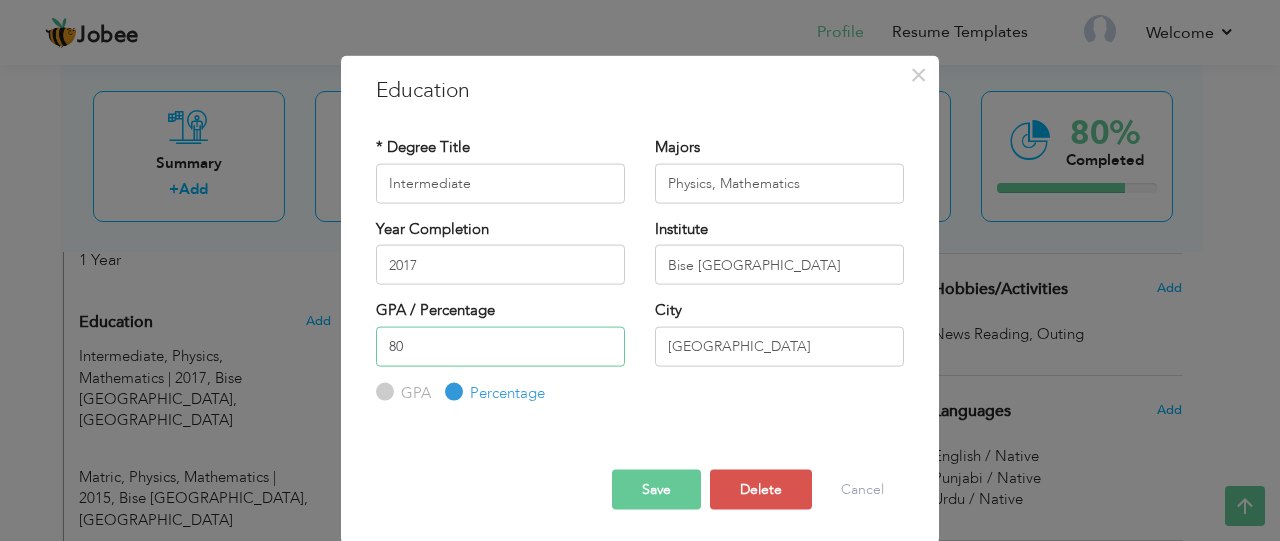 click on "80" at bounding box center [500, 346] 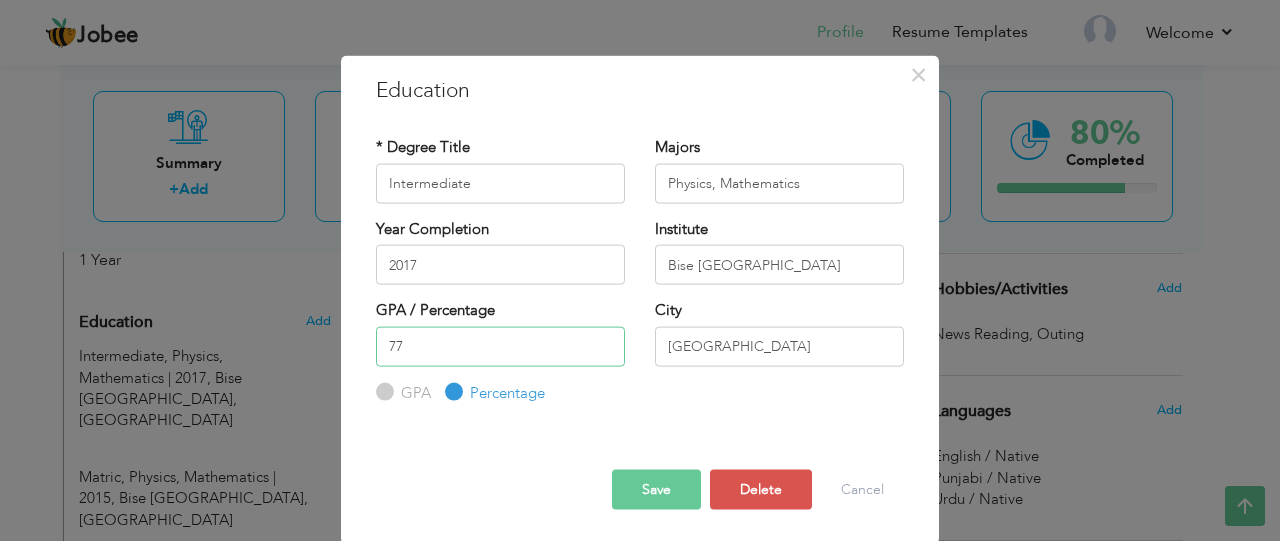 type on "77" 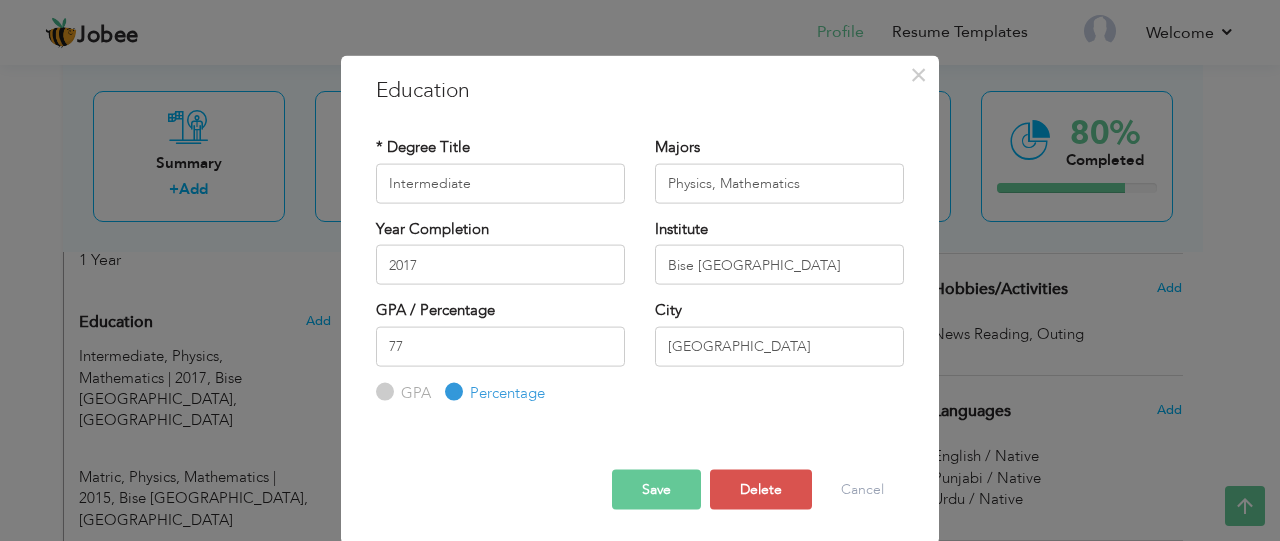 click on "Save" at bounding box center (656, 490) 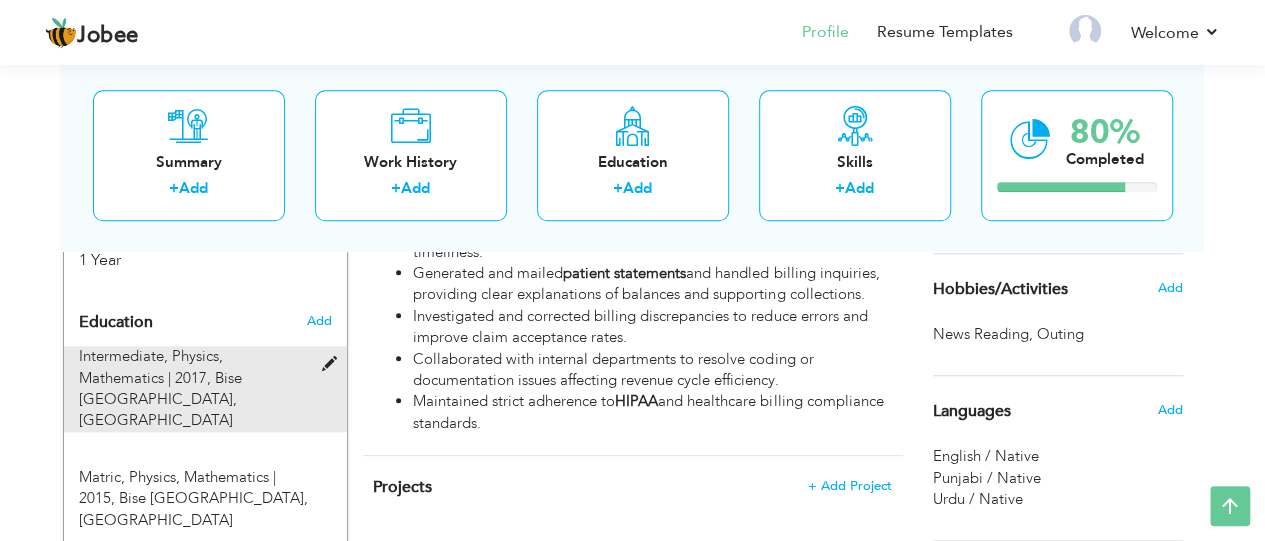 click at bounding box center [333, 364] 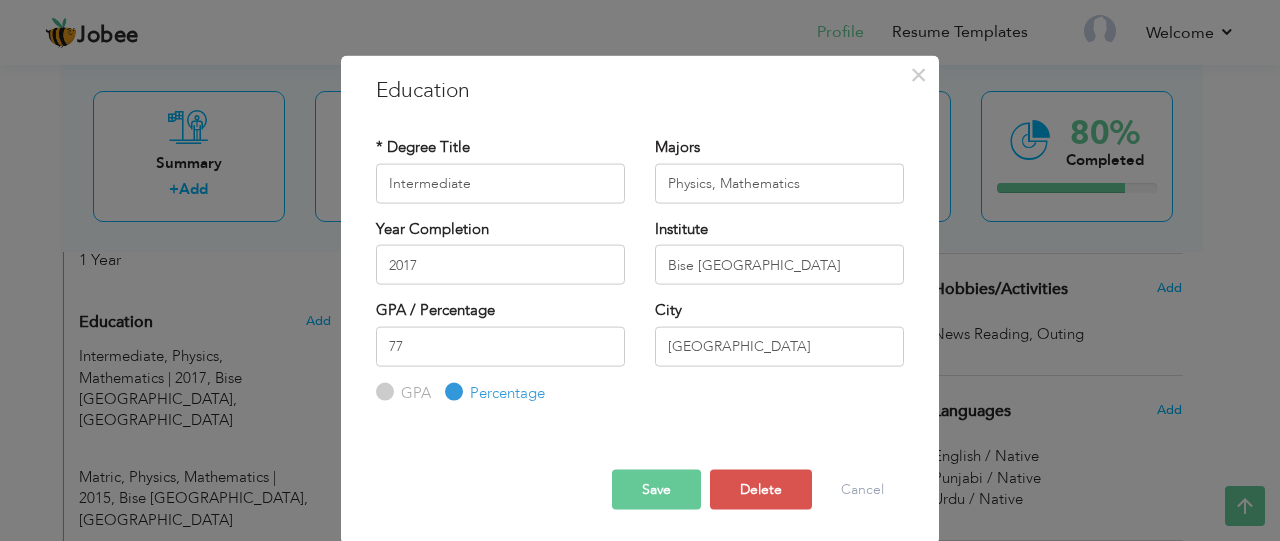 click on "Save" at bounding box center [656, 490] 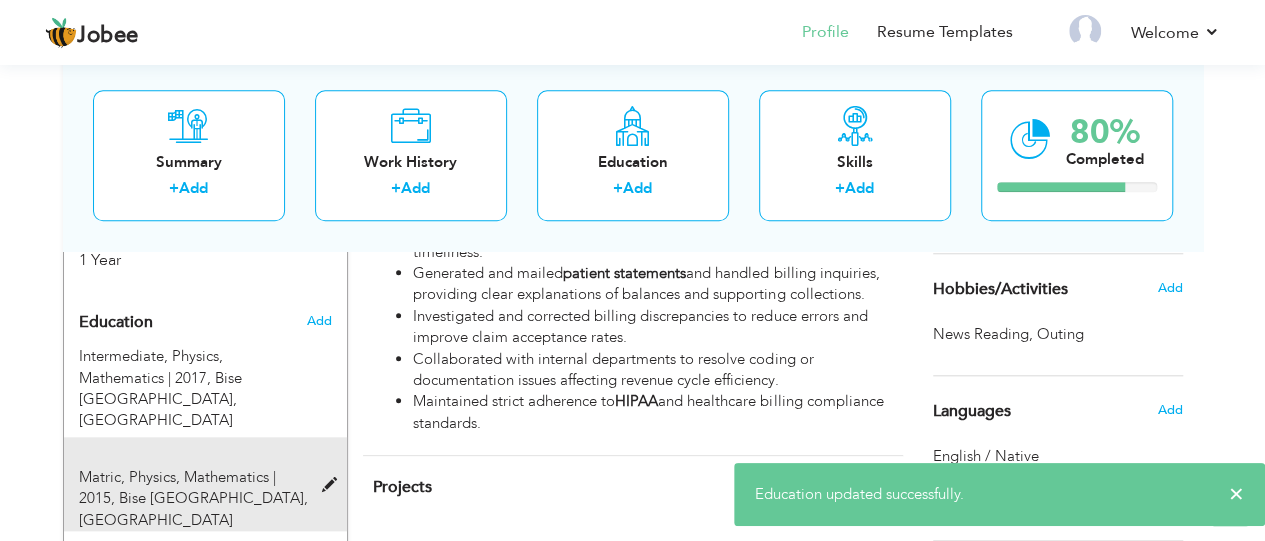 click on "Bise Lahore, Lahore" at bounding box center (193, 508) 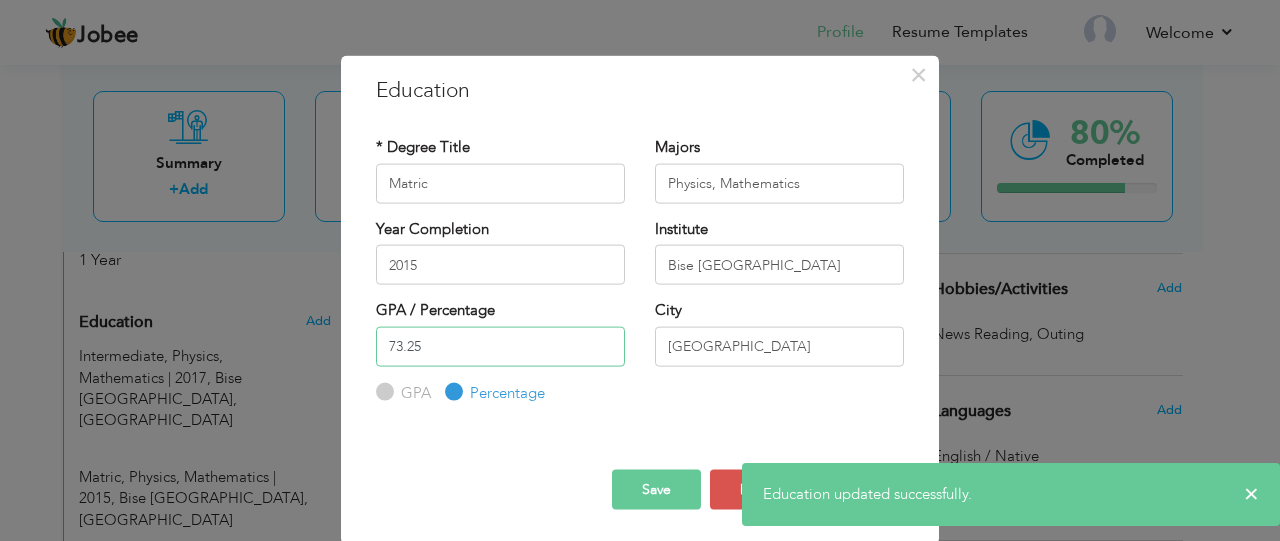 click on "73.25" at bounding box center (500, 346) 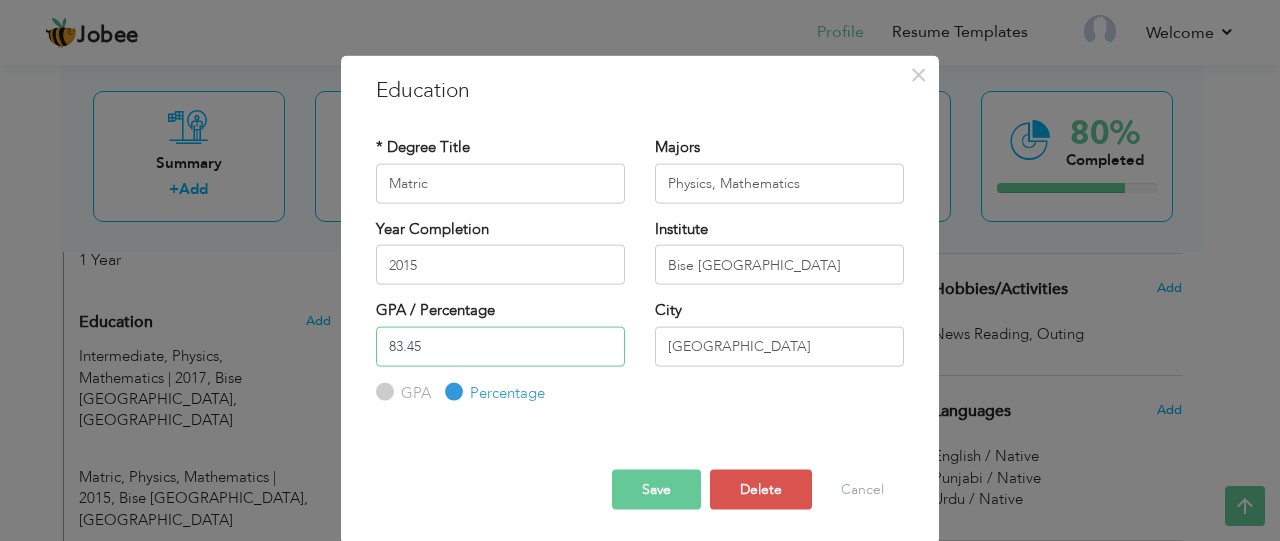 type on "83.45" 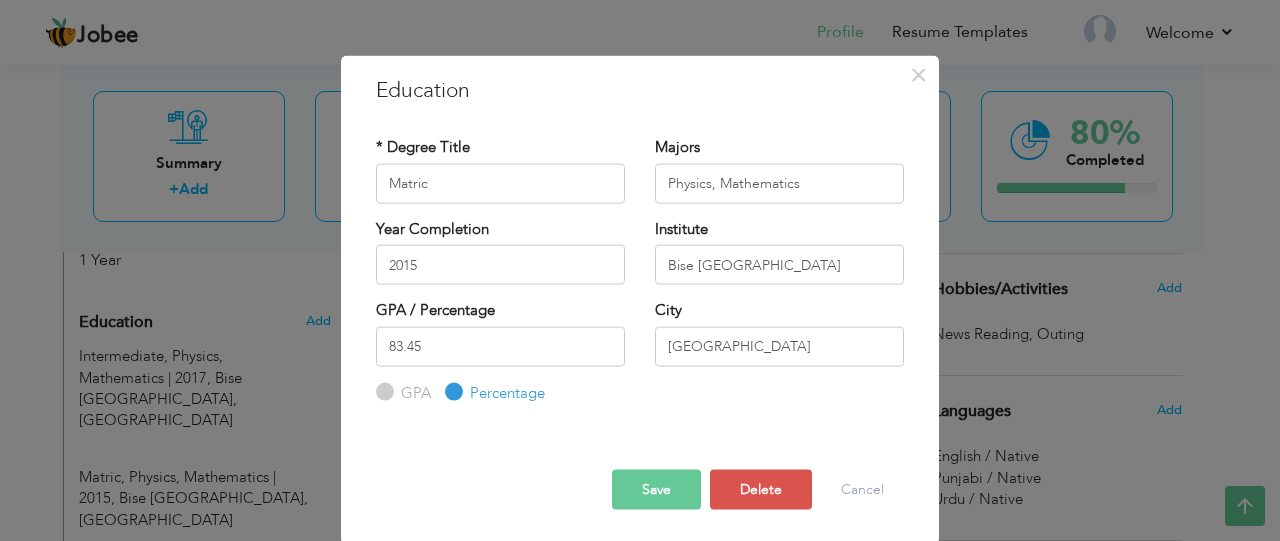 click on "Save" at bounding box center [656, 490] 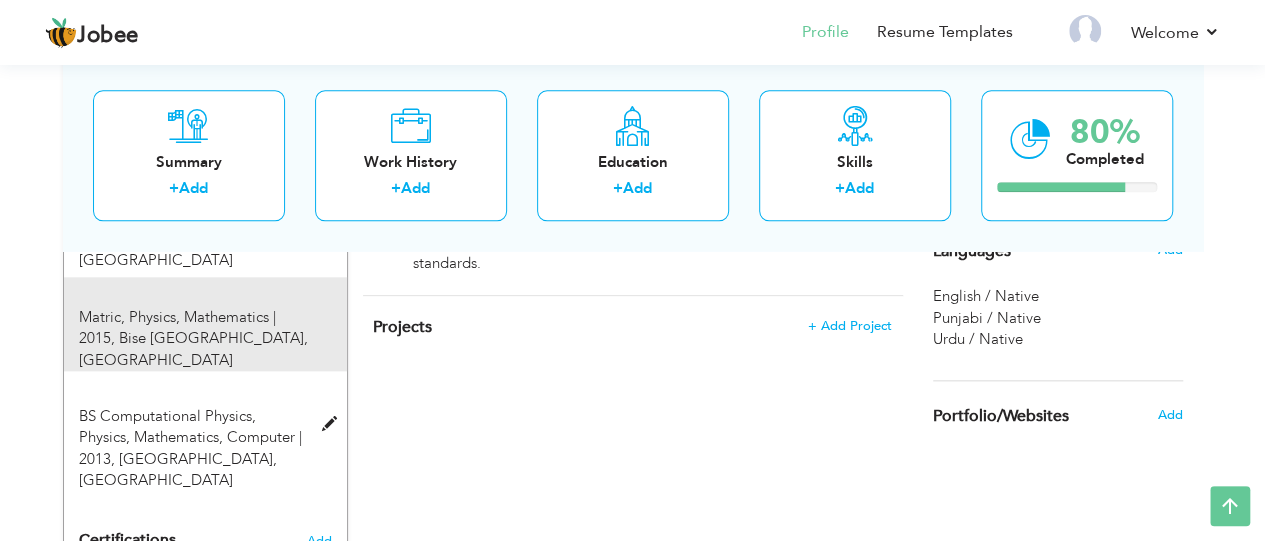 scroll, scrollTop: 1024, scrollLeft: 0, axis: vertical 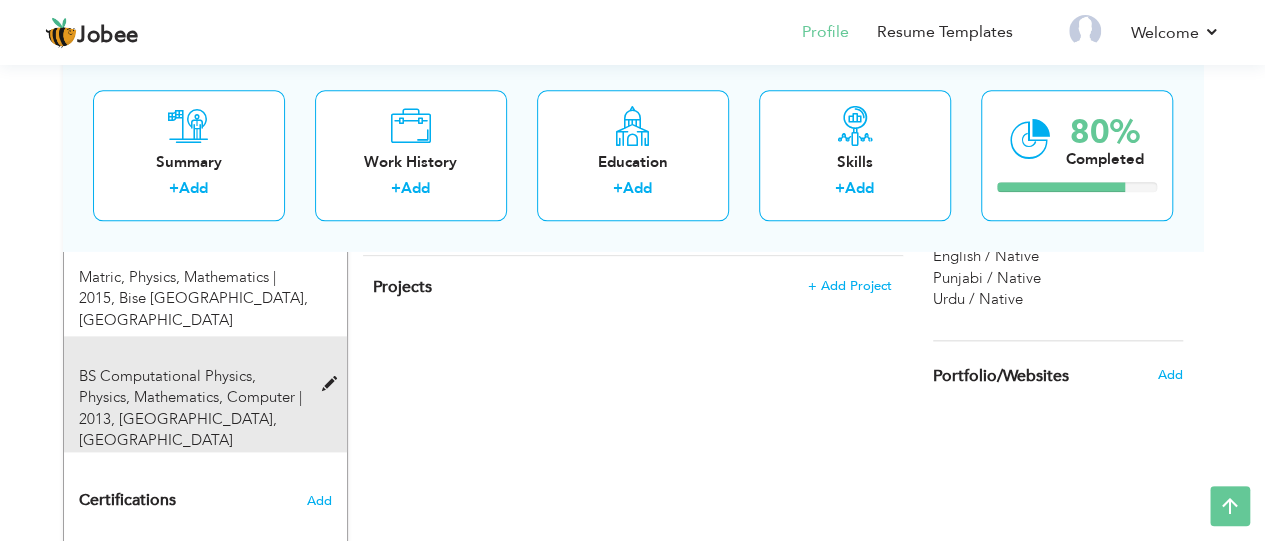 click on "Punjab University Lahore, Lahore" at bounding box center (178, 429) 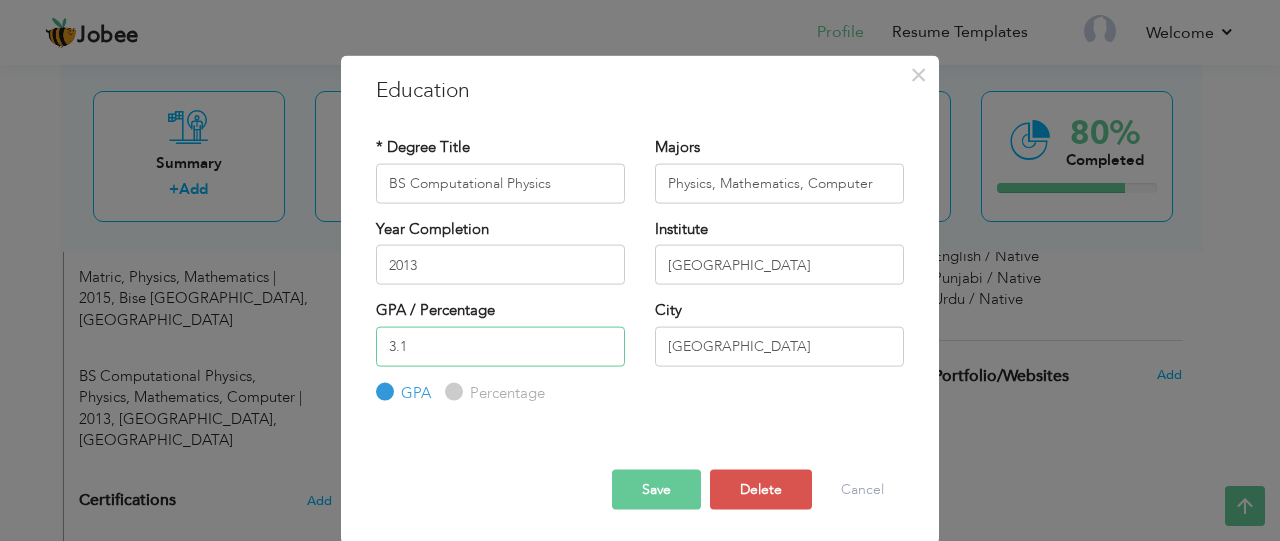 click on "3.1" at bounding box center [500, 346] 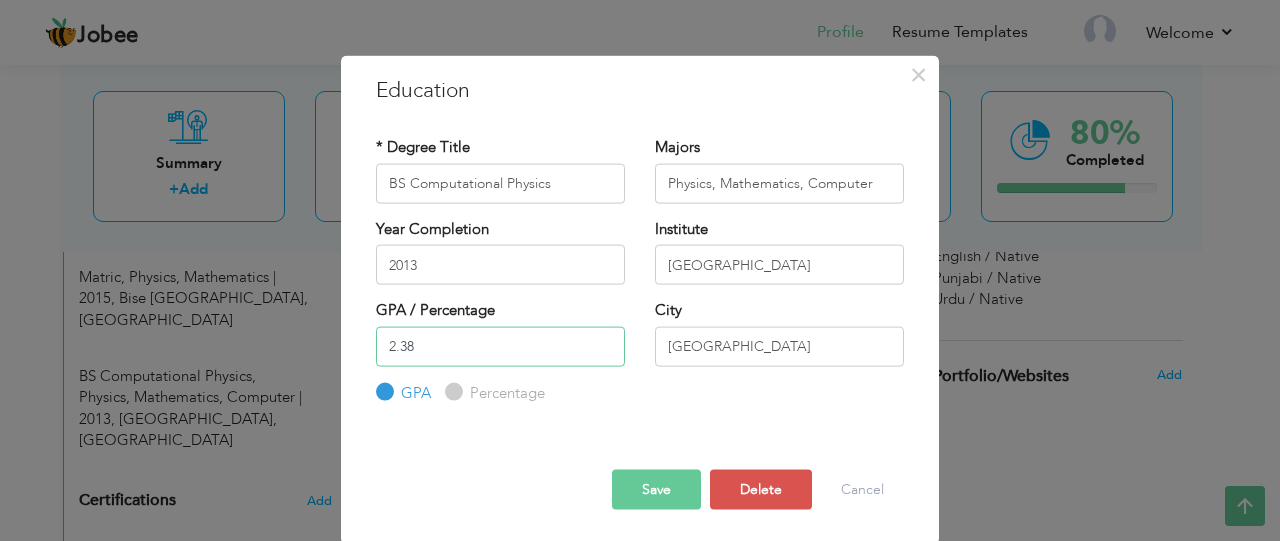 type on "2.38" 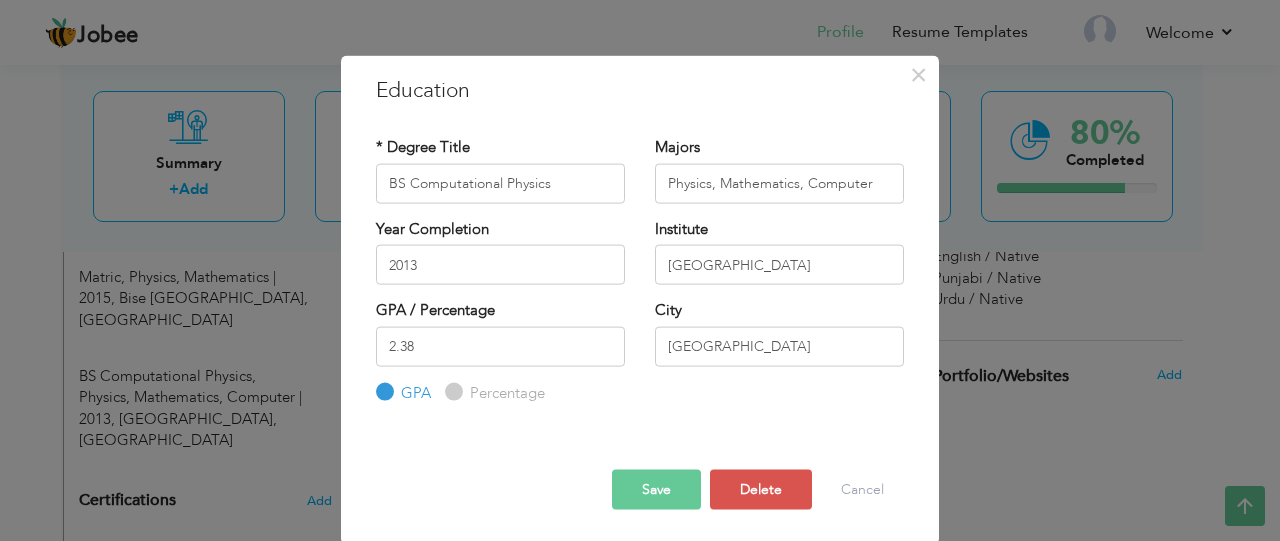 click on "Save" at bounding box center (656, 490) 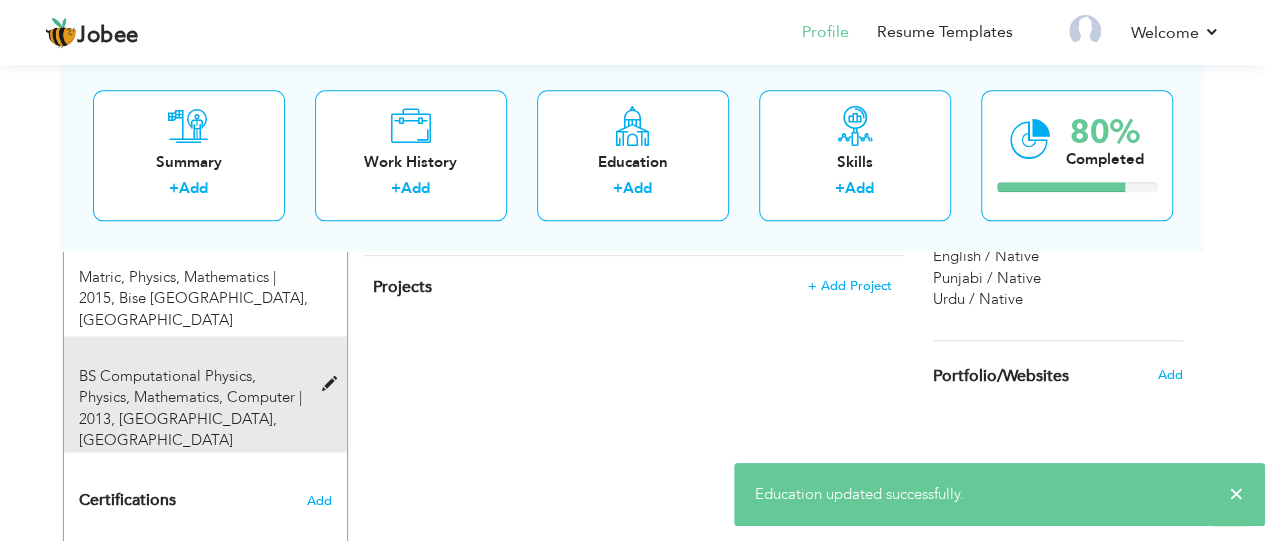 click on "BS Computational Physics,  Physics, Mathematics, Computer  |  2013," at bounding box center [190, 397] 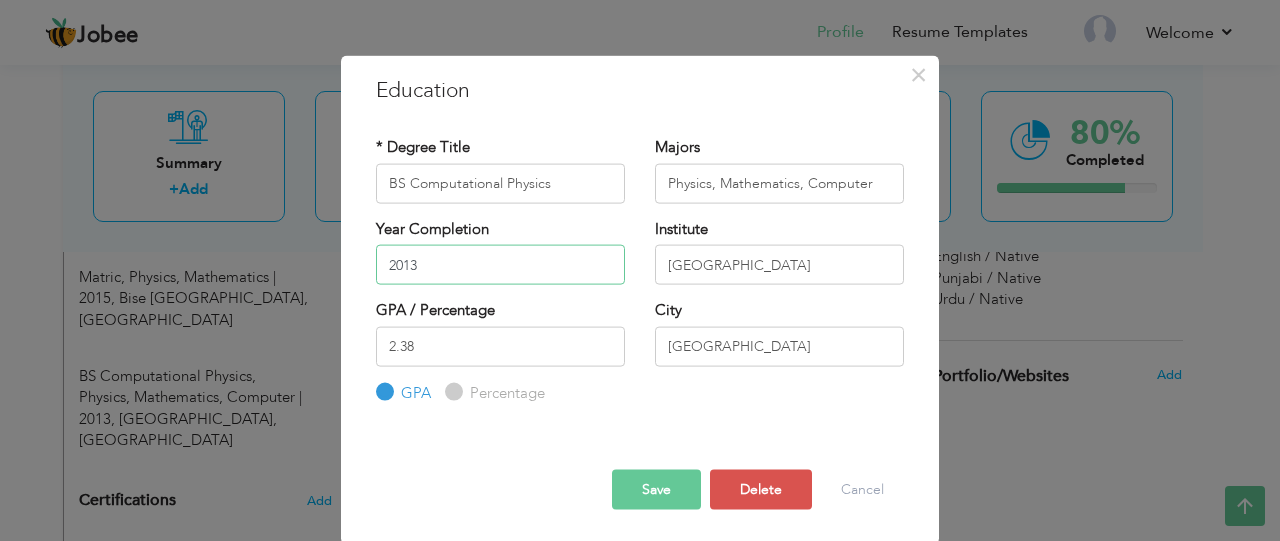 click on "2013" at bounding box center (500, 265) 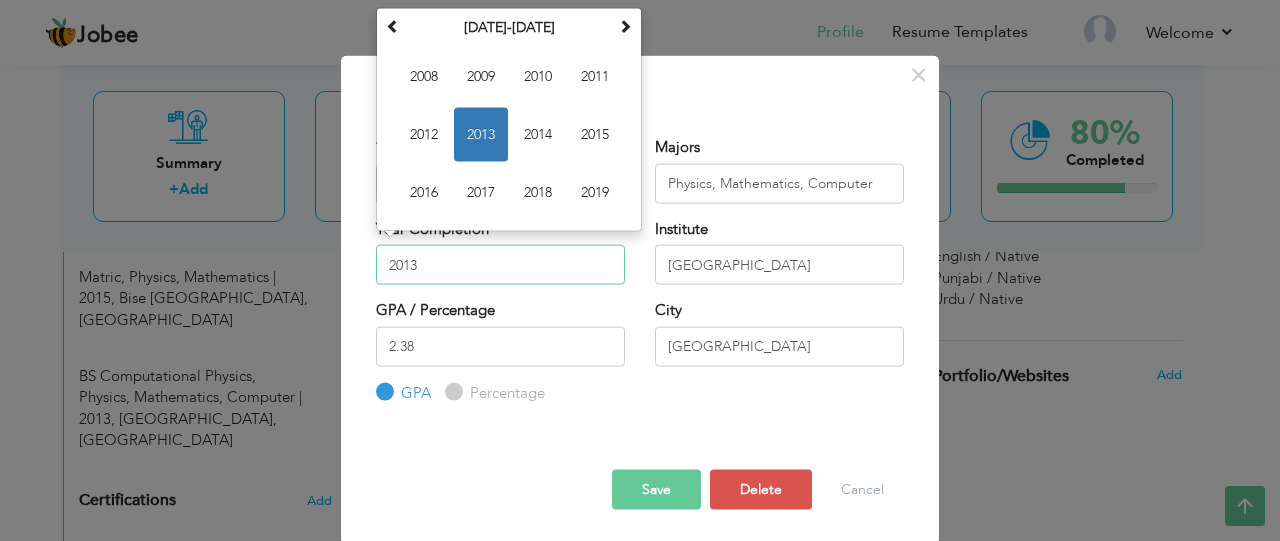 click on "2013" at bounding box center (500, 265) 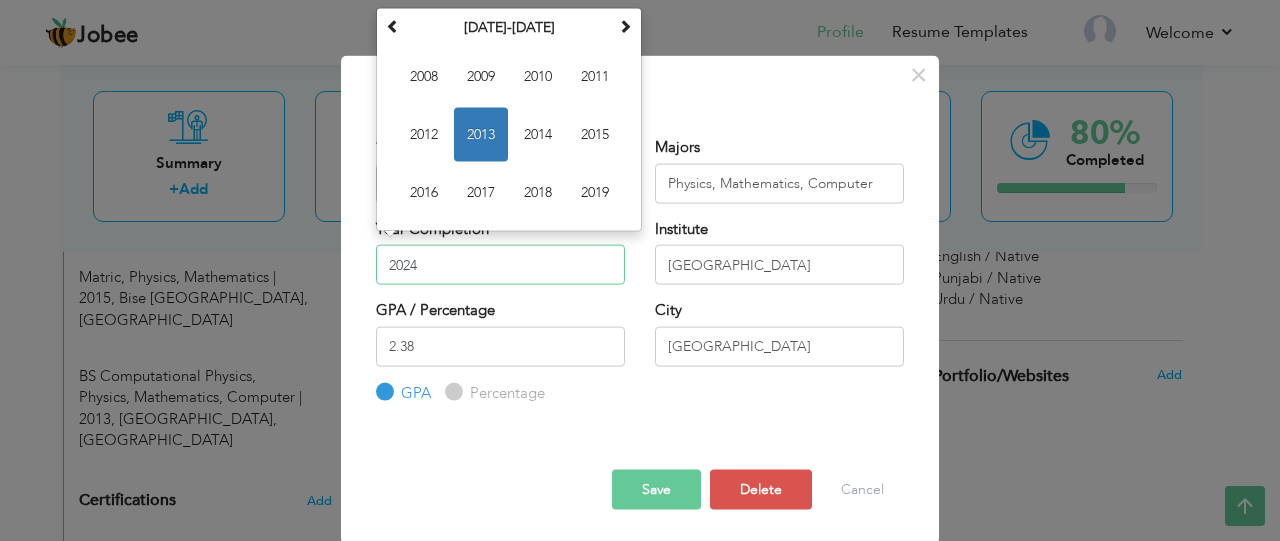 type on "2024" 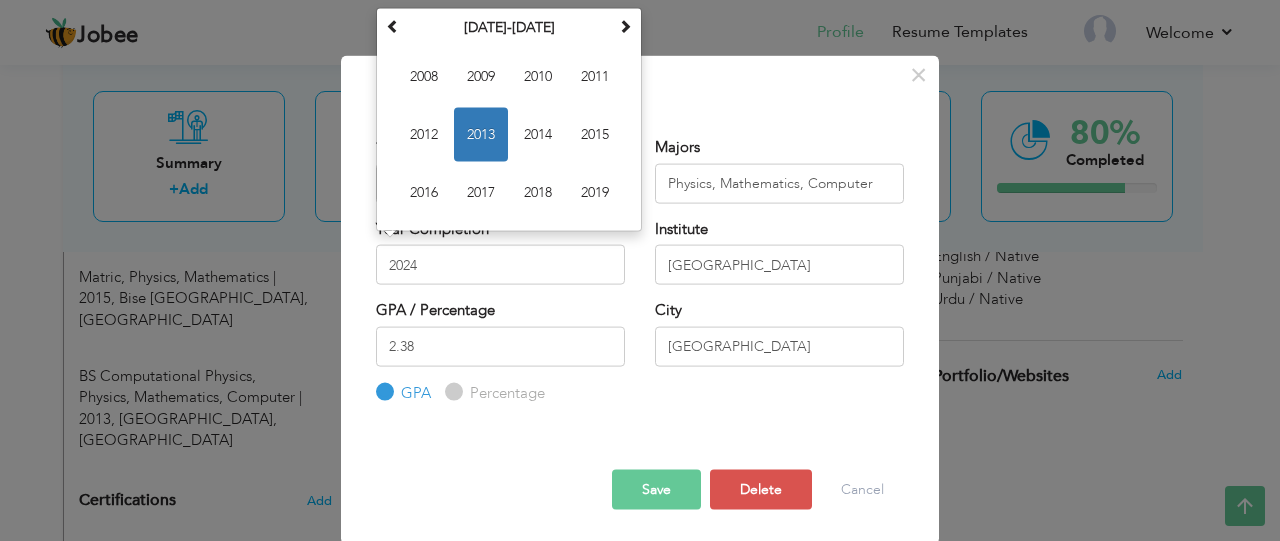 click on "Save" at bounding box center [656, 490] 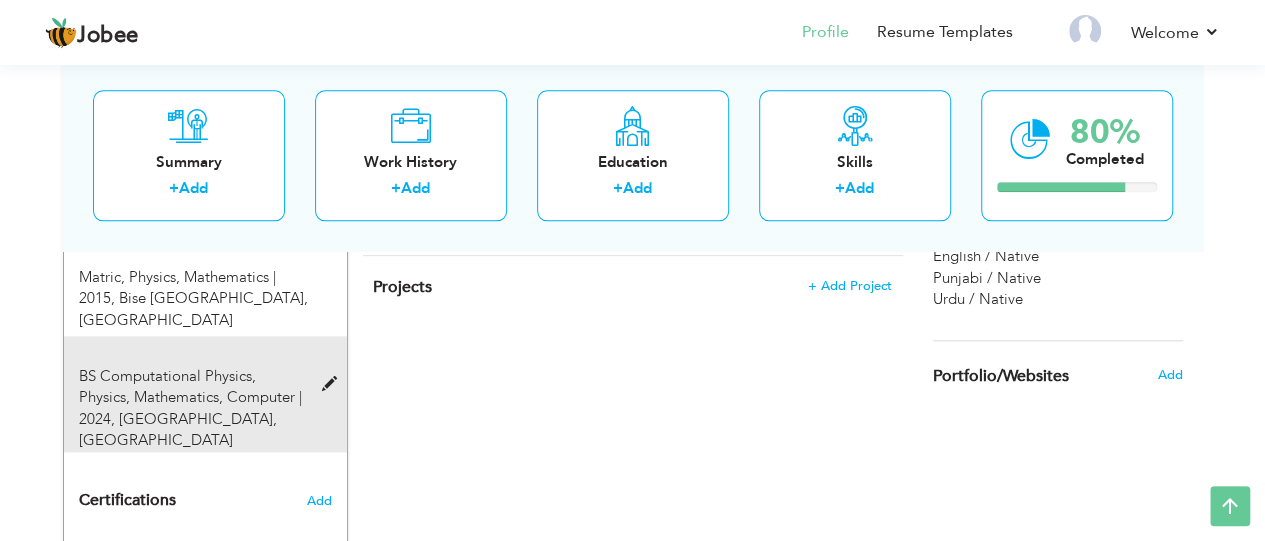 click on "Punjab University Lahore, Lahore" at bounding box center (178, 429) 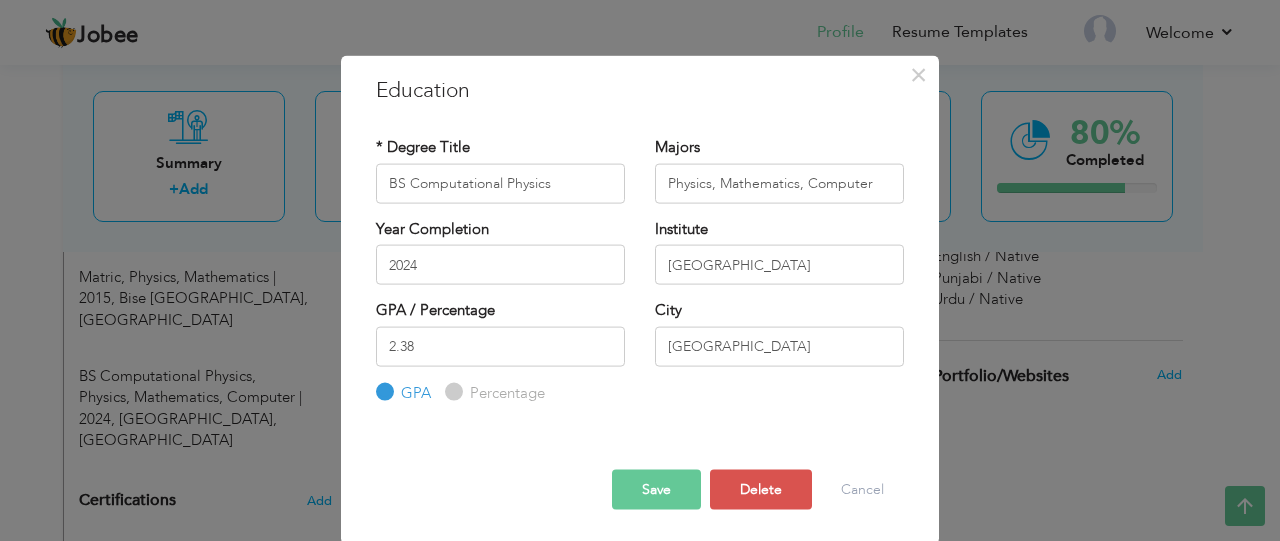 click on "Save" at bounding box center (656, 490) 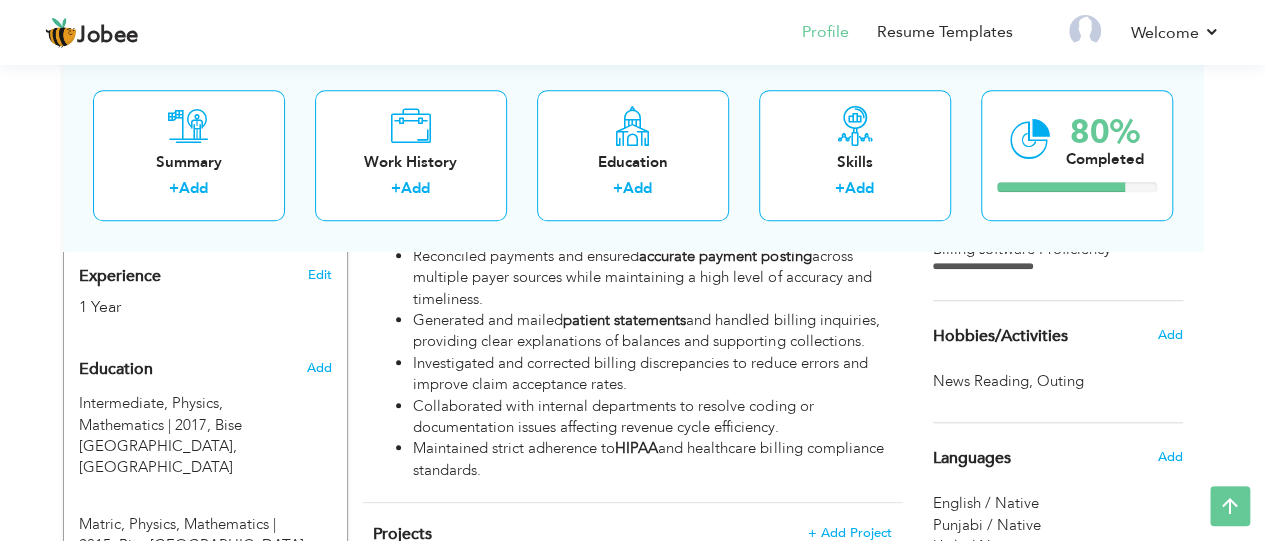 scroll, scrollTop: 738, scrollLeft: 0, axis: vertical 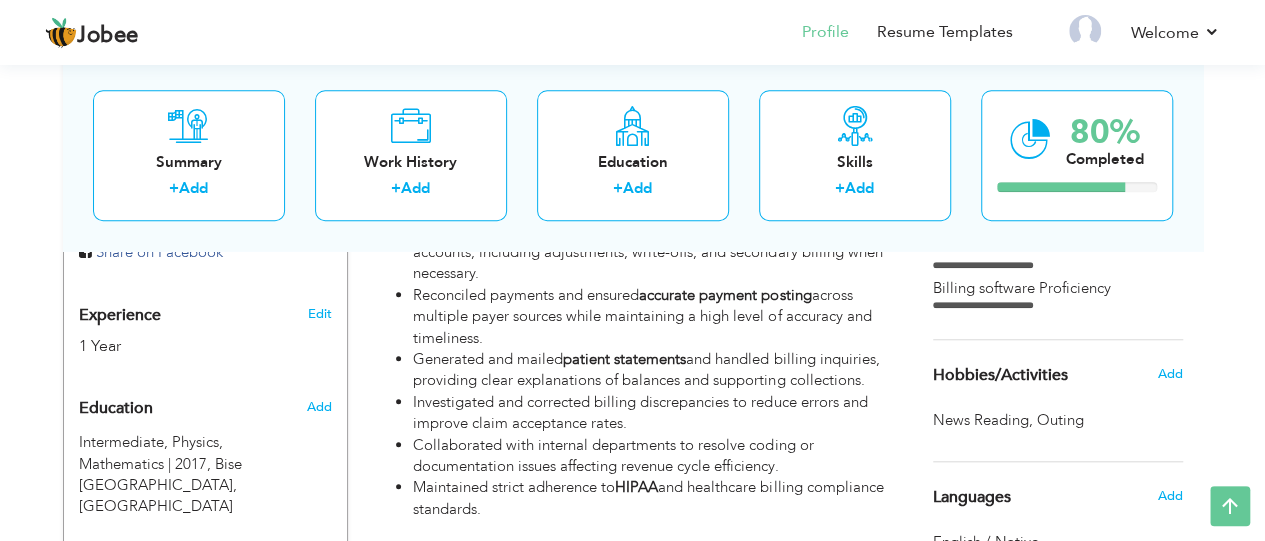 click on "News Reading ," at bounding box center [985, 420] 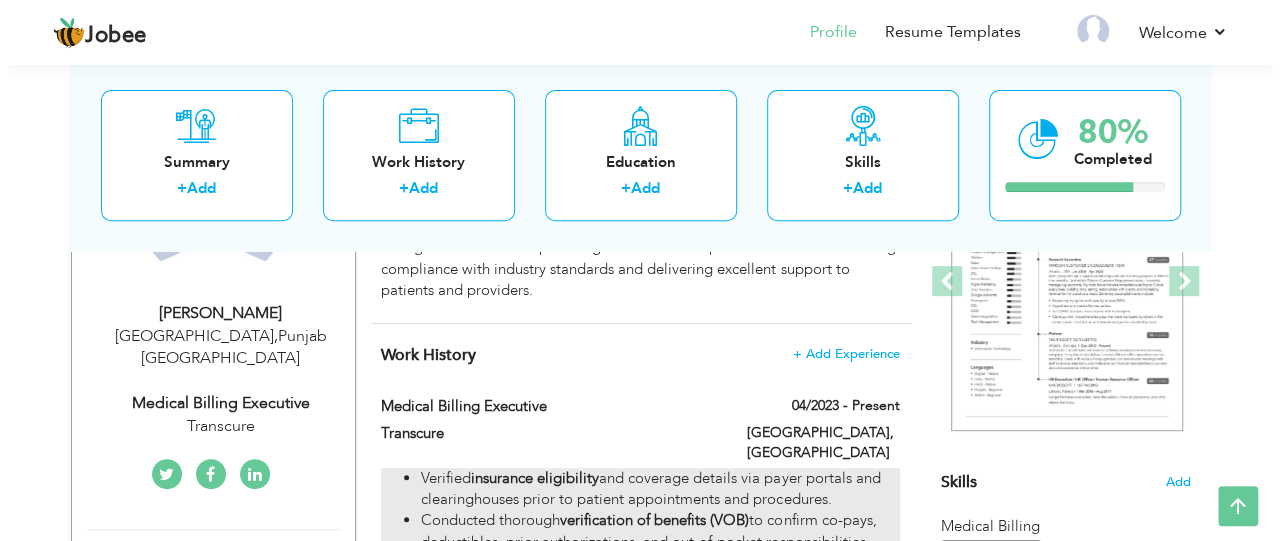 scroll, scrollTop: 258, scrollLeft: 0, axis: vertical 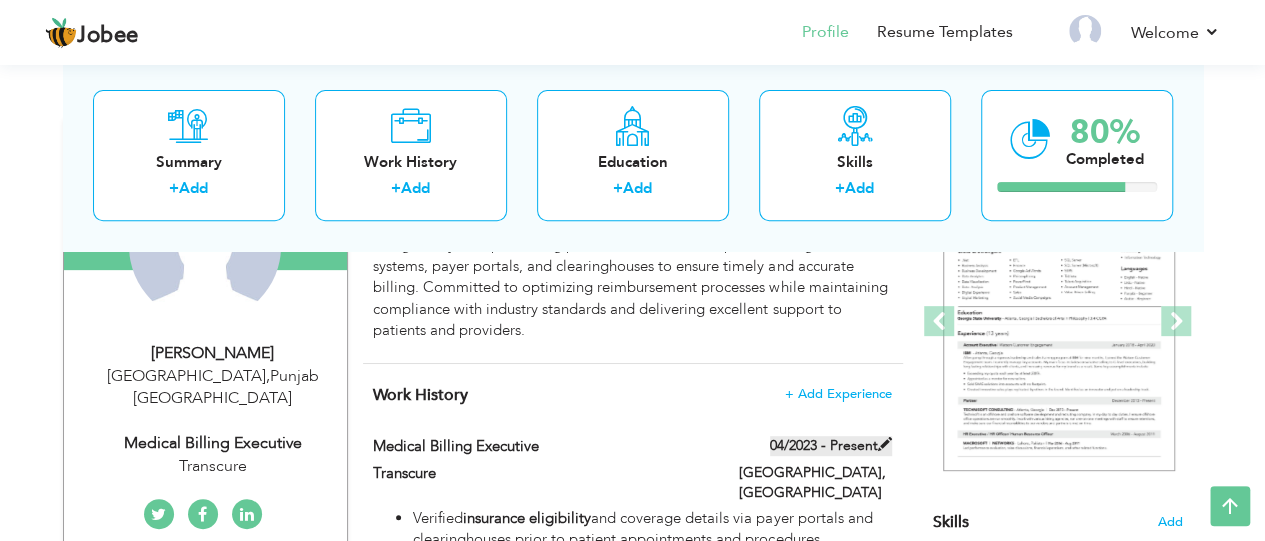 click at bounding box center [885, 444] 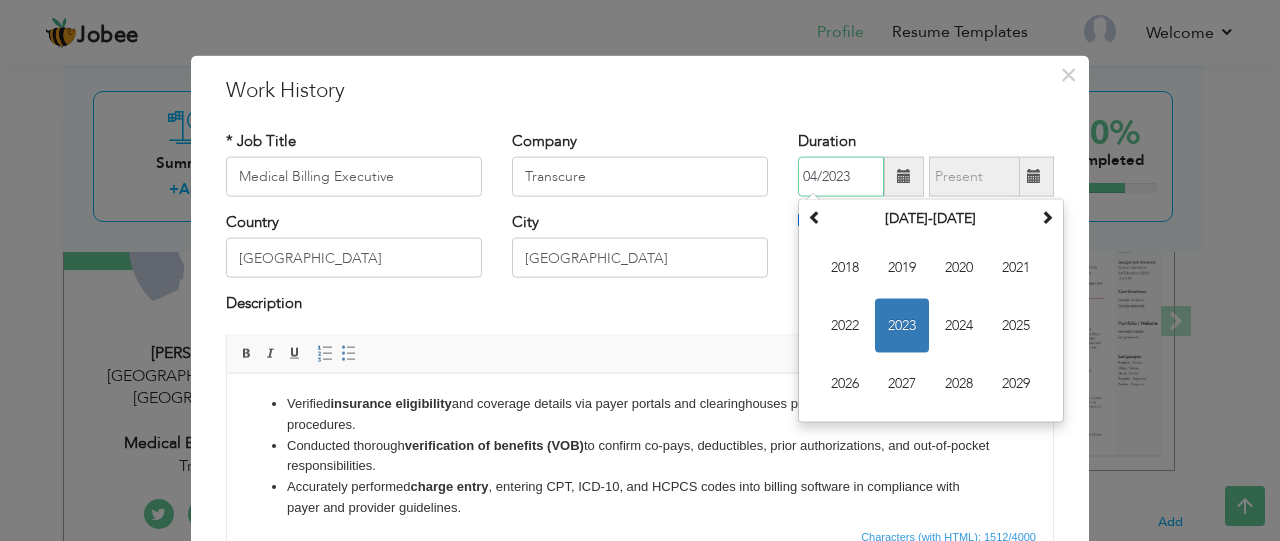 click on "04/2023" at bounding box center (841, 177) 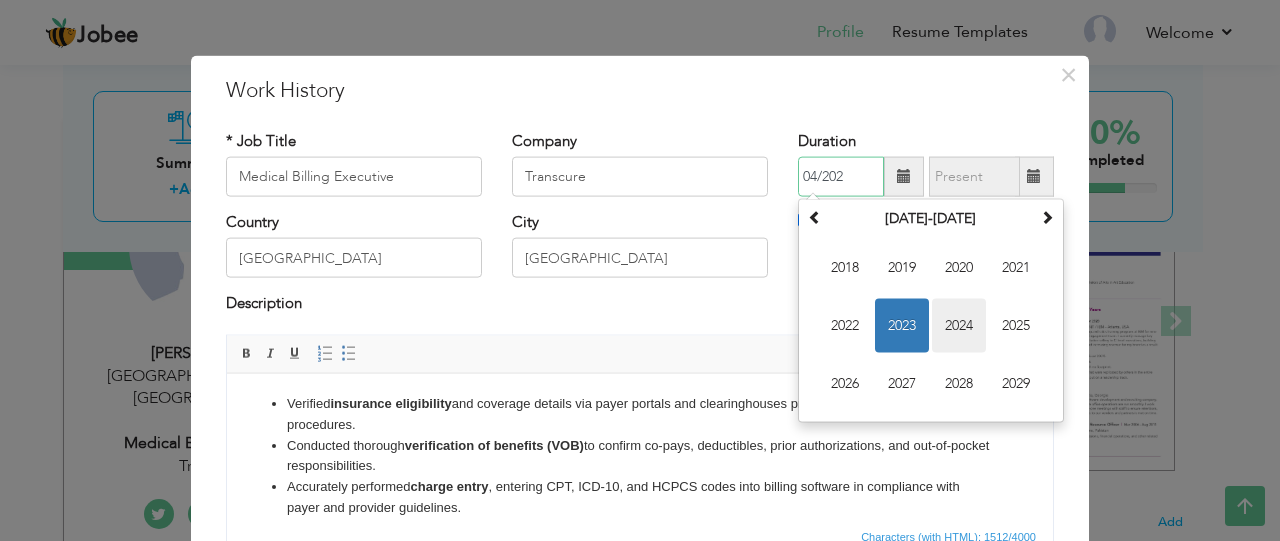 click on "2024" at bounding box center [959, 326] 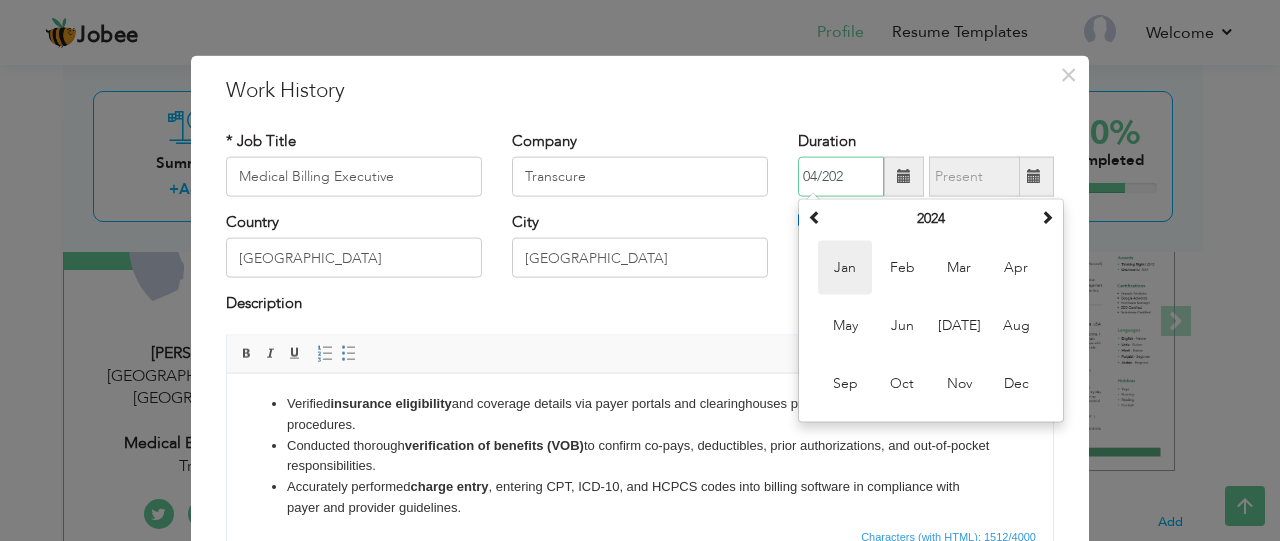 click on "Jan" at bounding box center [845, 268] 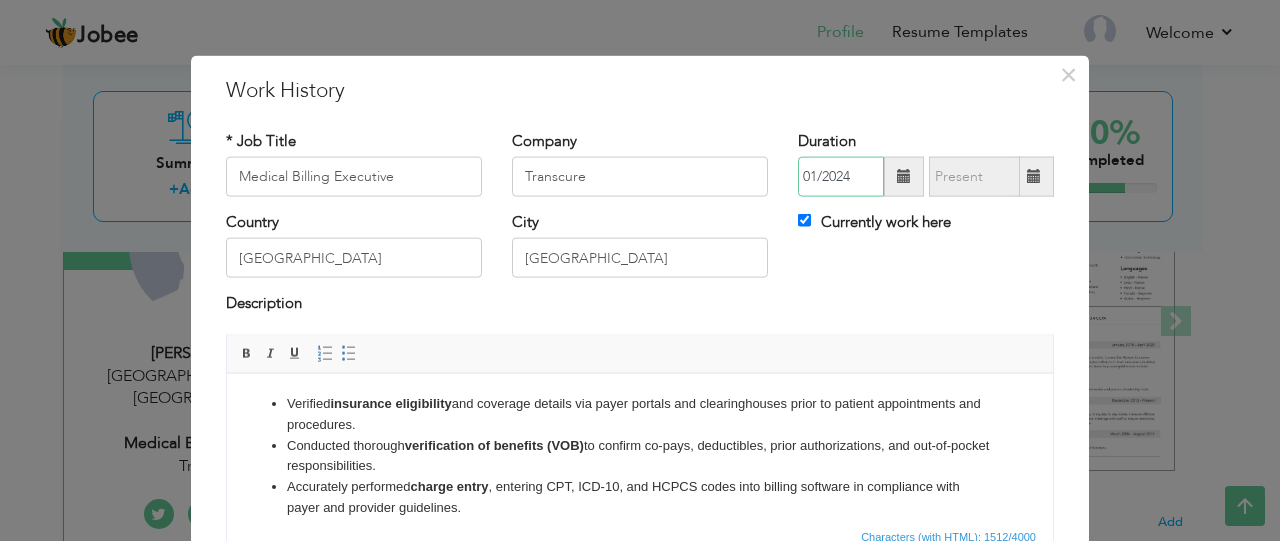 click on "01/2024" at bounding box center (841, 177) 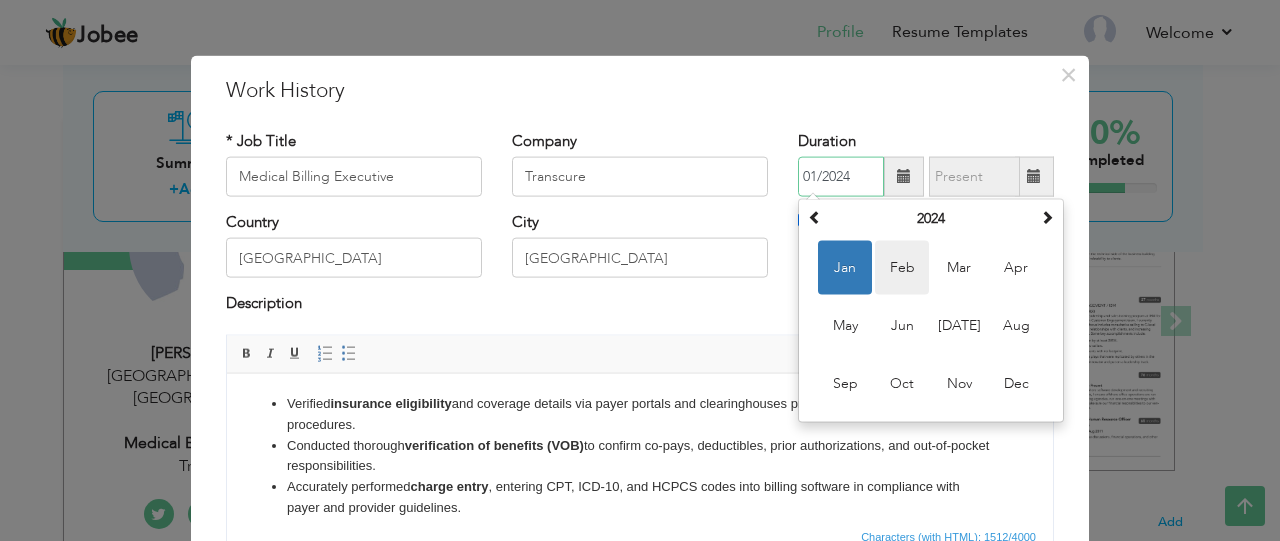 click on "Feb" at bounding box center (902, 268) 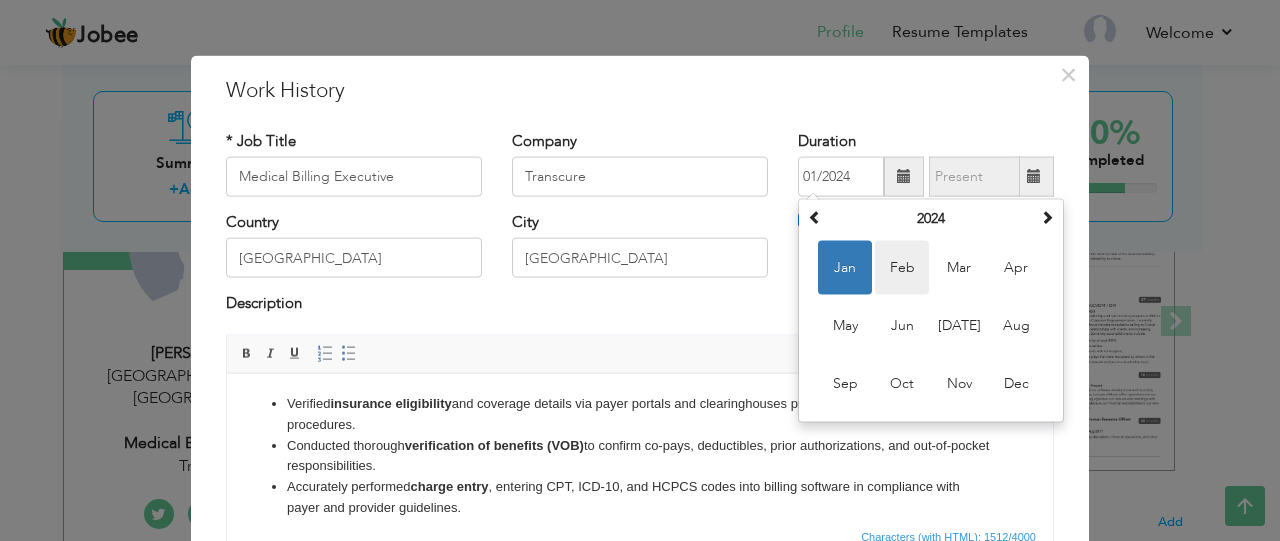 type on "02/2024" 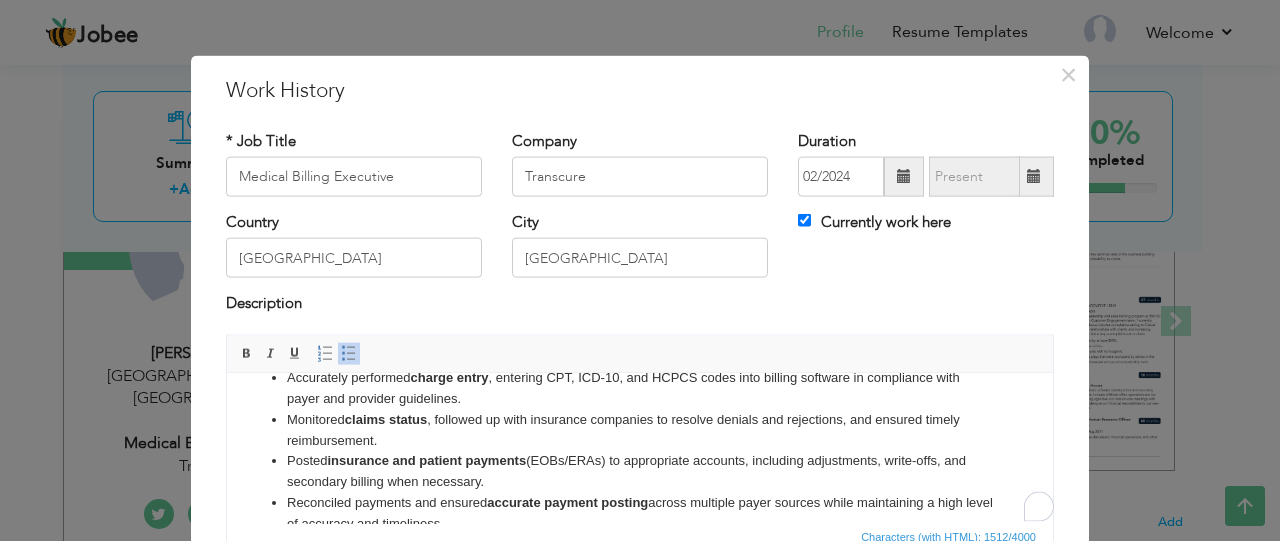 scroll, scrollTop: 146, scrollLeft: 0, axis: vertical 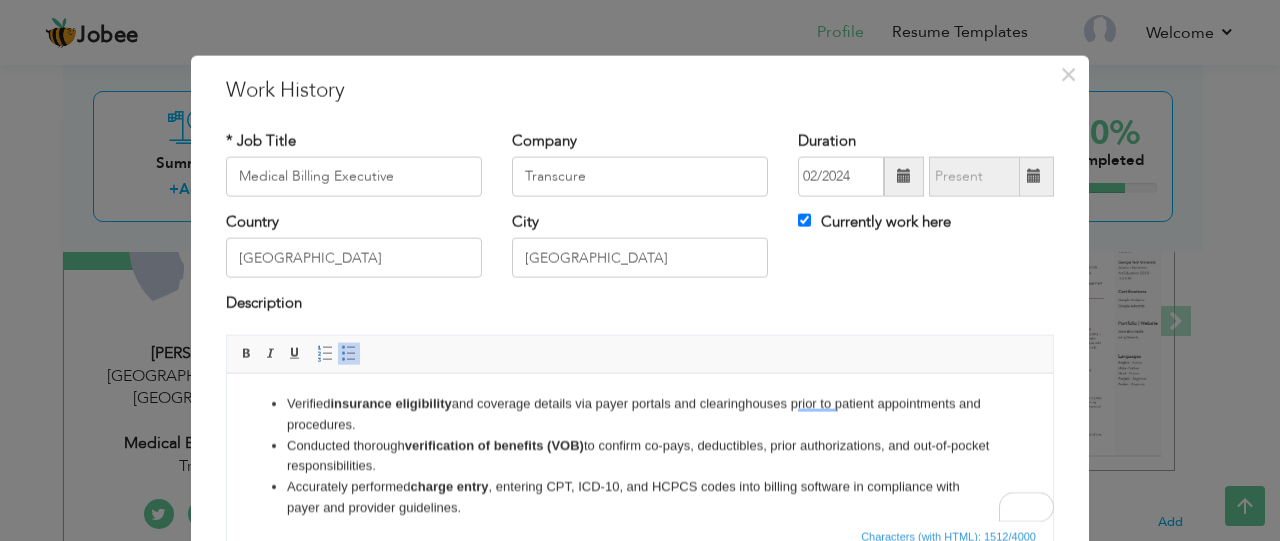 click on "Country
Pakistan
City
Lahore
Currently work here" at bounding box center [640, 252] 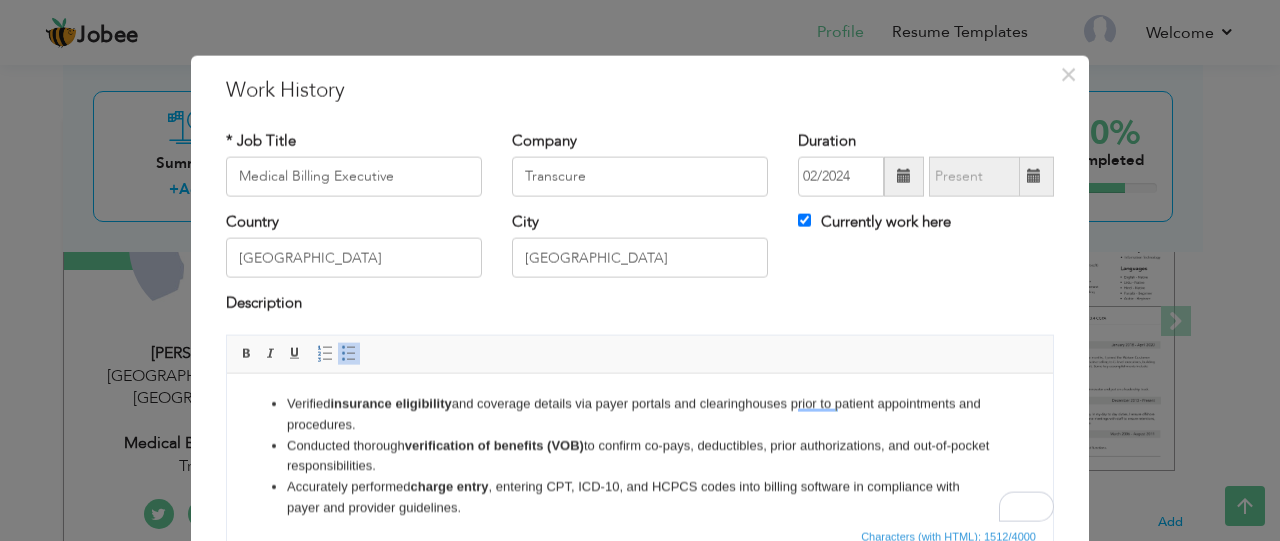drag, startPoint x: 1048, startPoint y: 398, endPoint x: 1268, endPoint y: 744, distance: 410.0195 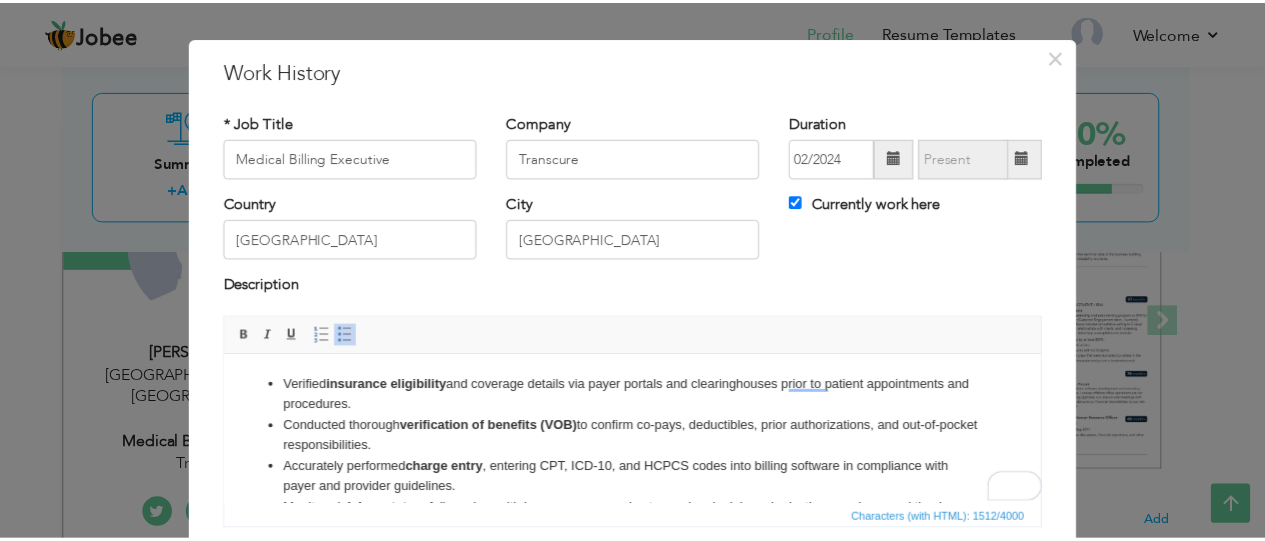 scroll, scrollTop: 168, scrollLeft: 0, axis: vertical 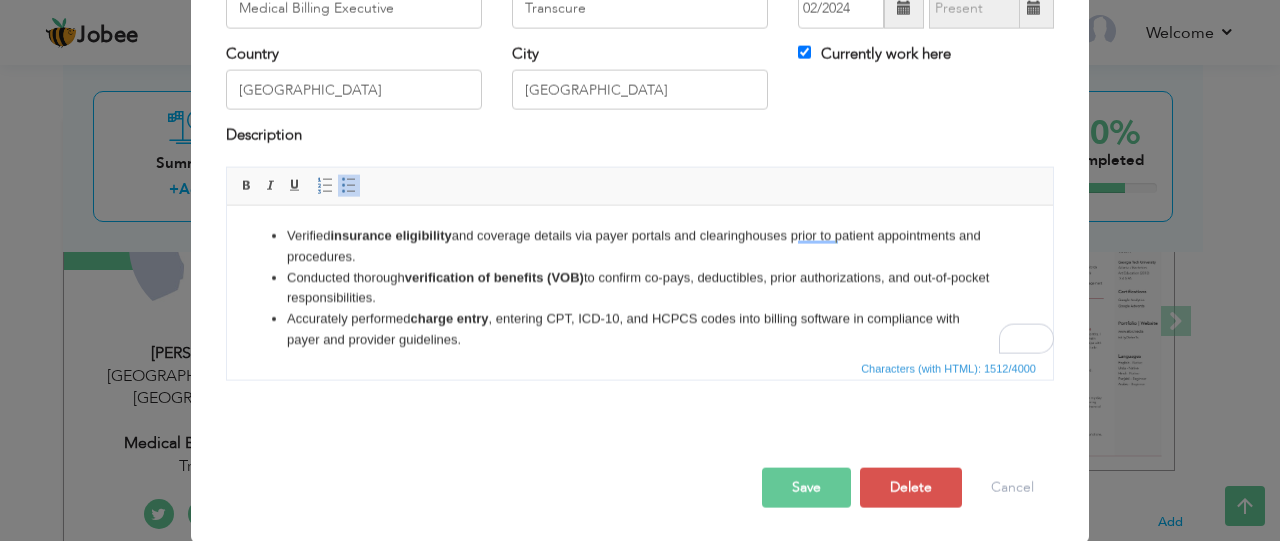 click on "Save" at bounding box center [806, 487] 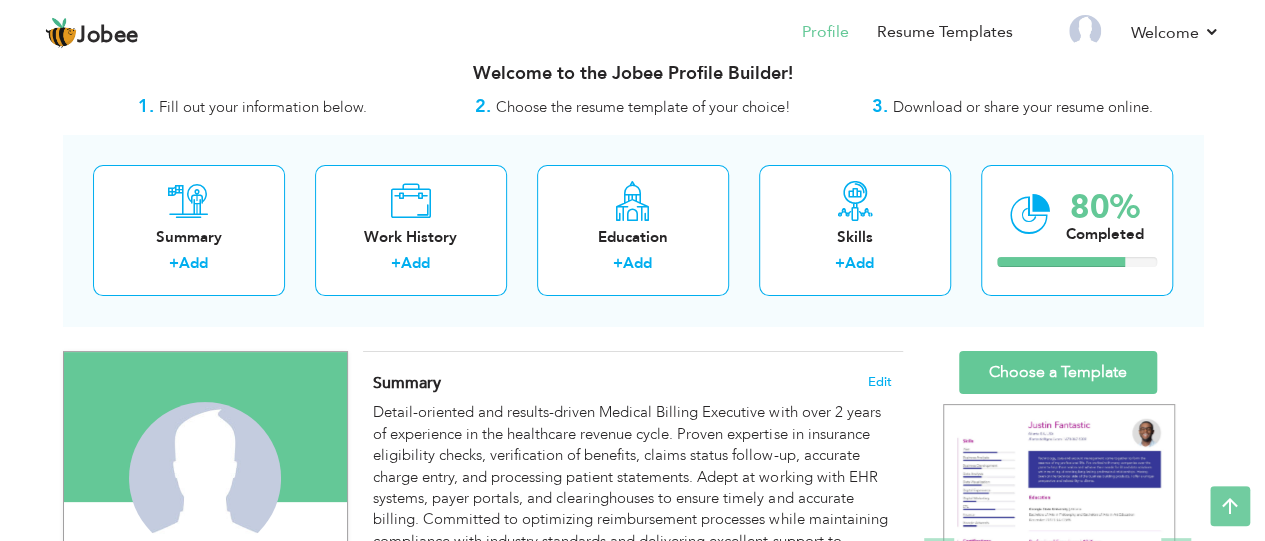 scroll, scrollTop: 0, scrollLeft: 0, axis: both 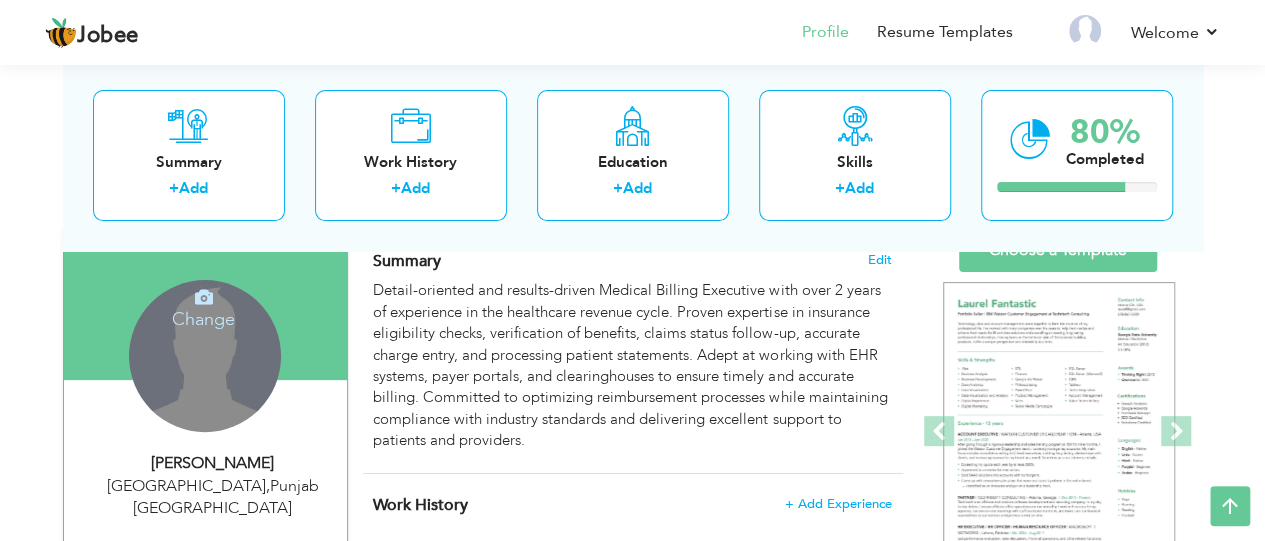 click on "Change
Remove" at bounding box center [205, 356] 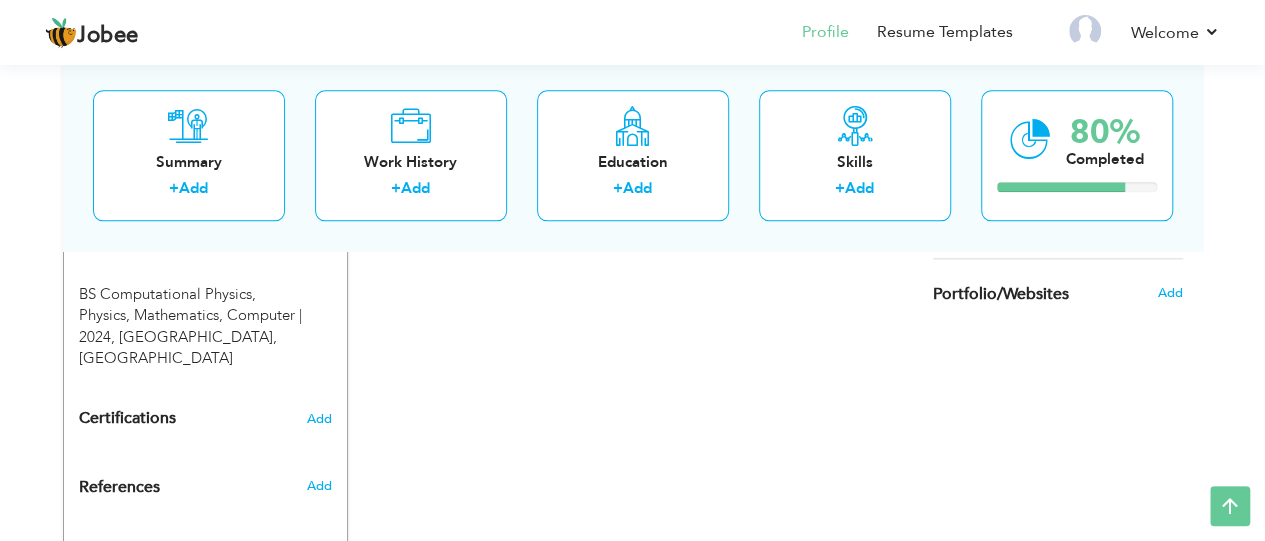 scroll, scrollTop: 1138, scrollLeft: 0, axis: vertical 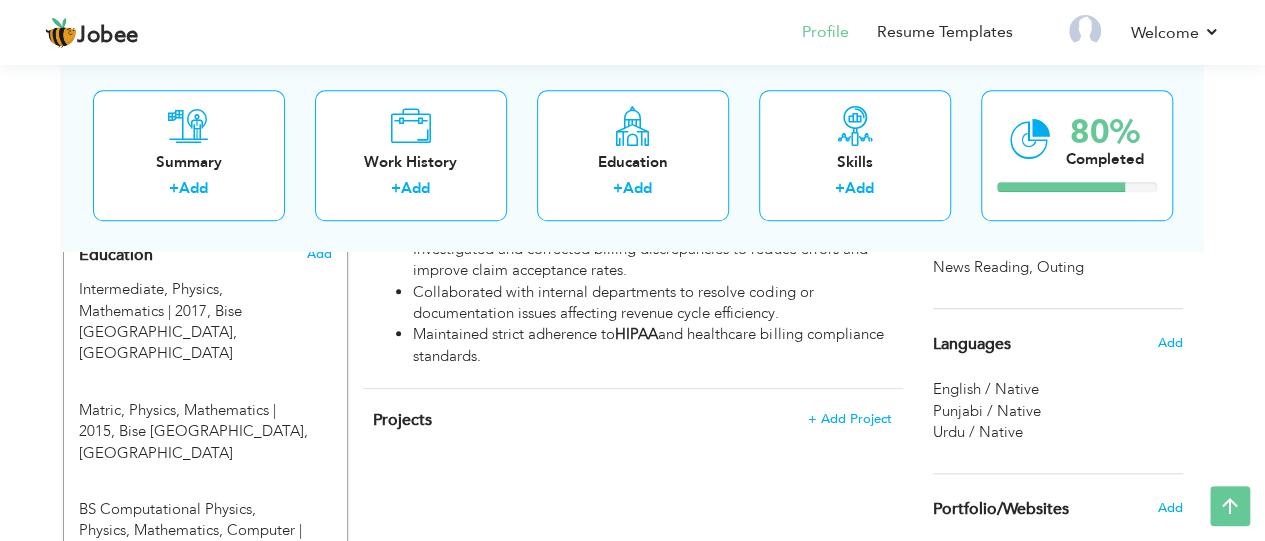 click on "English / Native" at bounding box center [986, 389] 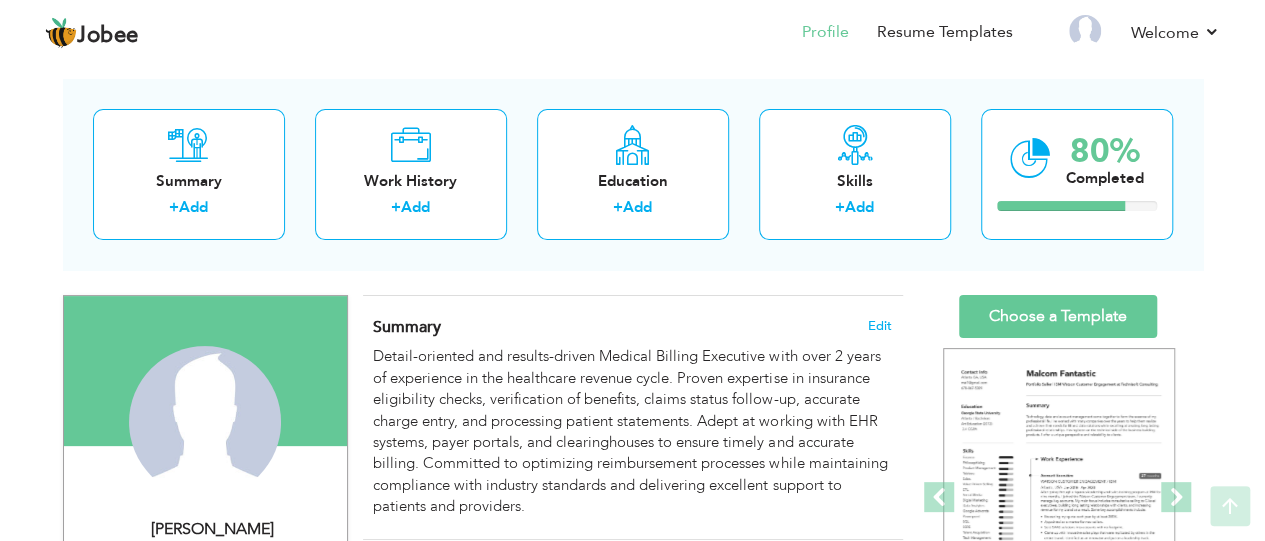 scroll, scrollTop: 55, scrollLeft: 0, axis: vertical 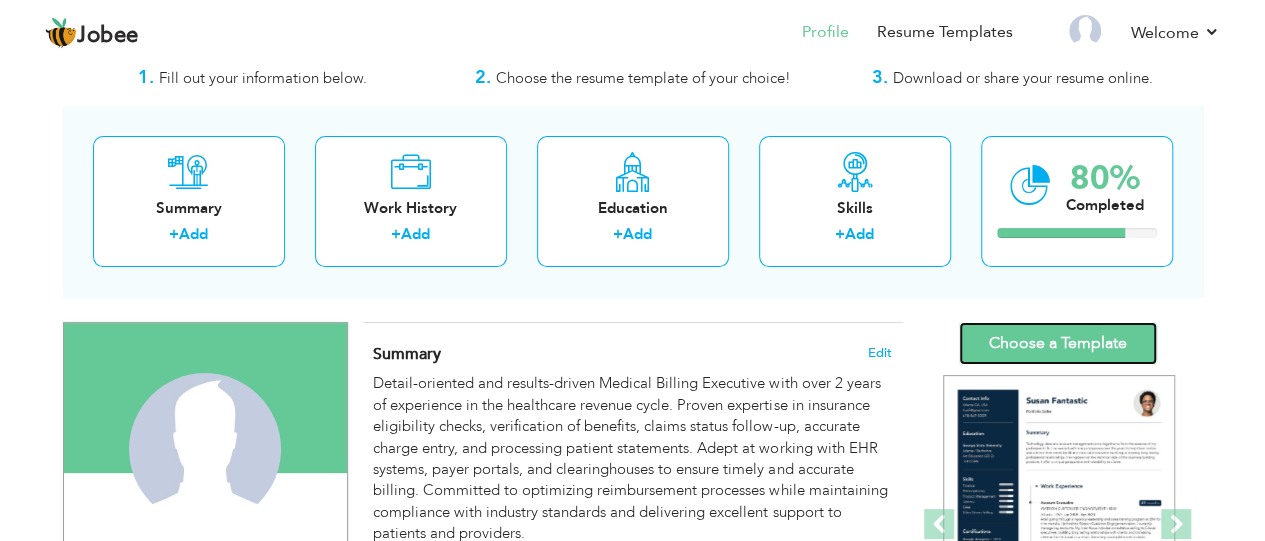click on "Choose a Template" at bounding box center [1058, 343] 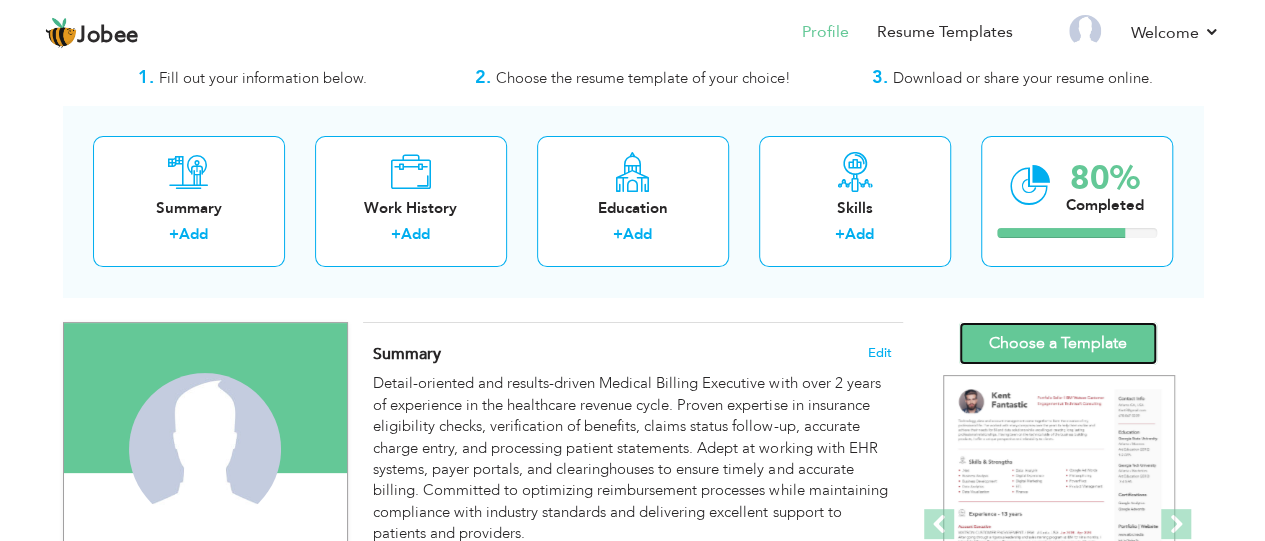 click on "Choose a Template" at bounding box center (1058, 343) 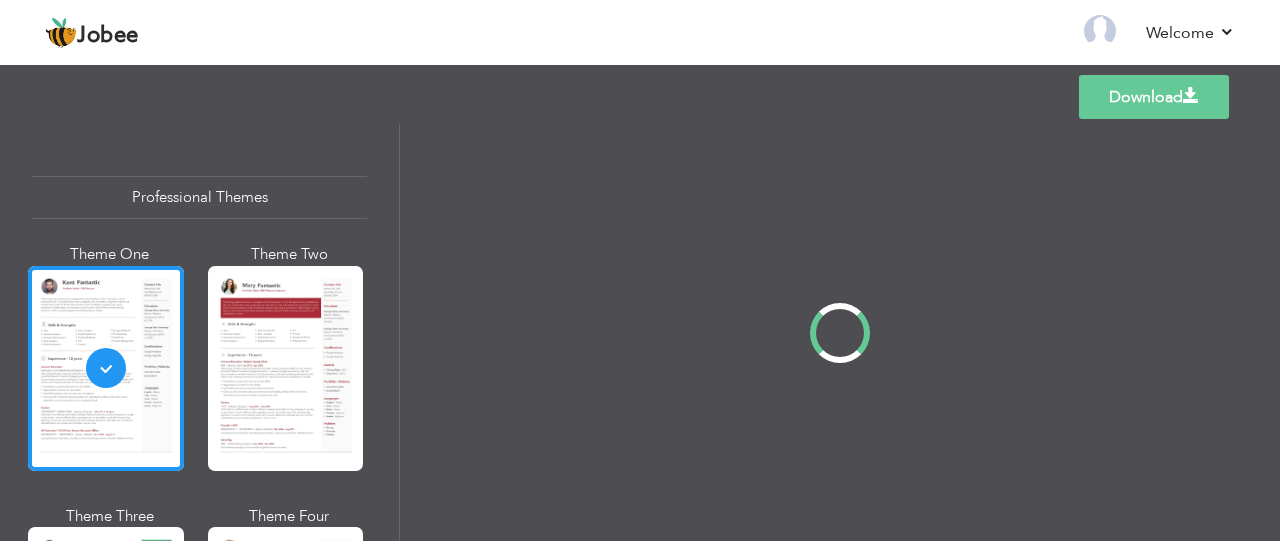 scroll, scrollTop: 0, scrollLeft: 0, axis: both 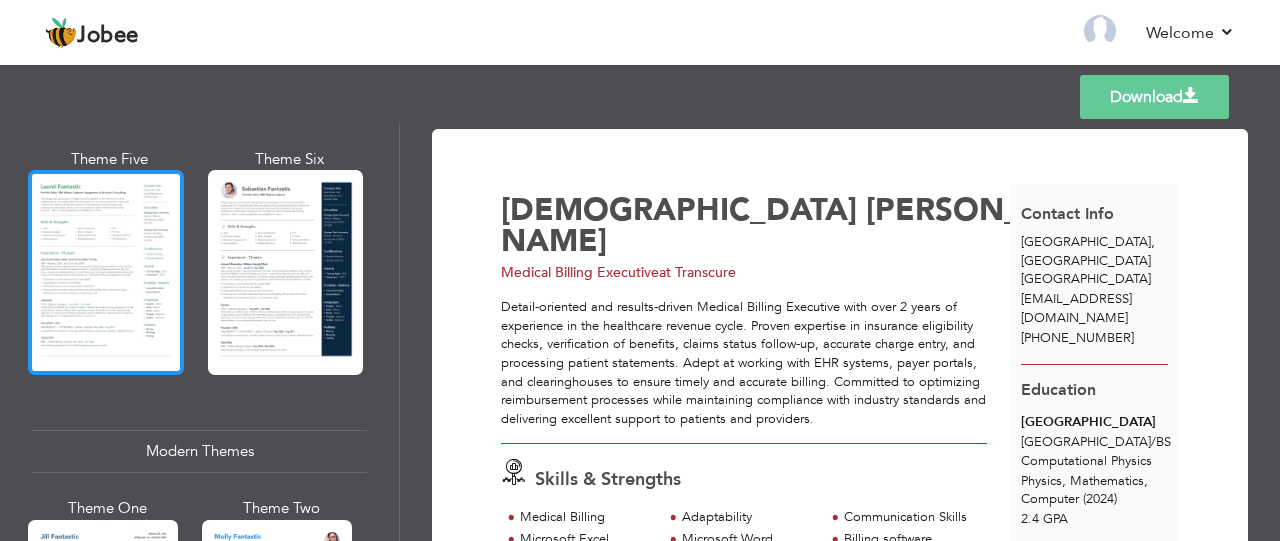 click at bounding box center (106, 272) 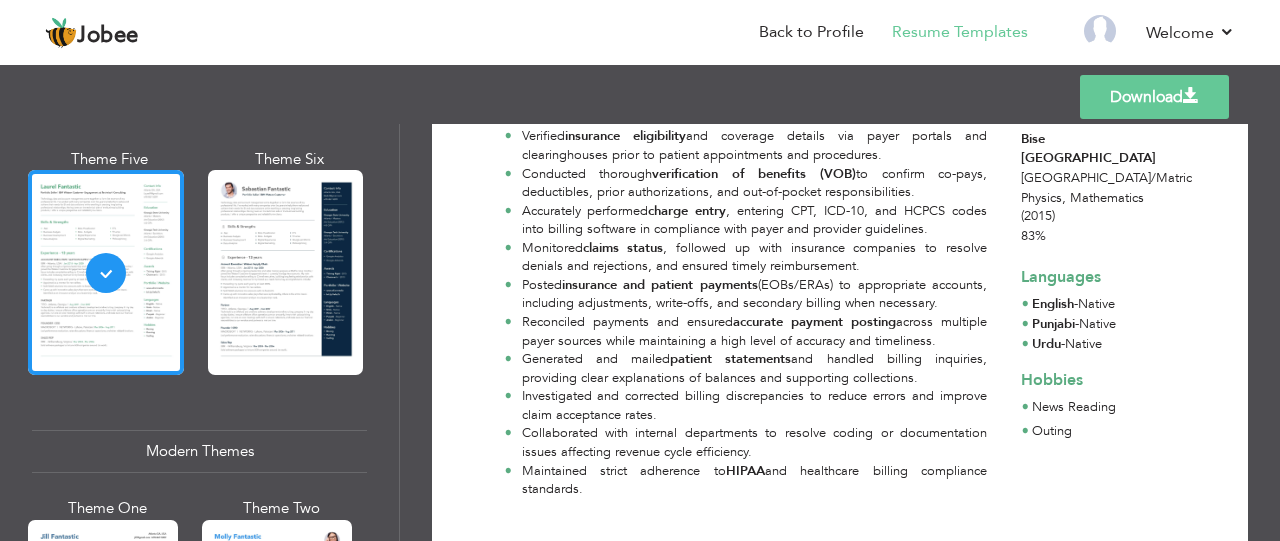 scroll, scrollTop: 566, scrollLeft: 0, axis: vertical 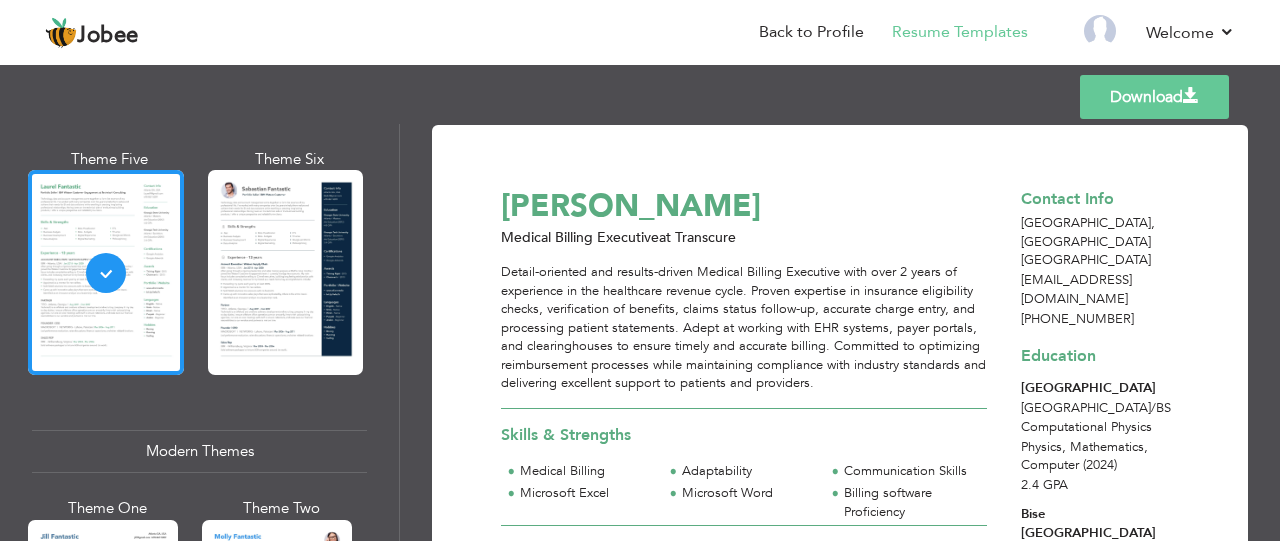 click on "Download" at bounding box center [1154, 97] 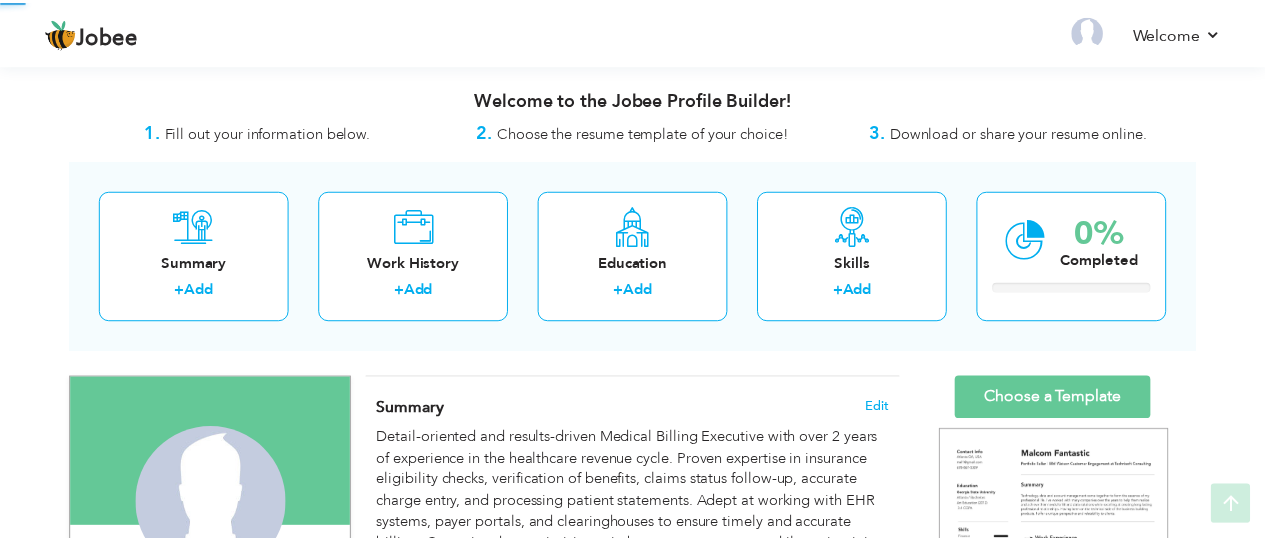 scroll, scrollTop: 335, scrollLeft: 0, axis: vertical 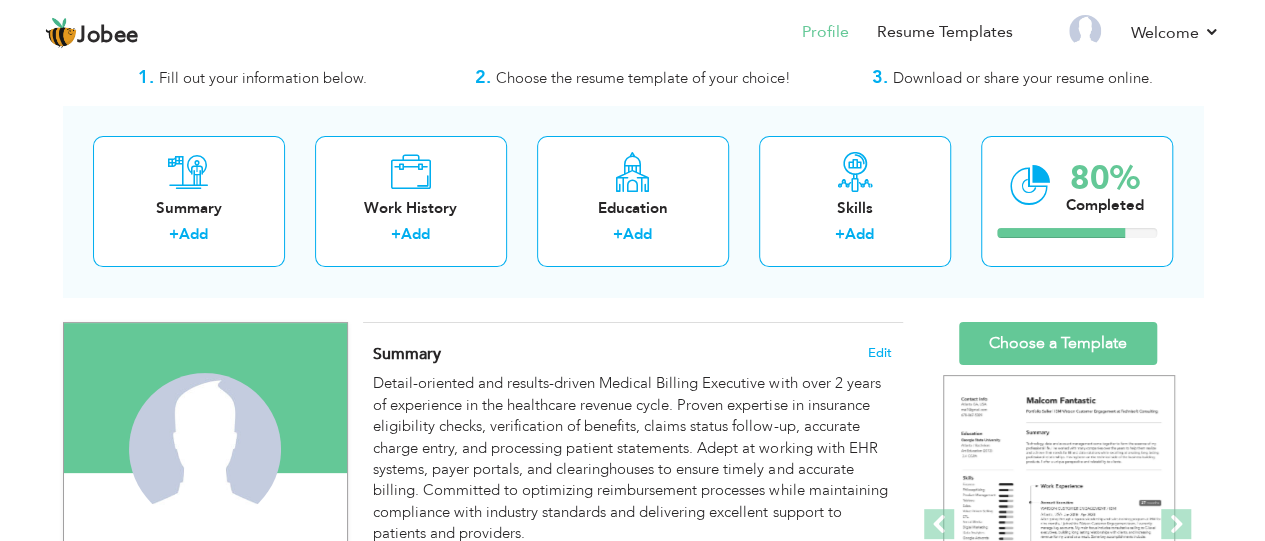 click on "Summary
Edit
Detail-oriented and results-driven Medical Billing Executive with over 2 years of experience in the healthcare revenue cycle. Proven expertise in insurance eligibility checks, verification of benefits, claims status follow-up, accurate charge entry, and processing patient statements. Adept at working with EHR systems, payer portals, and clearinghouses to ensure timely and accurate billing. Committed to optimizing reimbursement processes while maintaining compliance with industry standards and delivering excellent support to patients and providers." at bounding box center [633, 444] 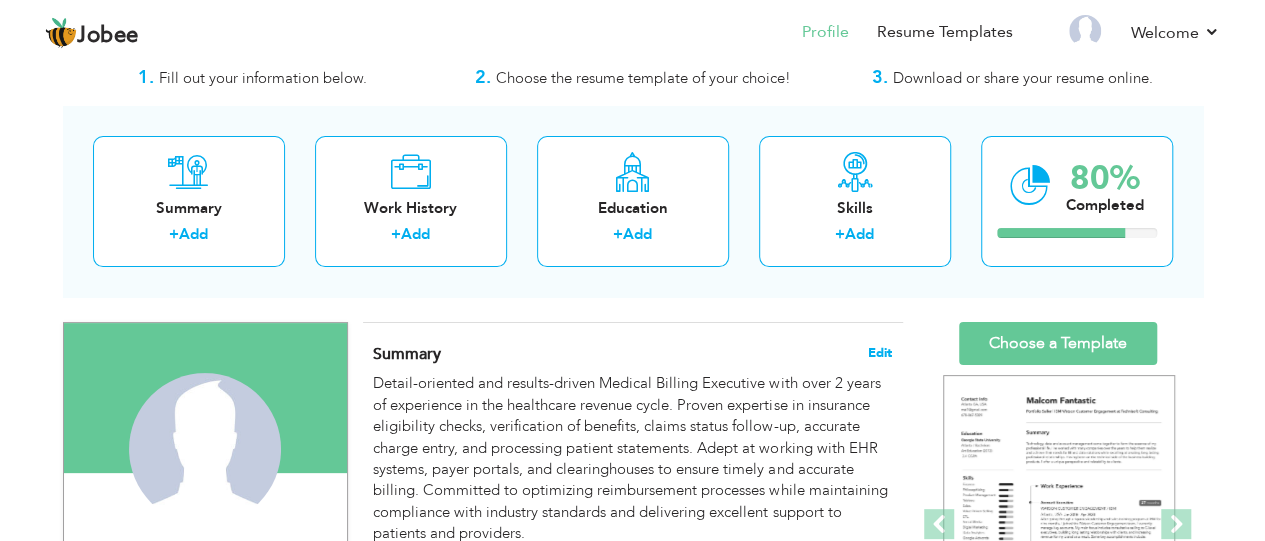click on "Edit" at bounding box center [880, 353] 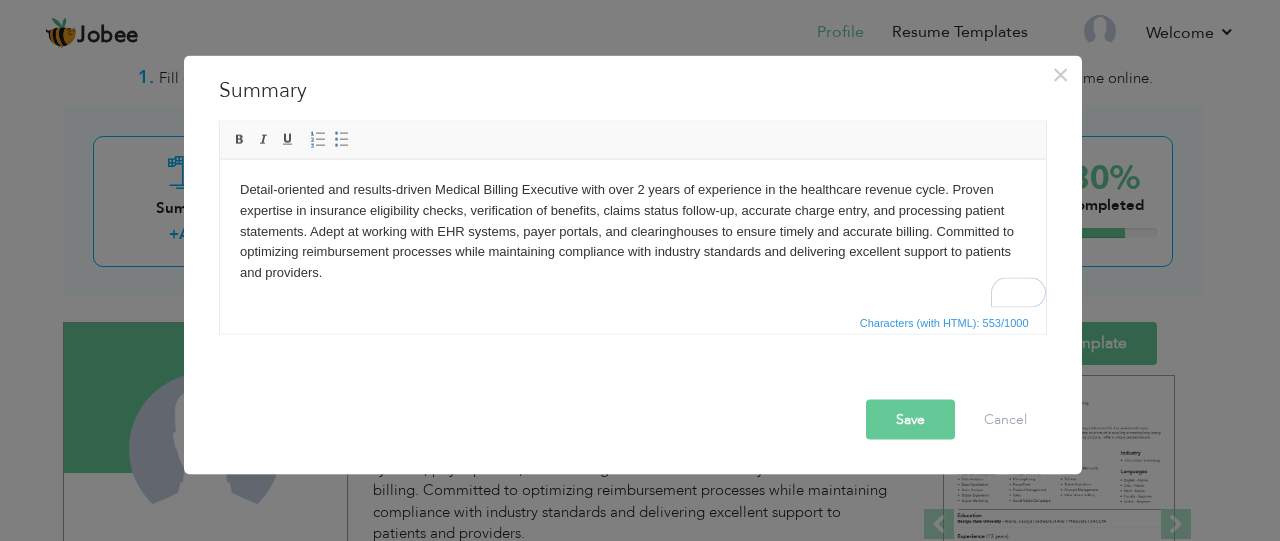 click on "Detail-oriented and results-driven Medical Billing Executive with over 2 years of experience in the healthcare revenue cycle. Proven expertise in insurance eligibility checks, verification of benefits, claims status follow-up, accurate charge entry, and processing patient statements. Adept at working with EHR systems, payer portals, and clearinghouses to ensure timely and accurate billing. Committed to optimizing reimbursement processes while maintaining compliance with industry standards and delivering excellent support to patients and providers." at bounding box center [632, 231] 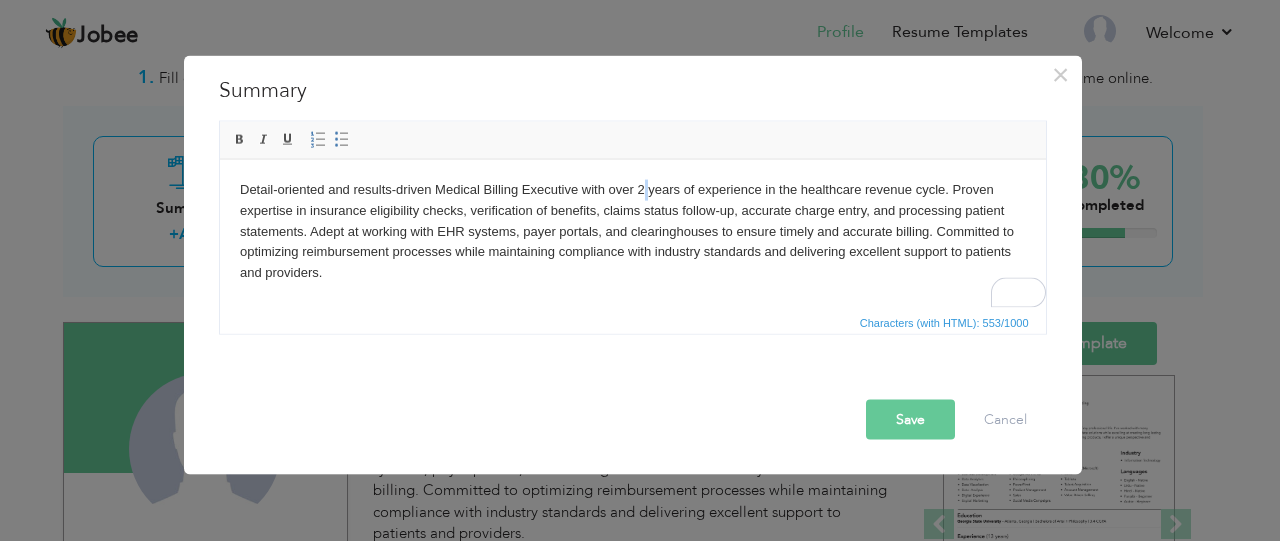 click on "Detail-oriented and results-driven Medical Billing Executive with over 2 years of experience in the healthcare revenue cycle. Proven expertise in insurance eligibility checks, verification of benefits, claims status follow-up, accurate charge entry, and processing patient statements. Adept at working with EHR systems, payer portals, and clearinghouses to ensure timely and accurate billing. Committed to optimizing reimbursement processes while maintaining compliance with industry standards and delivering excellent support to patients and providers." at bounding box center (632, 231) 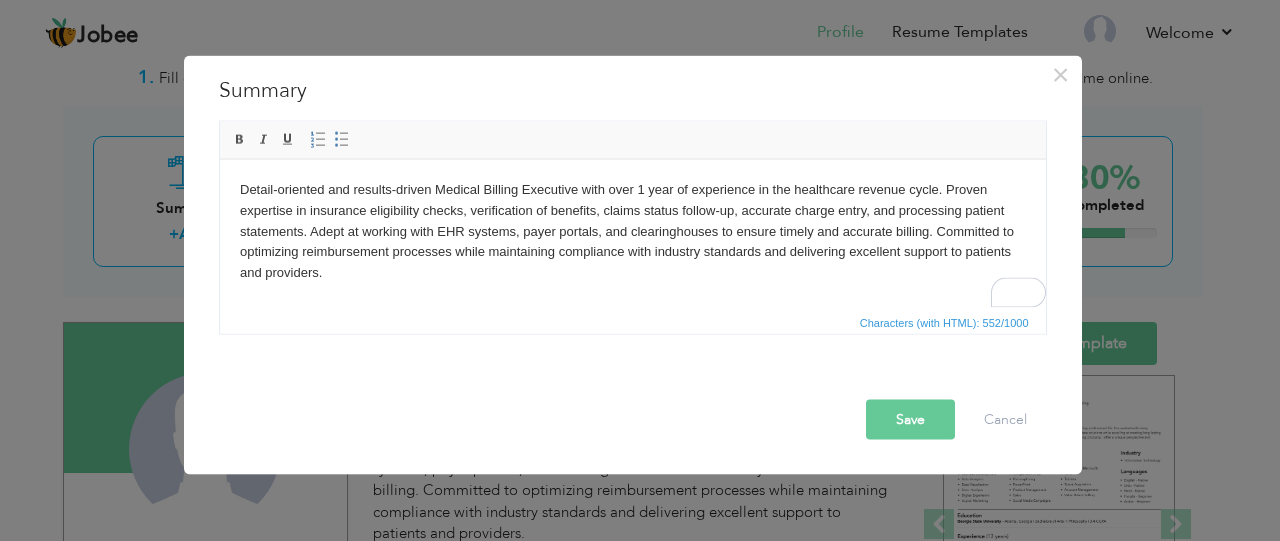 click on "Save" at bounding box center (910, 419) 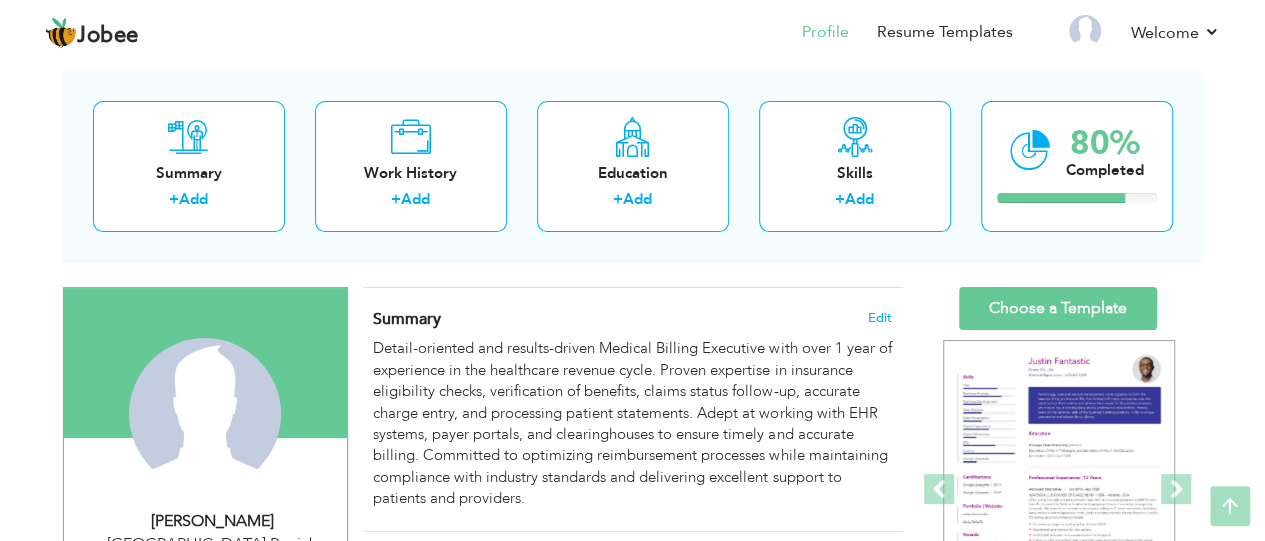 scroll, scrollTop: 64, scrollLeft: 0, axis: vertical 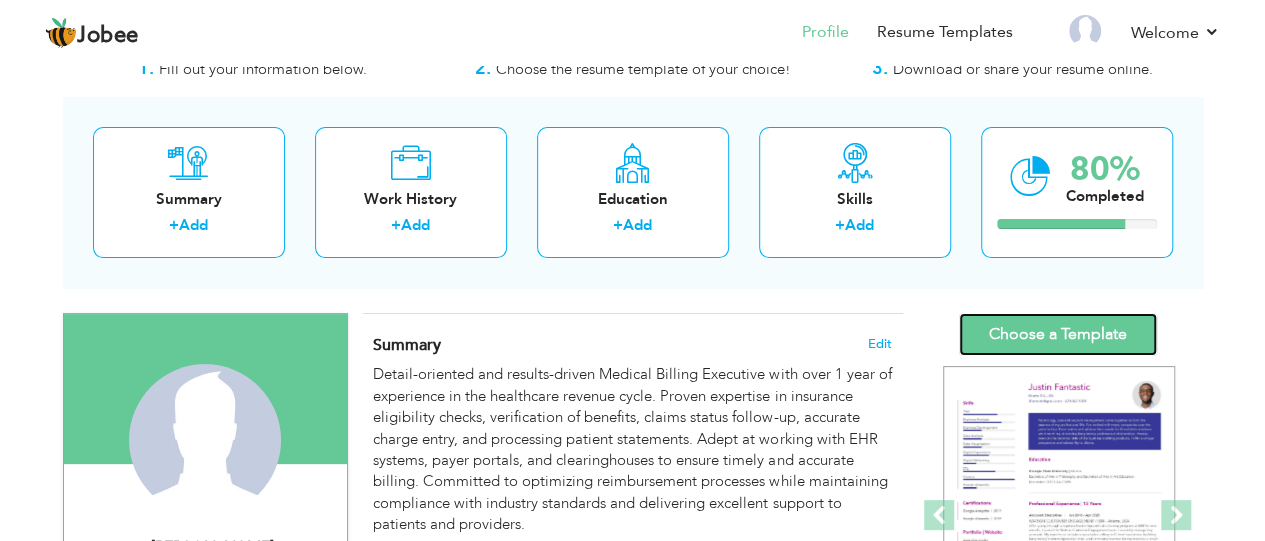 click on "Choose a Template" at bounding box center (1058, 334) 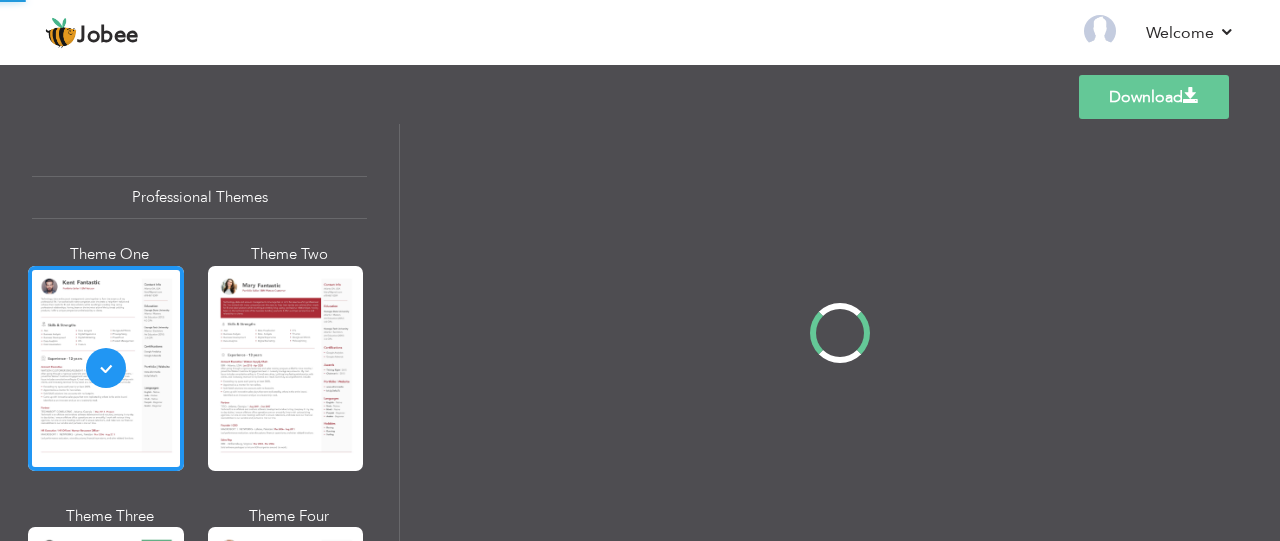 scroll, scrollTop: 0, scrollLeft: 0, axis: both 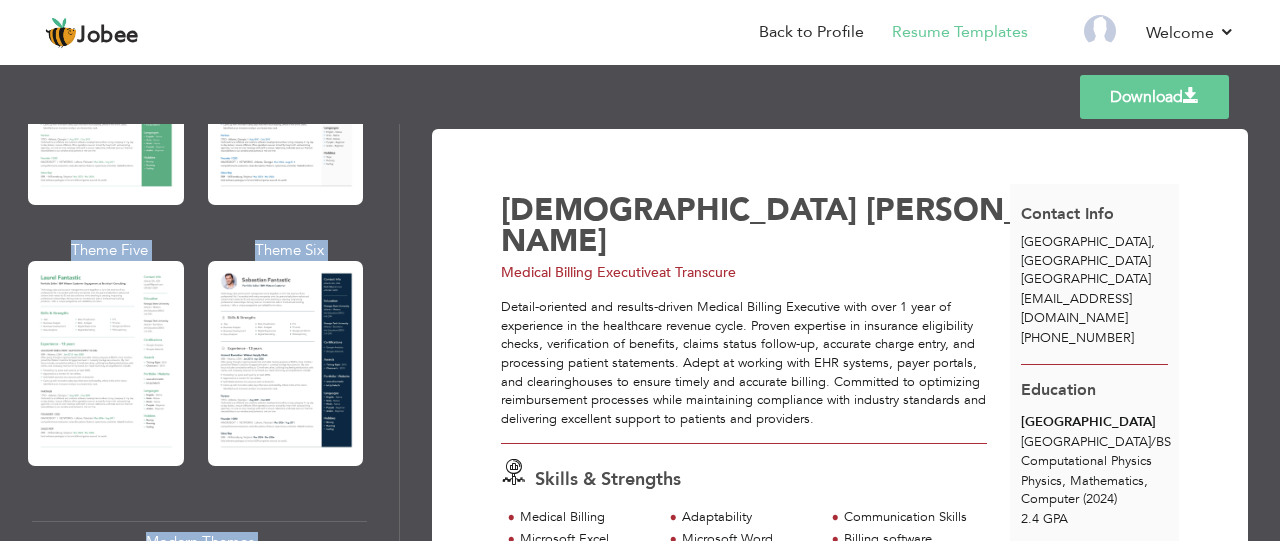 drag, startPoint x: 409, startPoint y: 213, endPoint x: 396, endPoint y: 203, distance: 16.40122 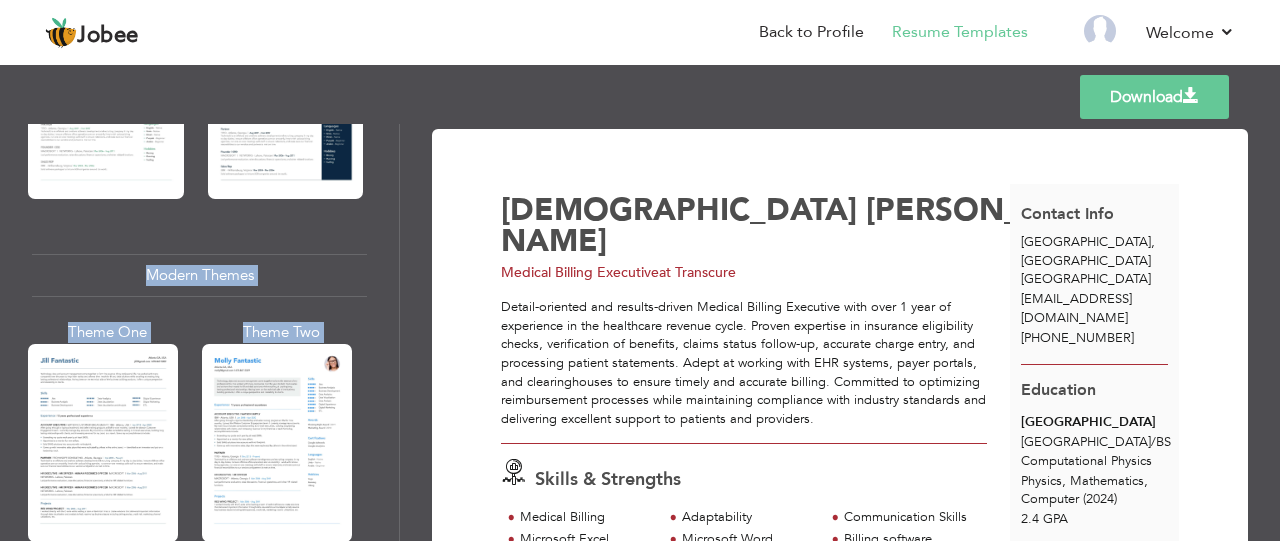 scroll, scrollTop: 814, scrollLeft: 0, axis: vertical 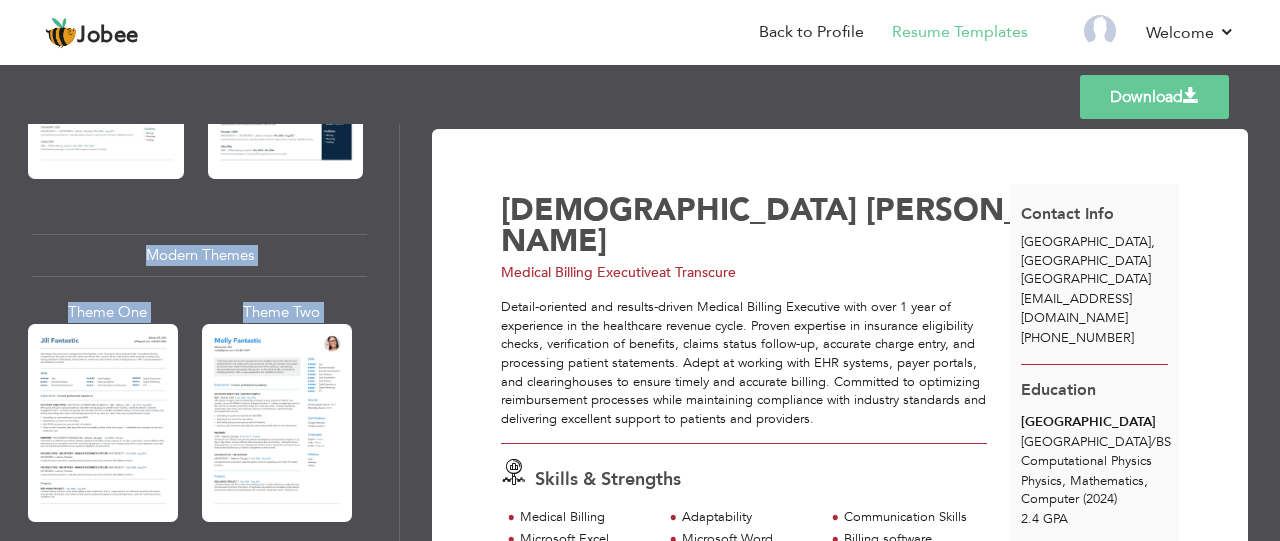 click on "Modern Themes
Theme One
Theme Two
Theme Three
Theme Four" at bounding box center (199, 511) 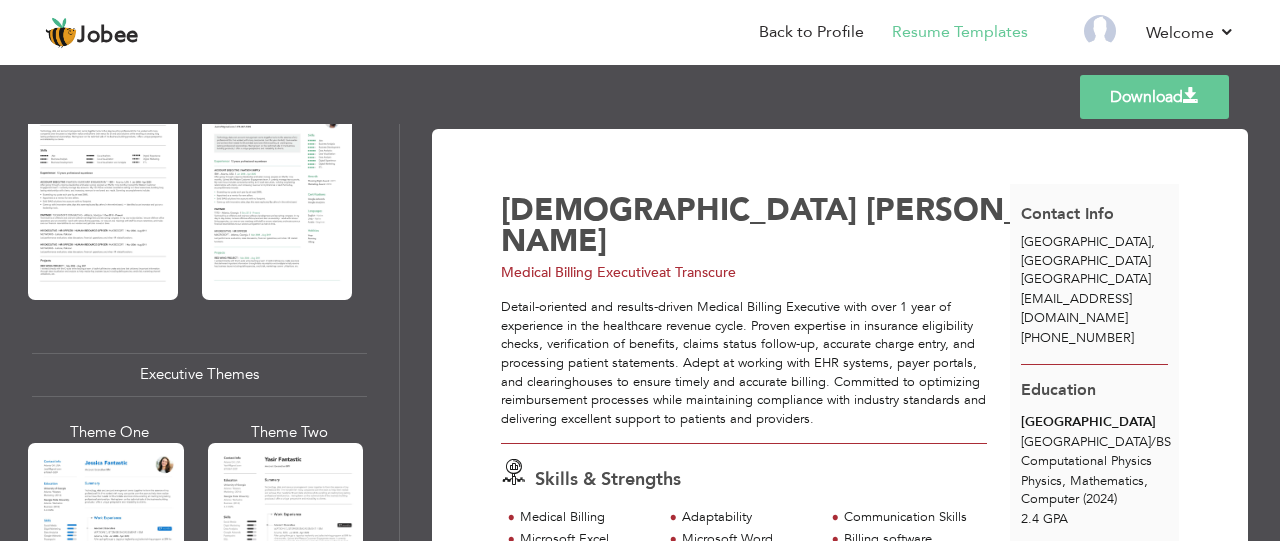 scroll, scrollTop: 1309, scrollLeft: 0, axis: vertical 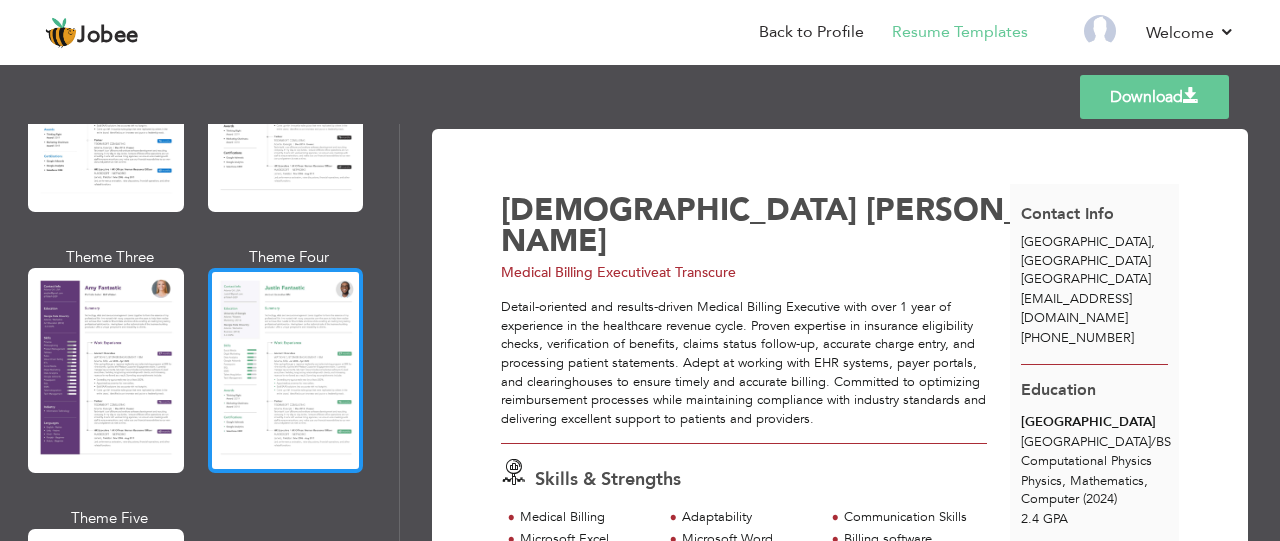 click at bounding box center [286, 370] 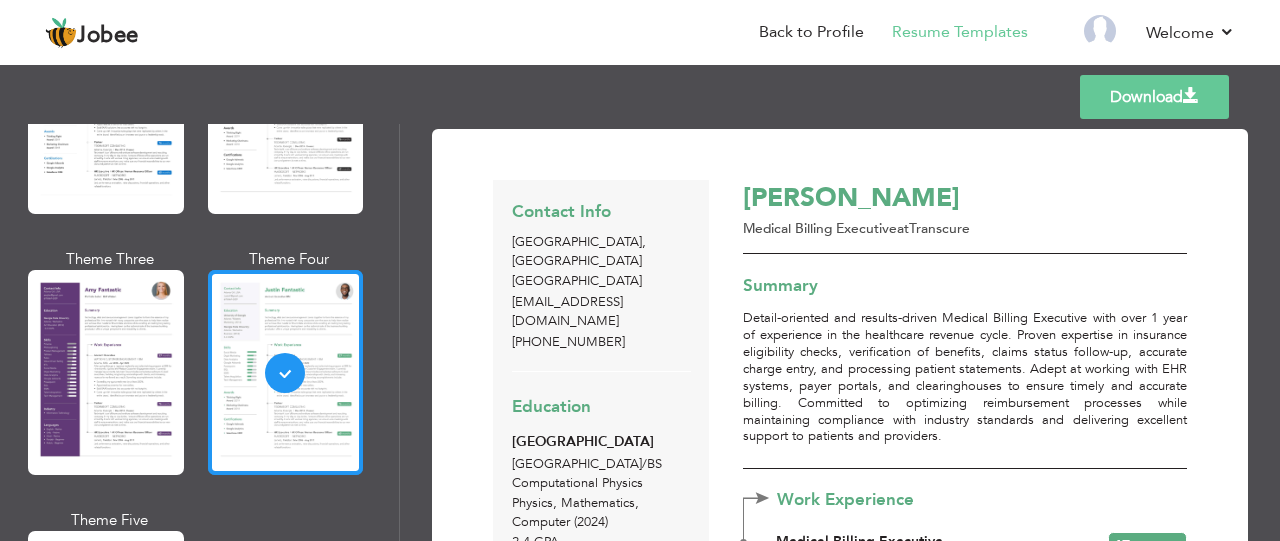 scroll, scrollTop: 1726, scrollLeft: 0, axis: vertical 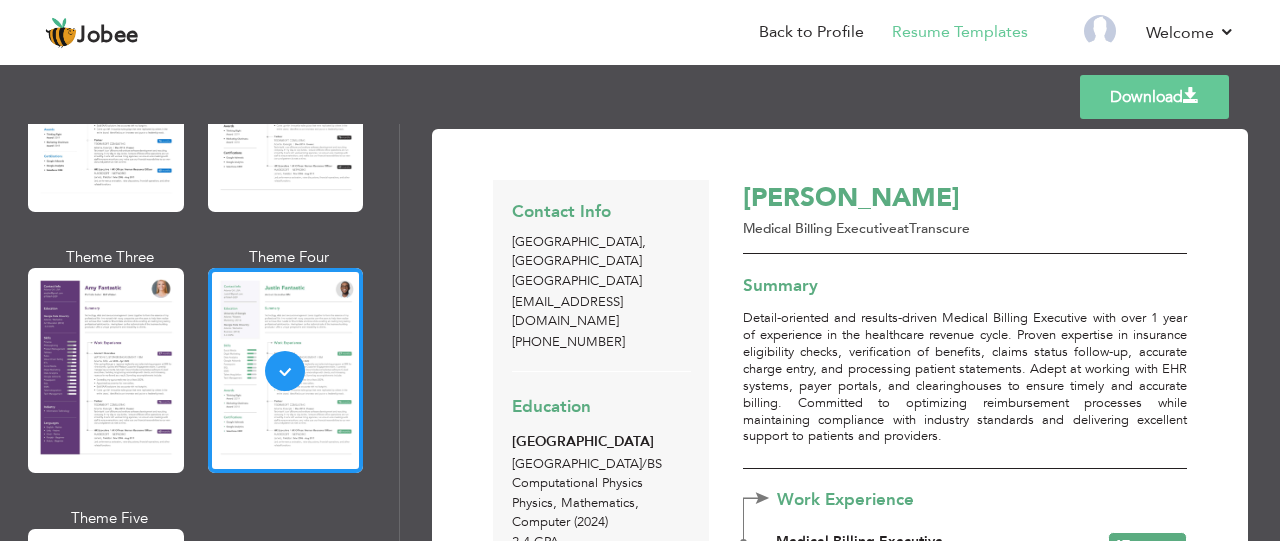 click on "Download" at bounding box center [1154, 97] 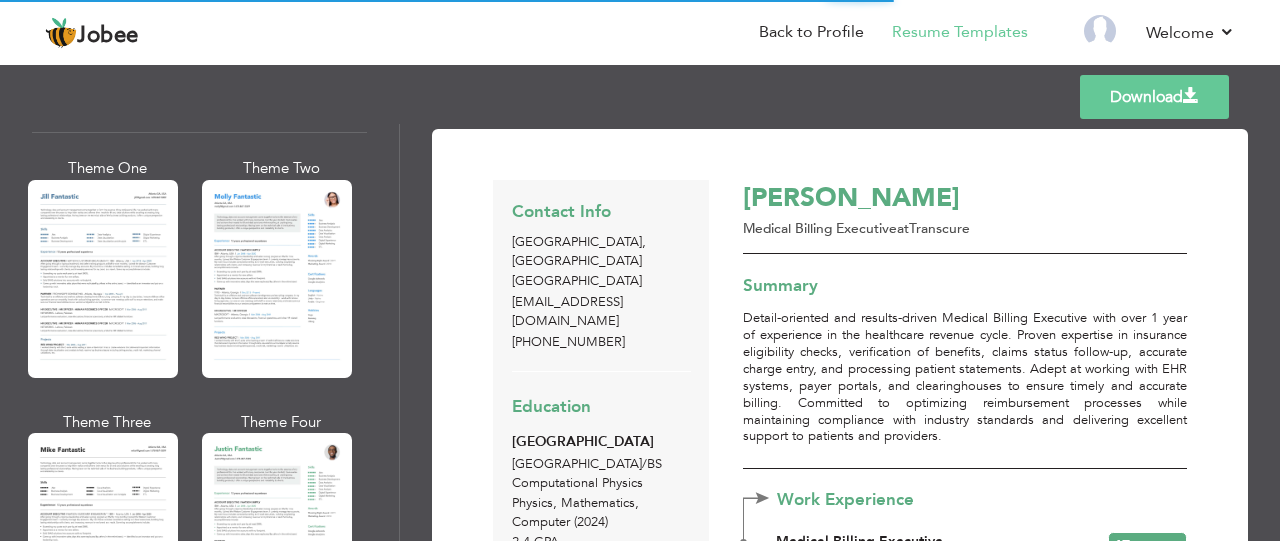 scroll, scrollTop: 964, scrollLeft: 0, axis: vertical 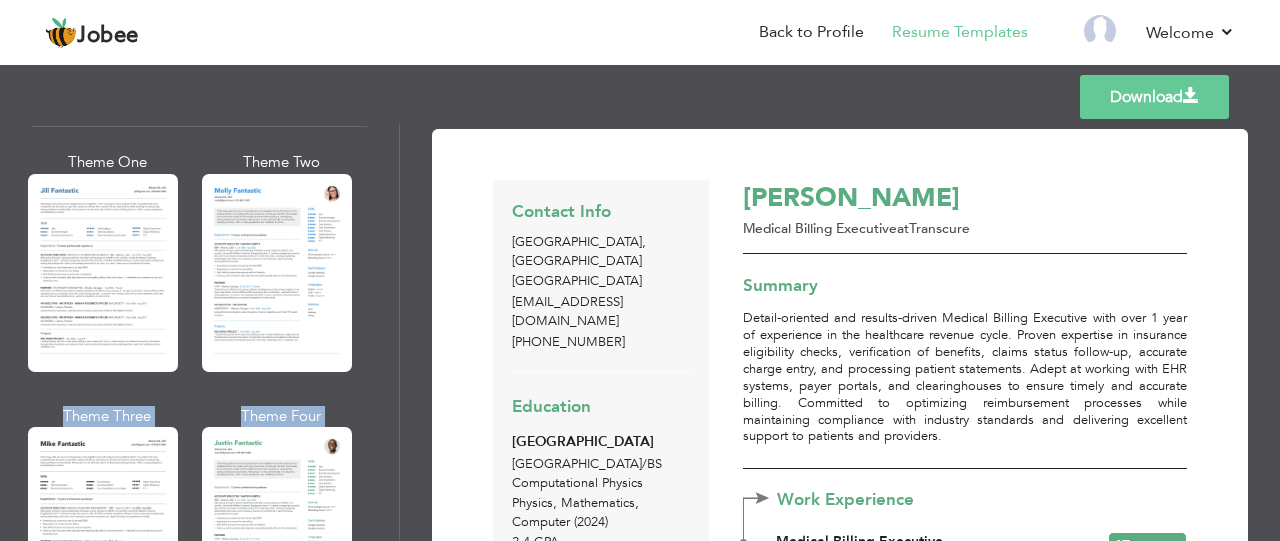 click on "Professional Themes
Theme One
Theme Two
Theme Three
Theme Four" at bounding box center (640, 332) 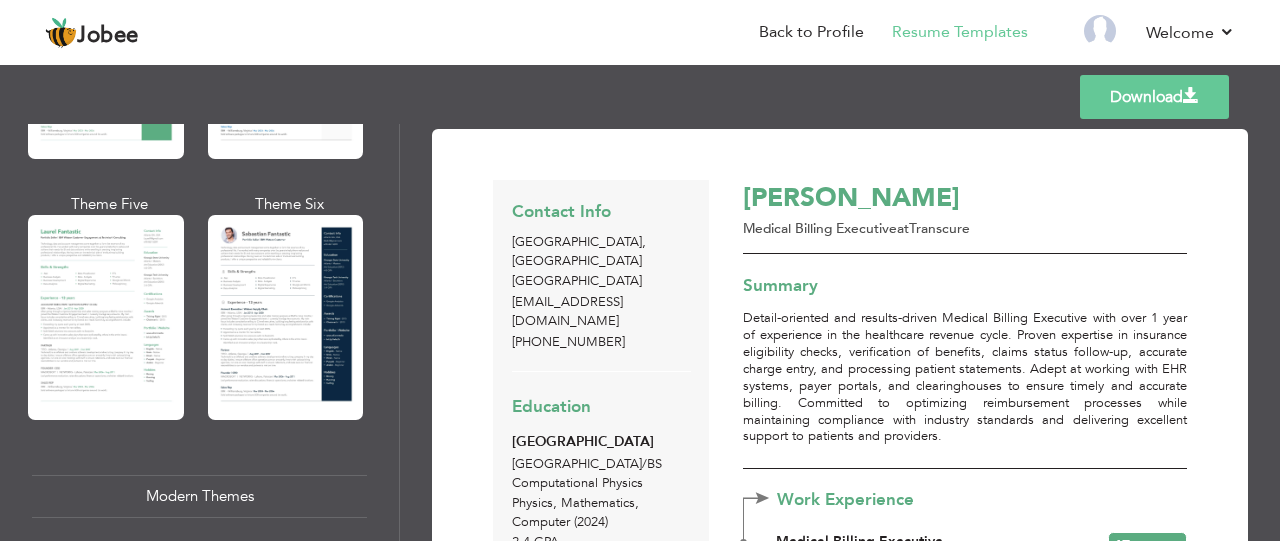 scroll, scrollTop: 514, scrollLeft: 0, axis: vertical 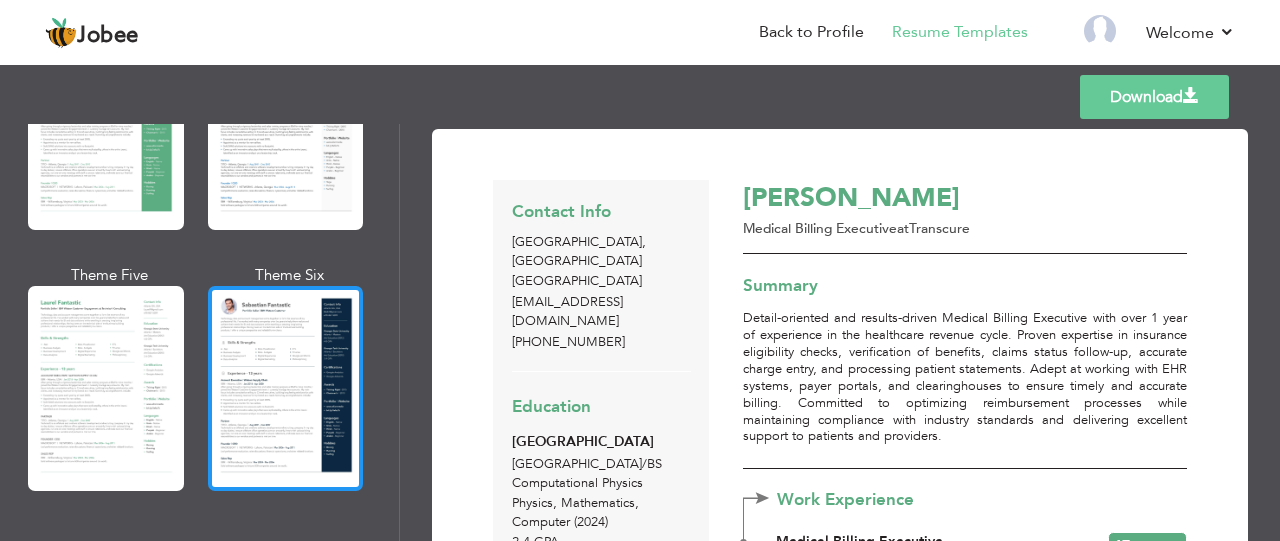 click at bounding box center (286, 388) 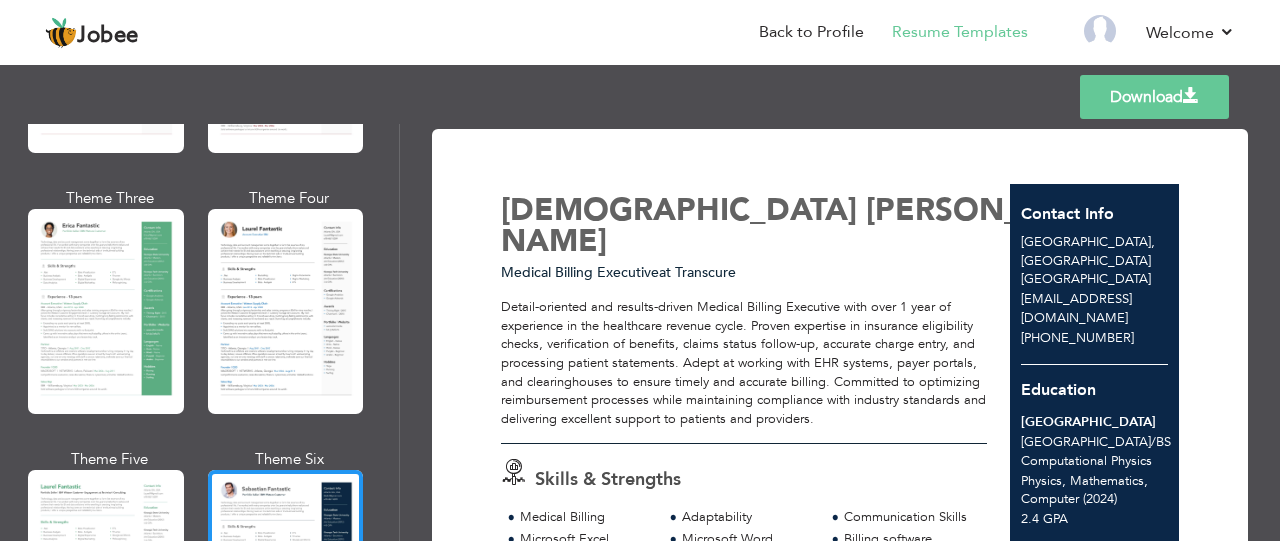 scroll, scrollTop: 332, scrollLeft: 0, axis: vertical 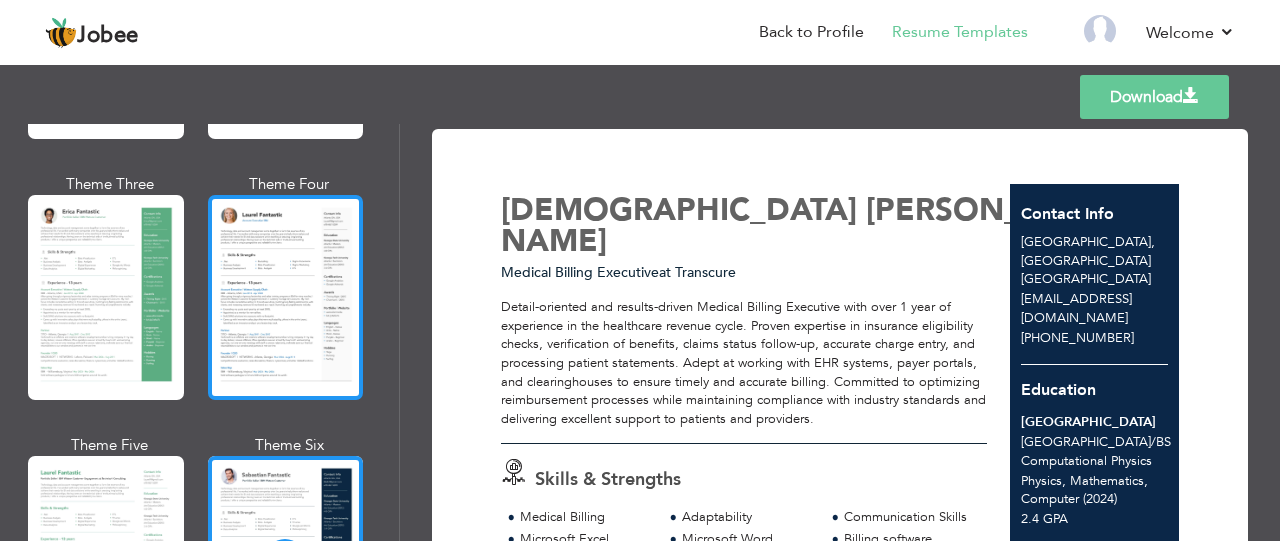 click at bounding box center (286, 297) 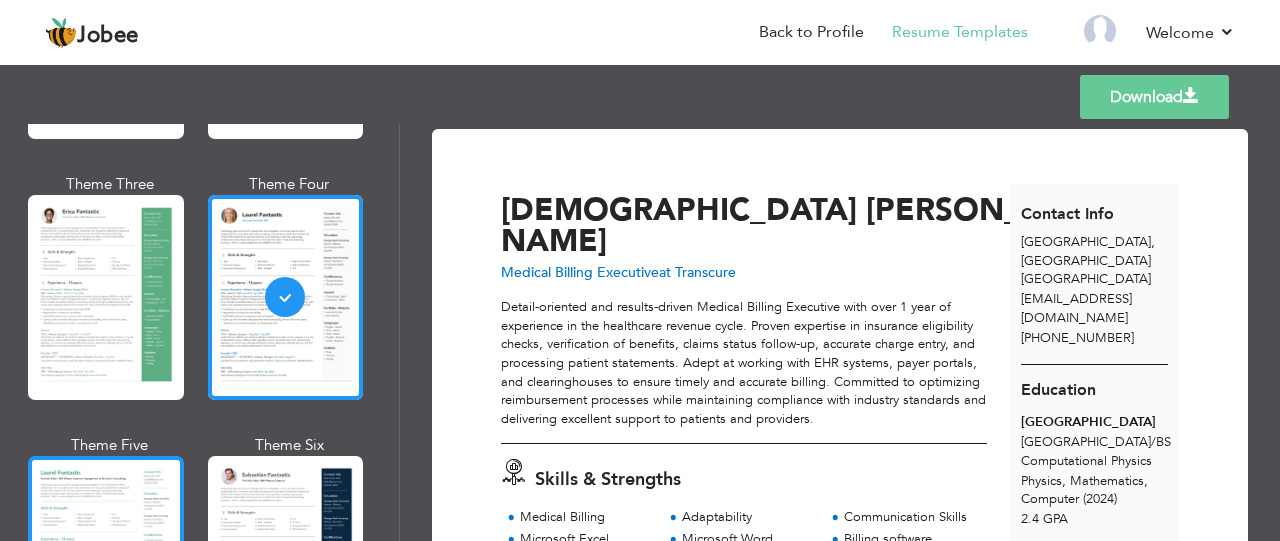 click at bounding box center [106, 558] 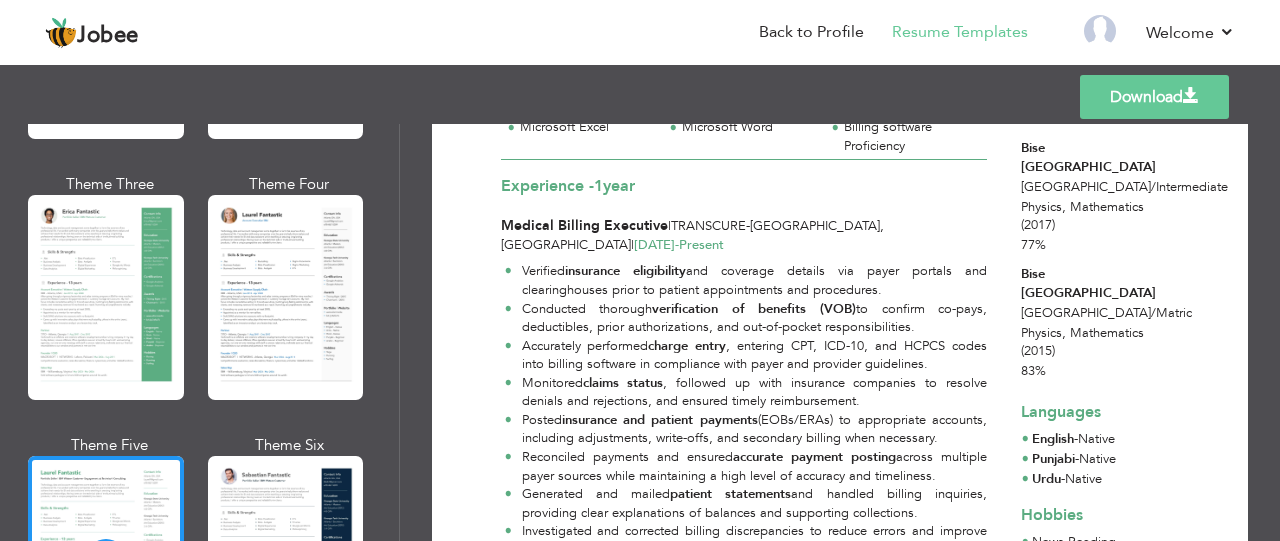 scroll, scrollTop: 412, scrollLeft: 0, axis: vertical 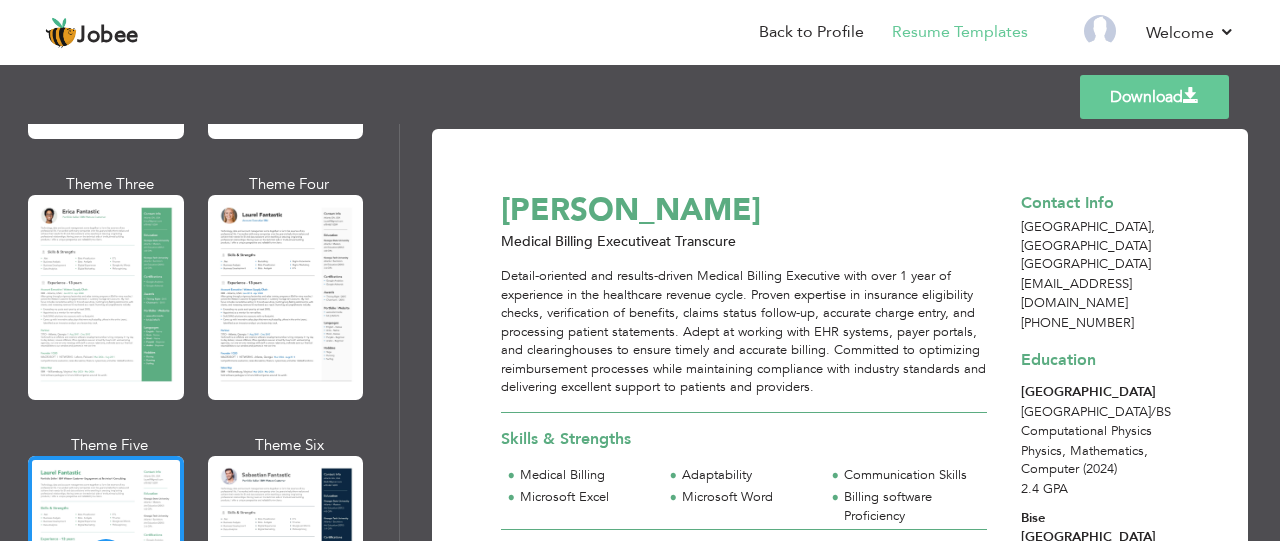 click on "Download" at bounding box center [1154, 97] 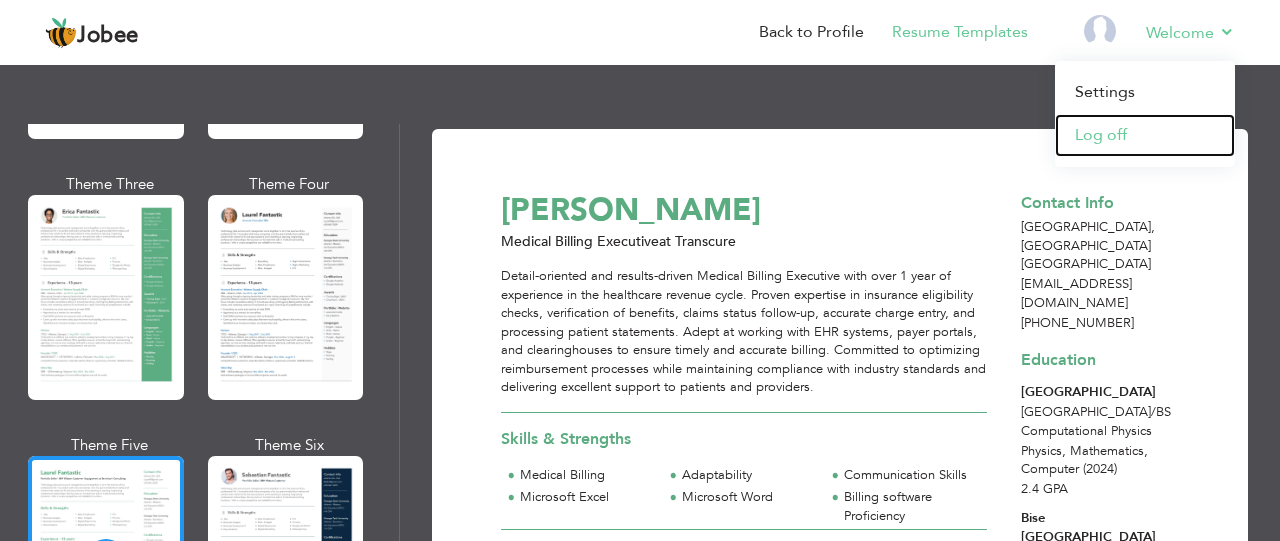 click on "Log off" at bounding box center [1145, 135] 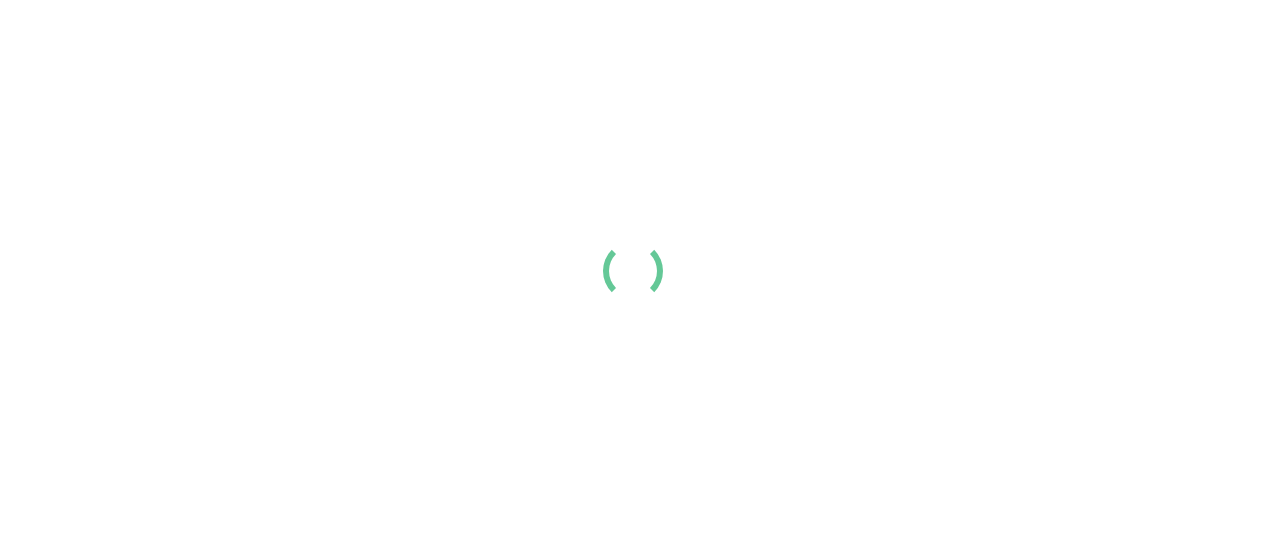 scroll, scrollTop: 0, scrollLeft: 0, axis: both 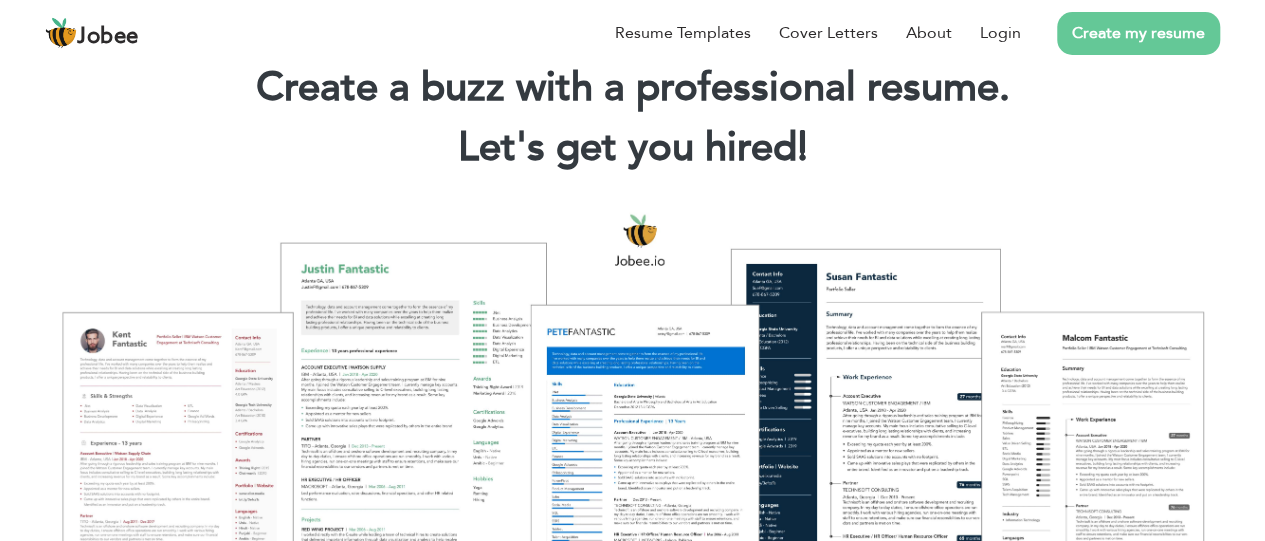 click on "Create my resume" at bounding box center (1138, 33) 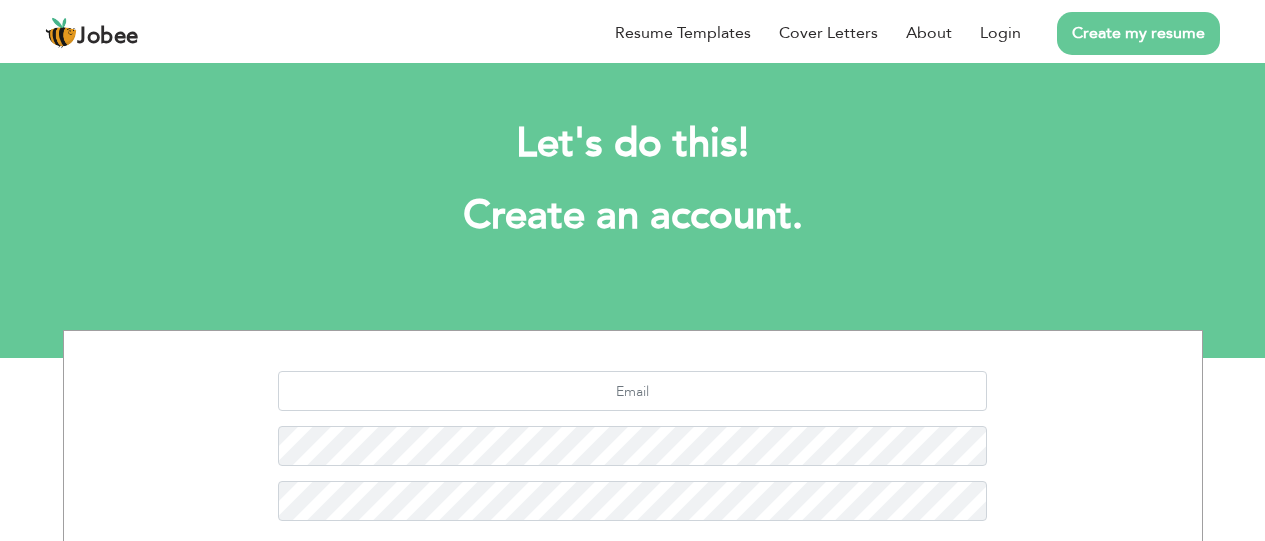 scroll, scrollTop: 0, scrollLeft: 0, axis: both 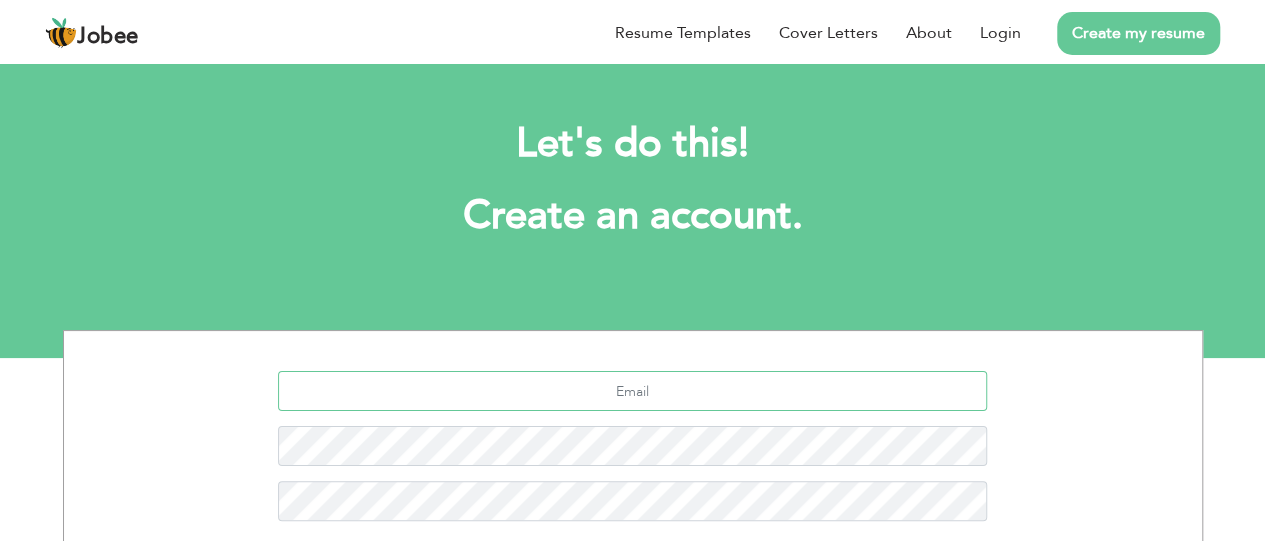 click at bounding box center [632, 391] 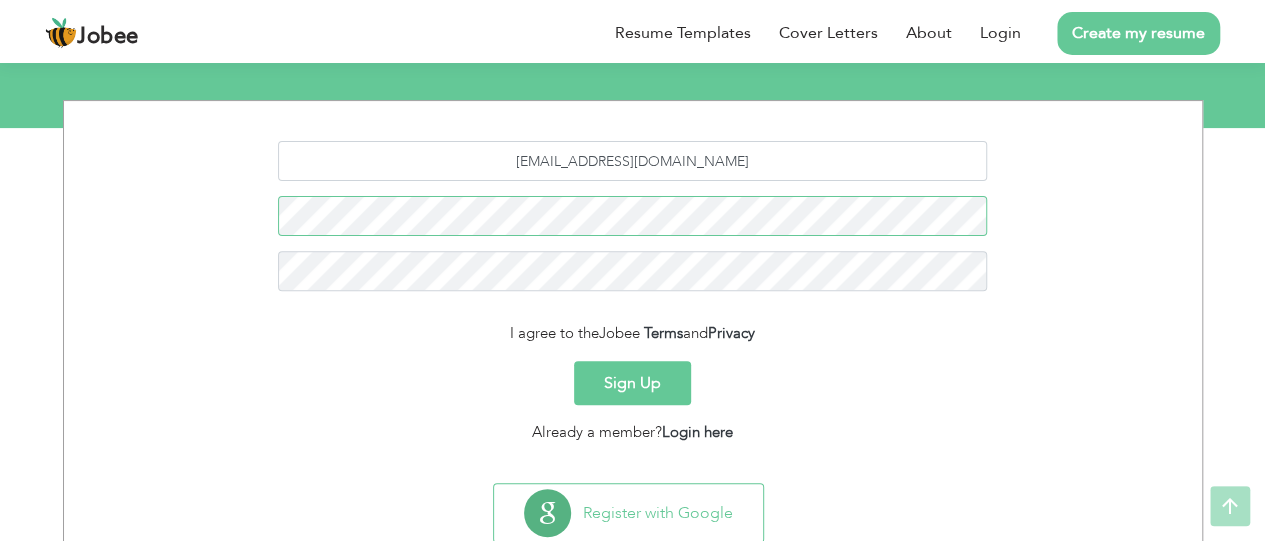 scroll, scrollTop: 231, scrollLeft: 0, axis: vertical 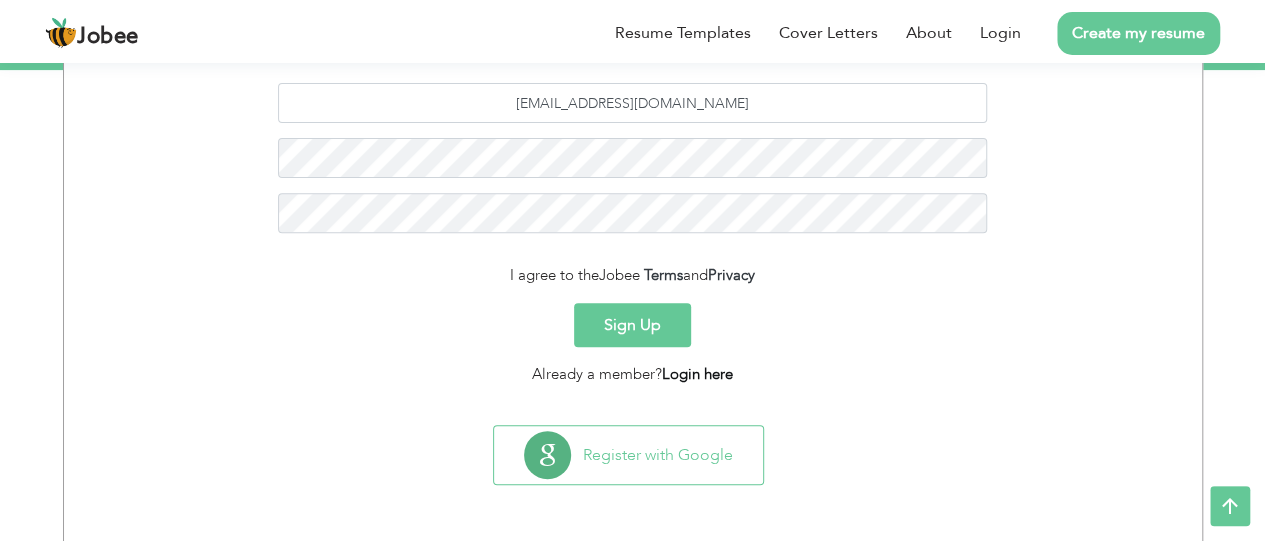 click on "Login here" at bounding box center (697, 374) 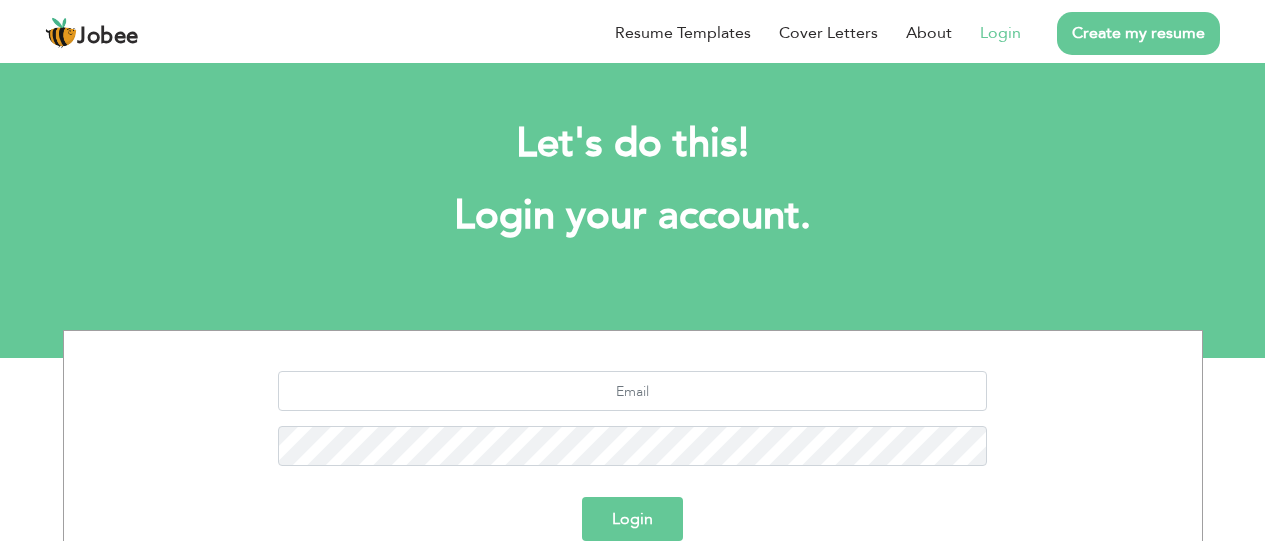 scroll, scrollTop: 0, scrollLeft: 0, axis: both 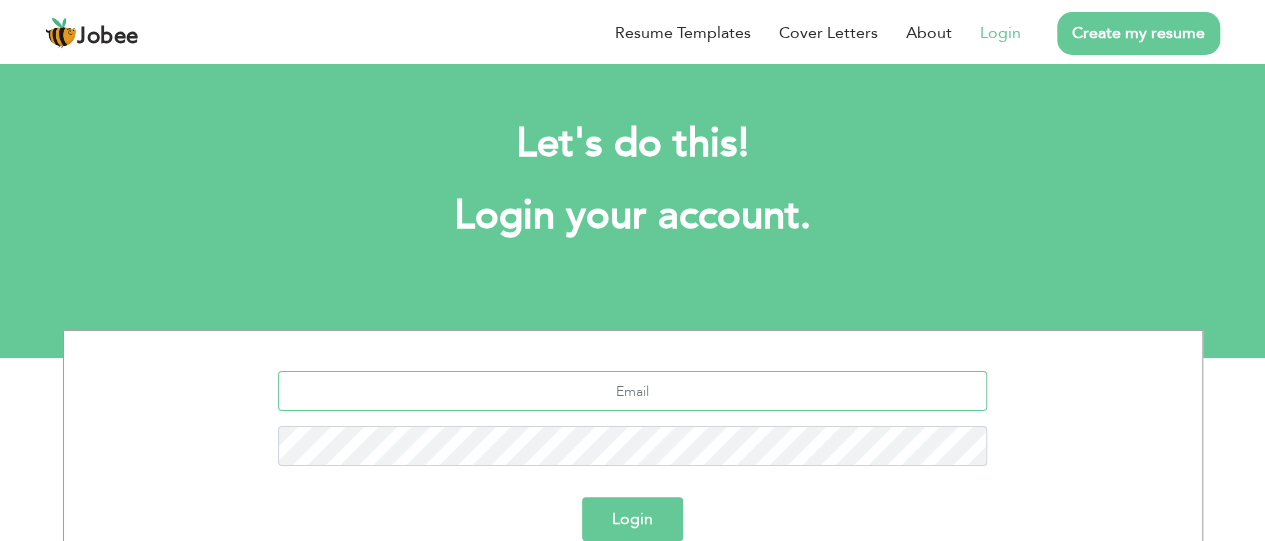 click at bounding box center [632, 391] 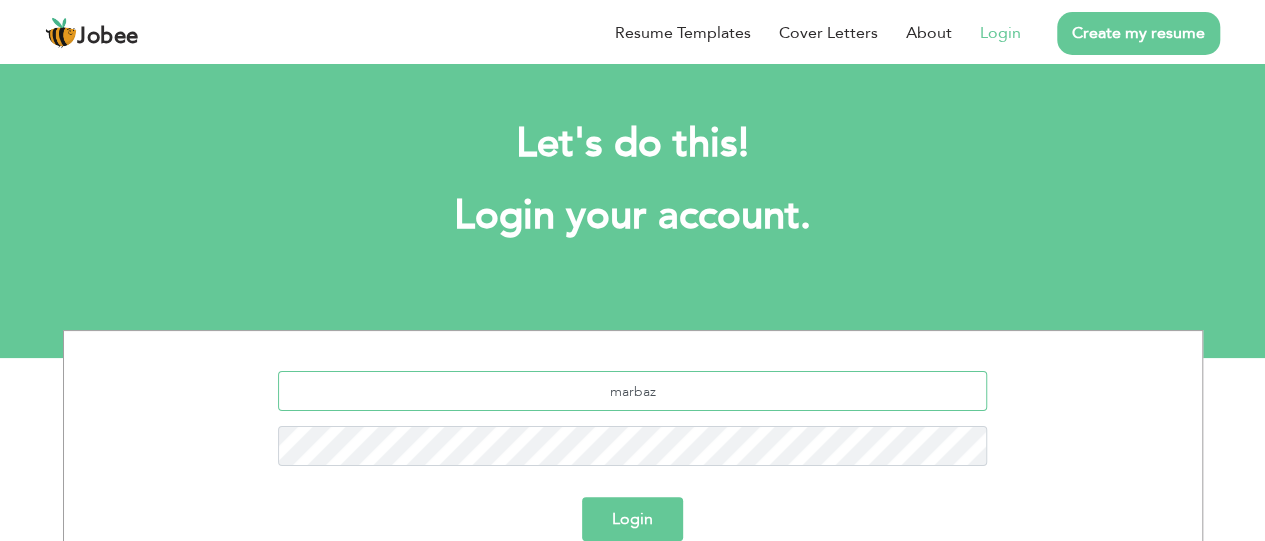 type on "marbazabdulkhaliq4@gmail.com" 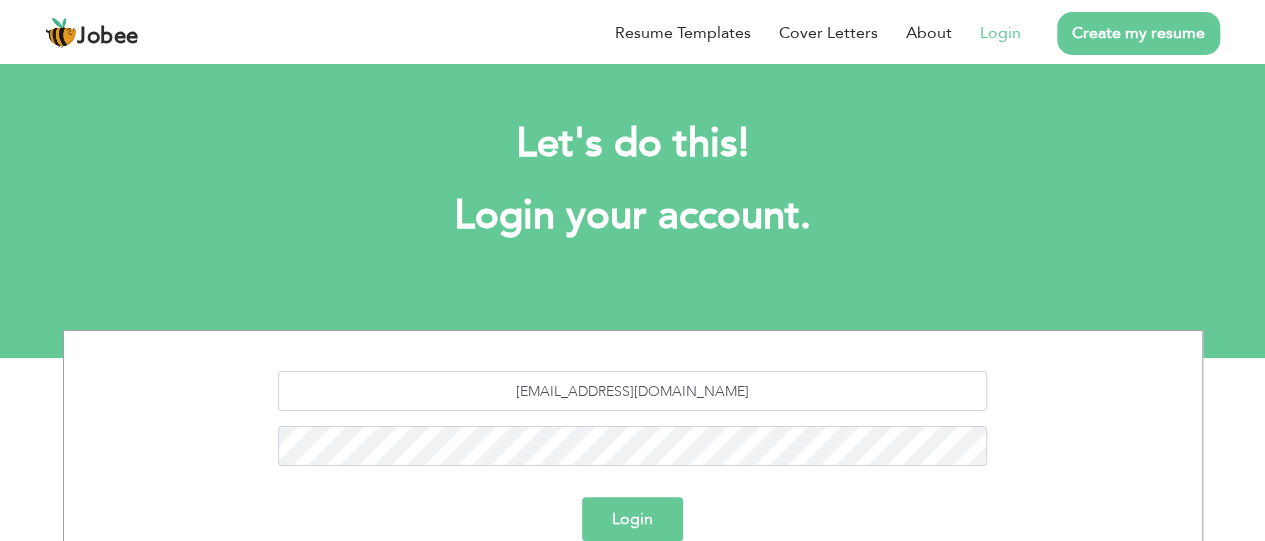 click on "Login" at bounding box center [632, 519] 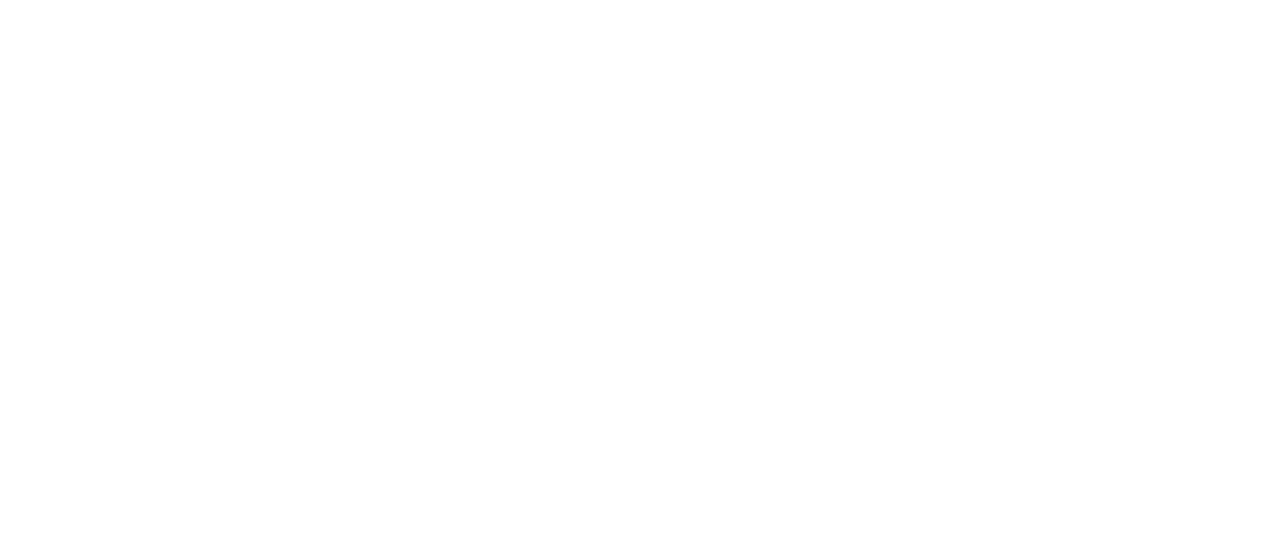 scroll, scrollTop: 0, scrollLeft: 0, axis: both 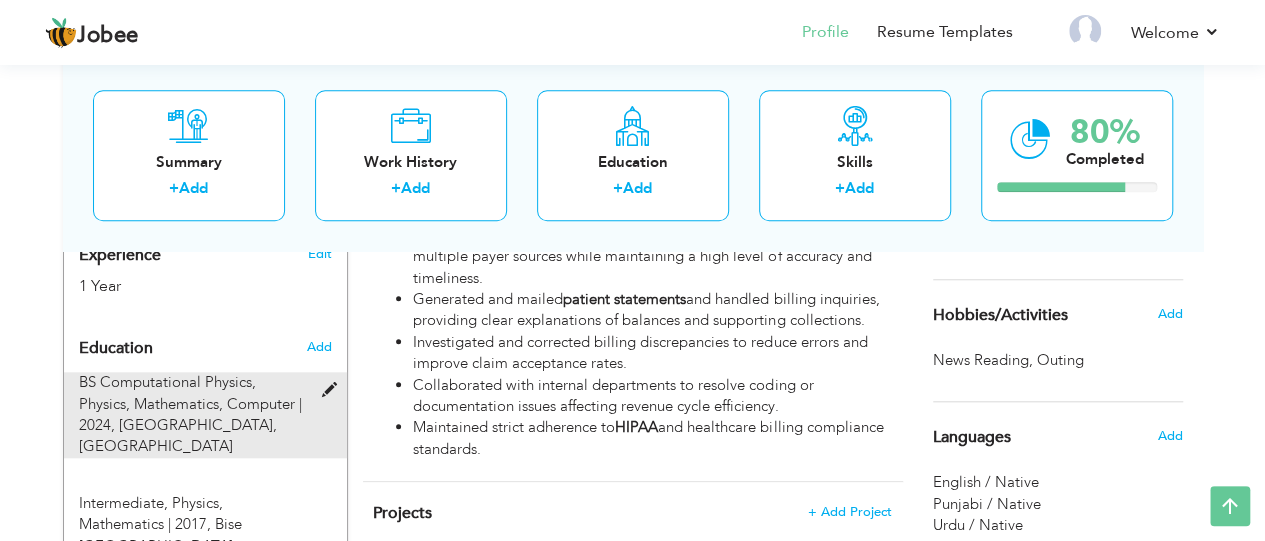 click at bounding box center (333, 390) 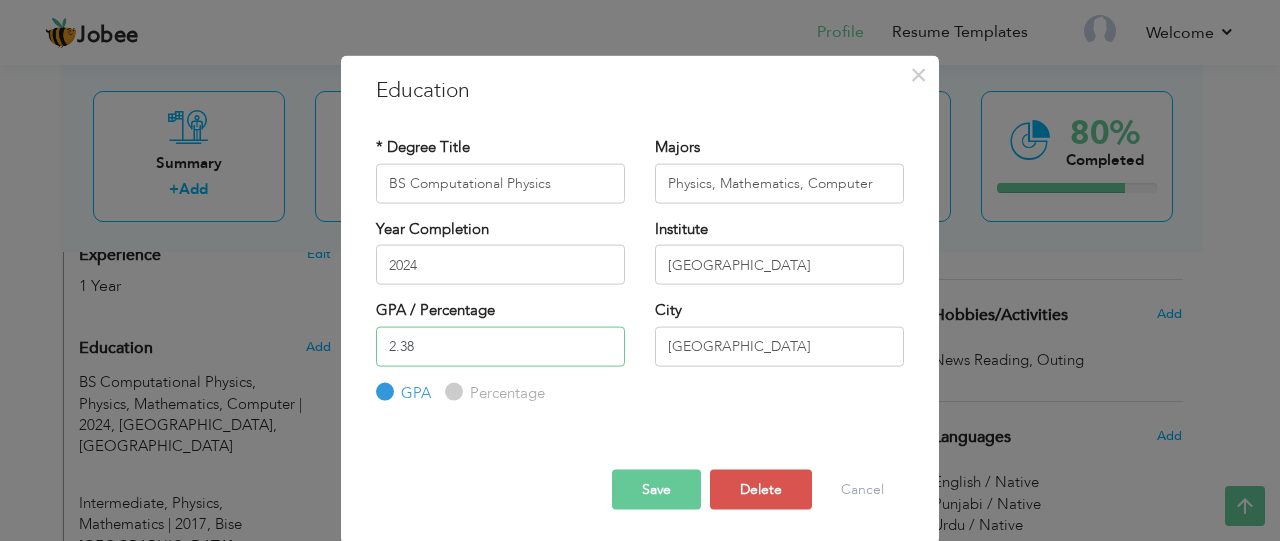 click on "2.38" at bounding box center (500, 346) 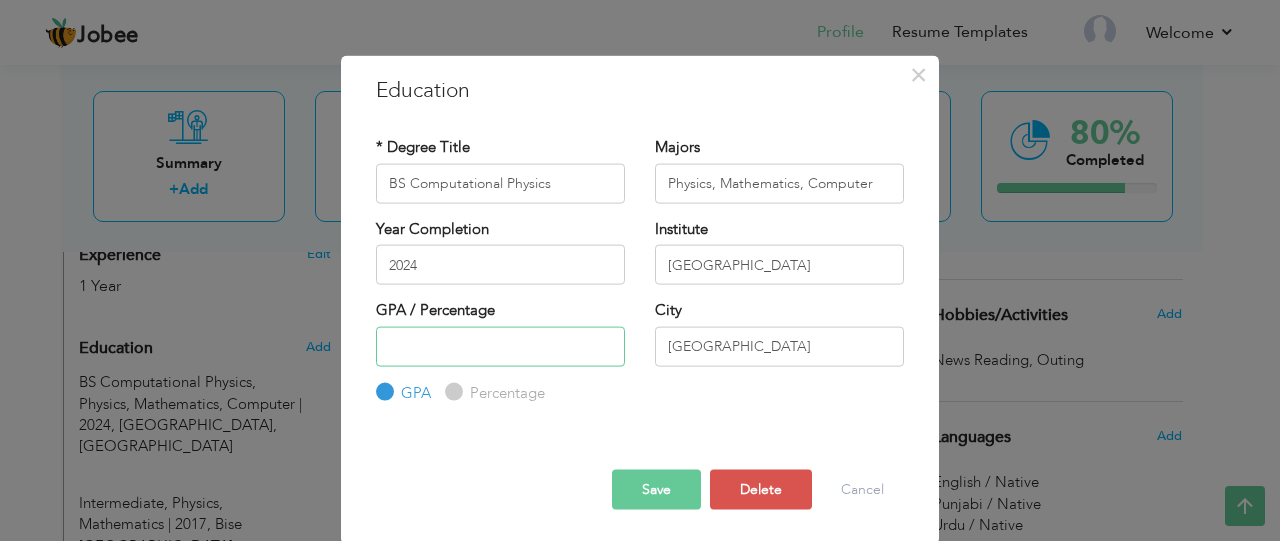 type 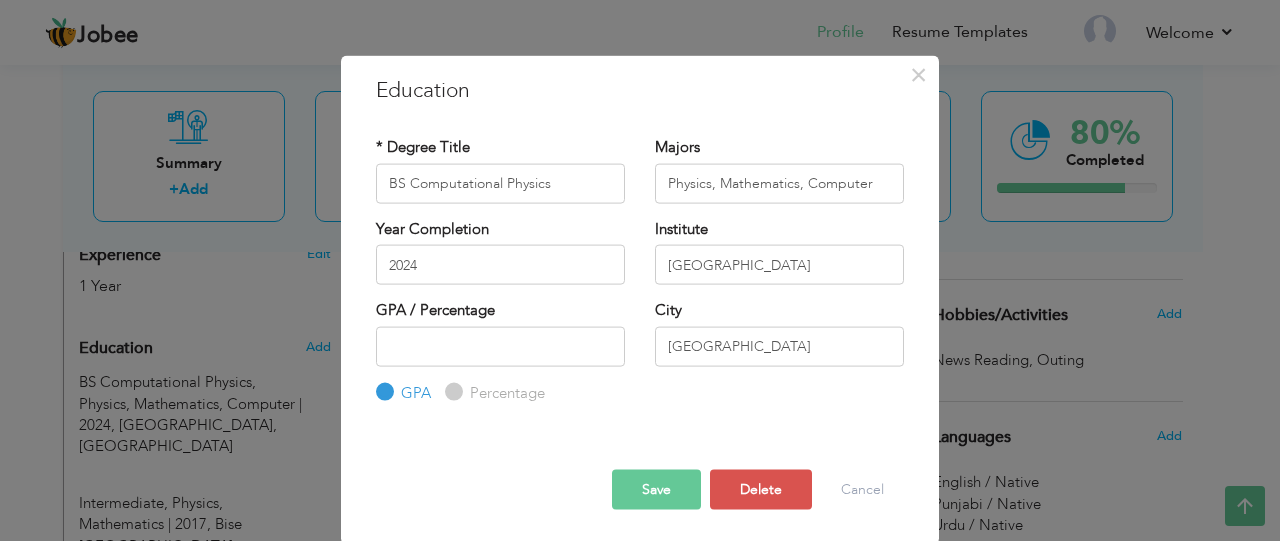 click on "Save" at bounding box center [656, 490] 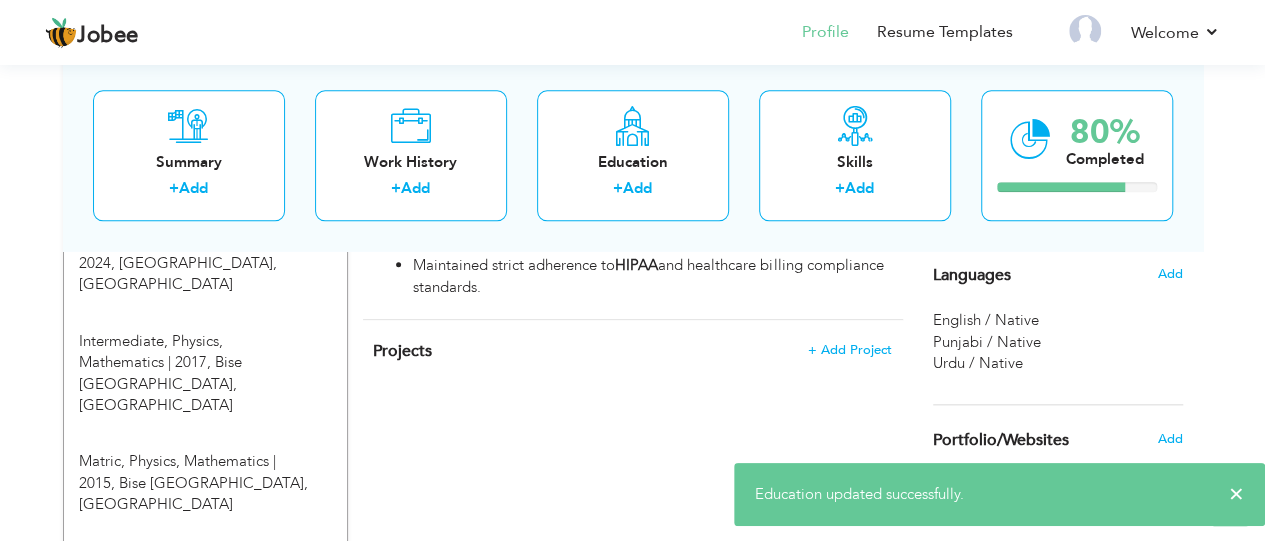 scroll, scrollTop: 965, scrollLeft: 0, axis: vertical 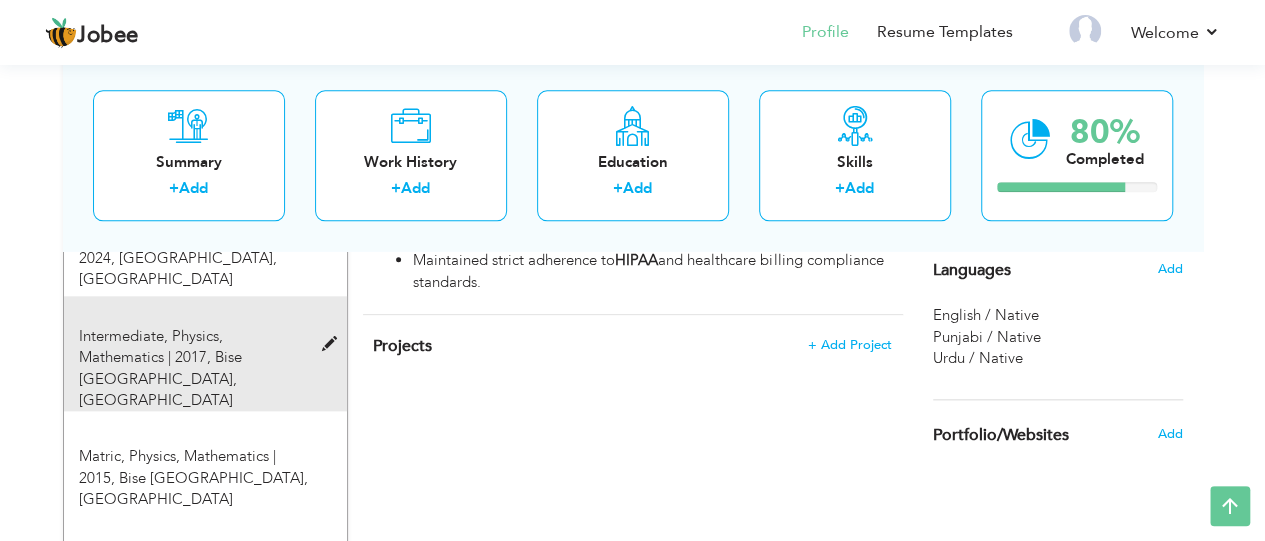 click at bounding box center (333, 344) 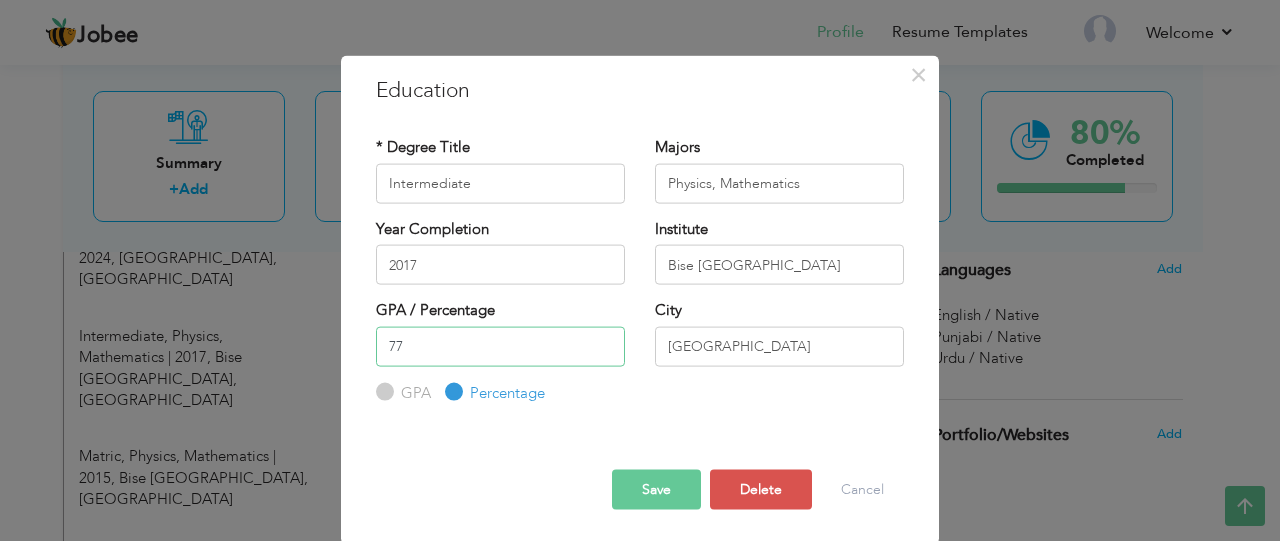 click on "77" at bounding box center (500, 346) 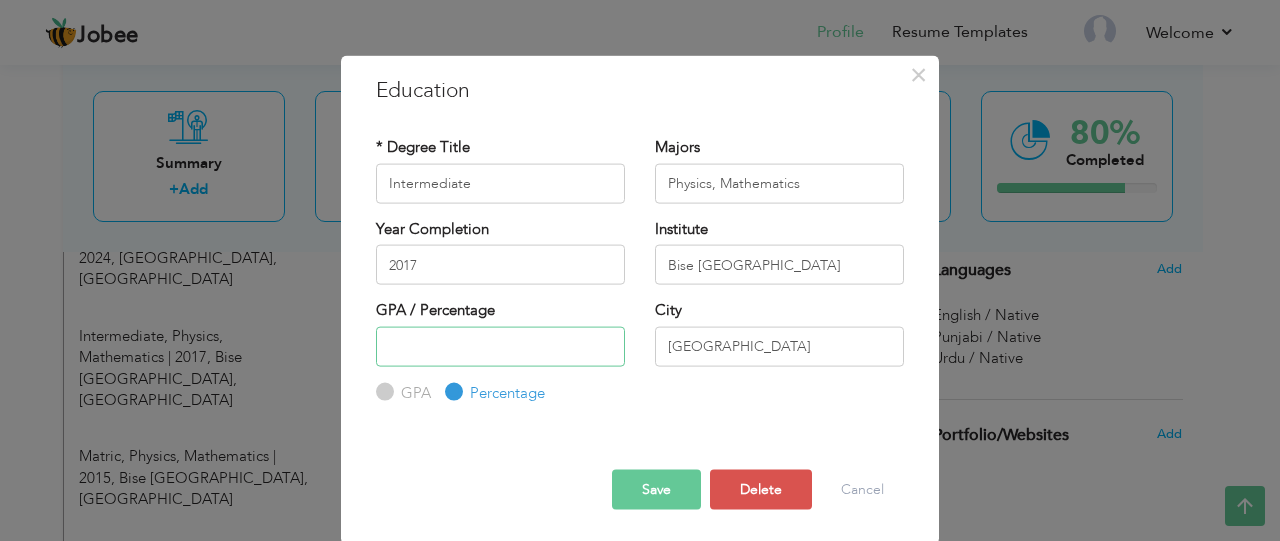 type 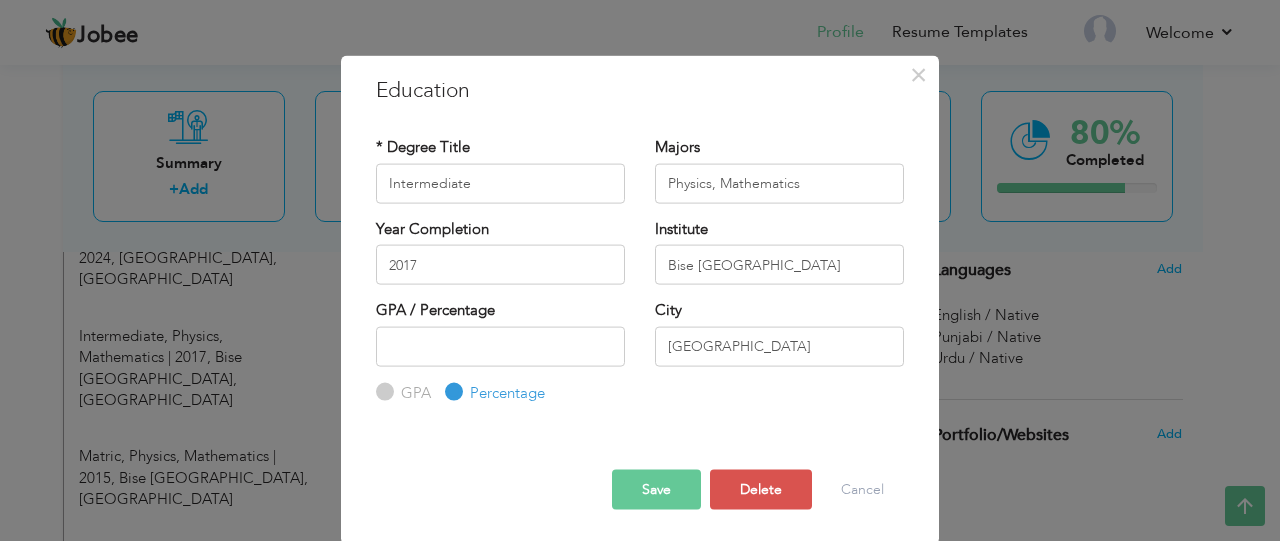 click on "Save" at bounding box center (656, 490) 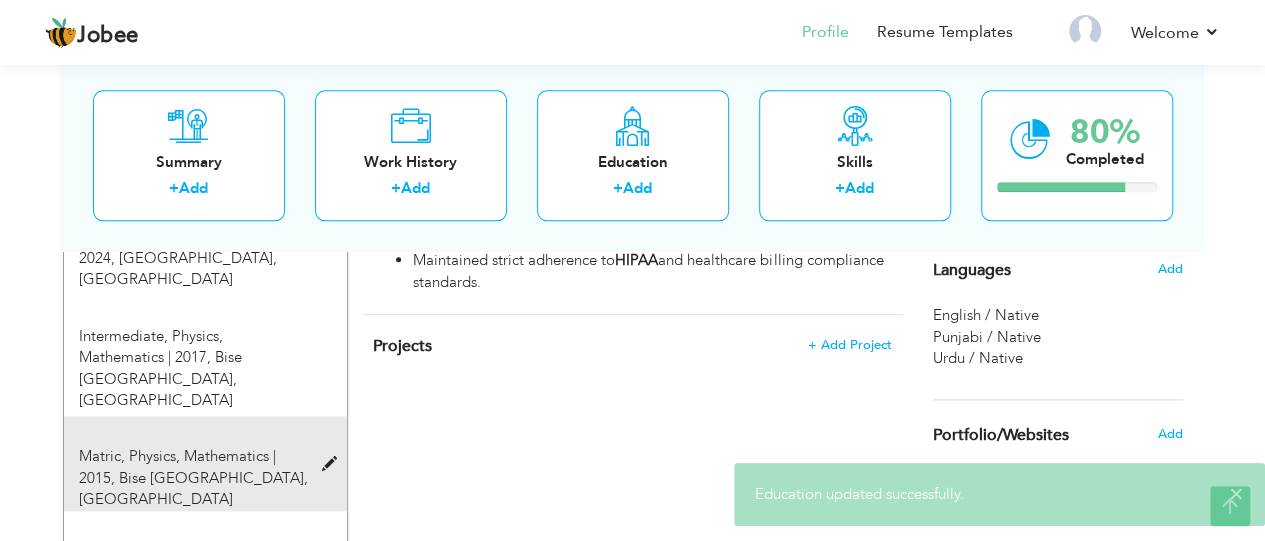 click at bounding box center (333, 464) 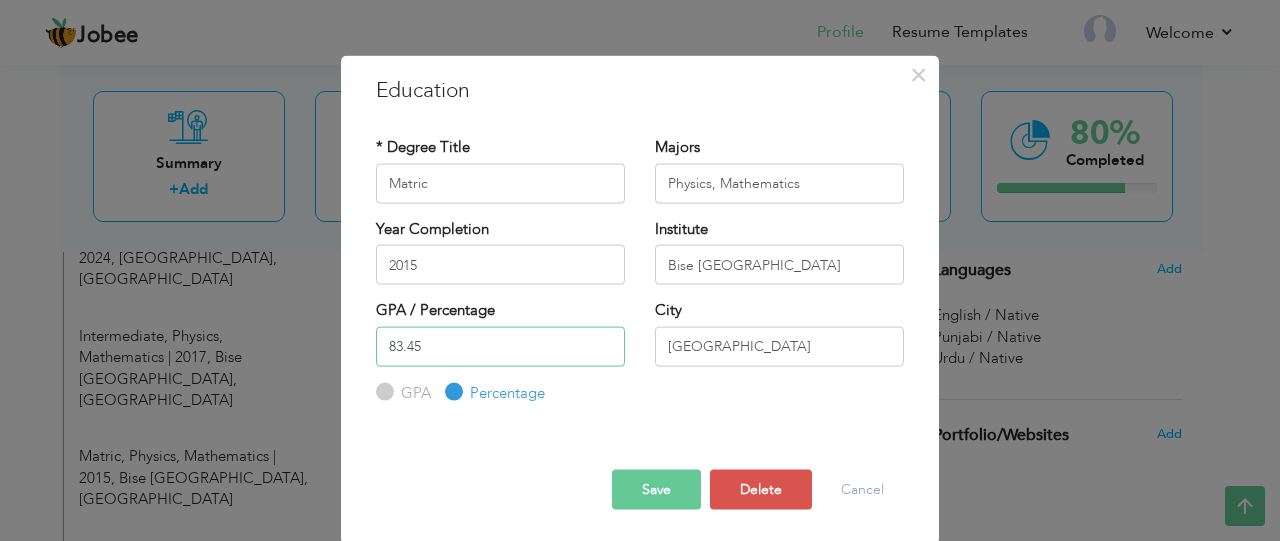 click on "83.45" at bounding box center [500, 346] 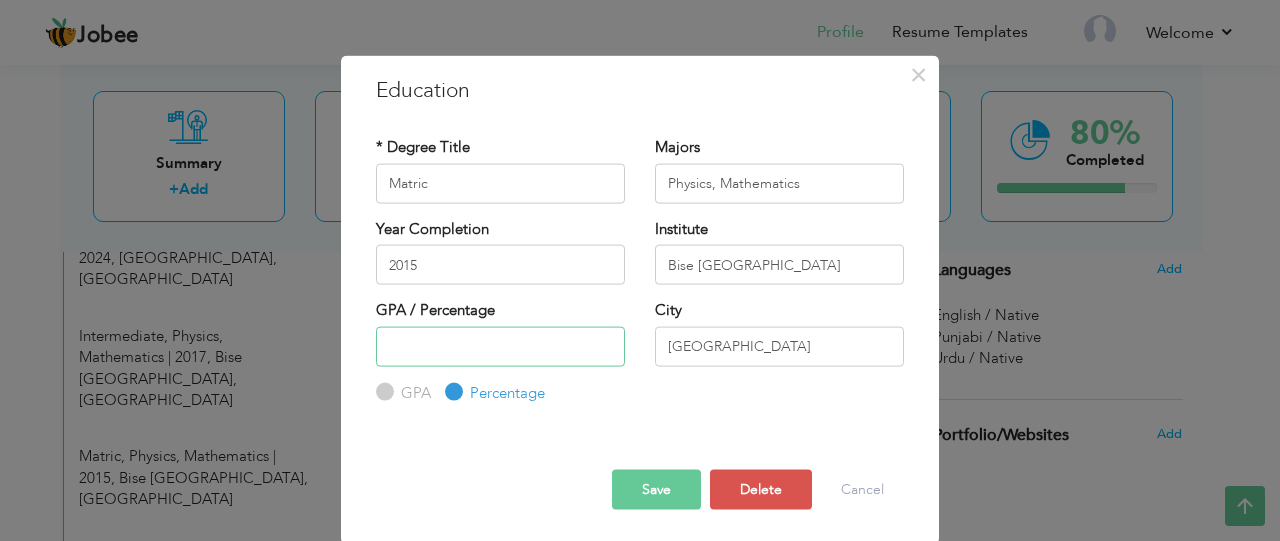 type 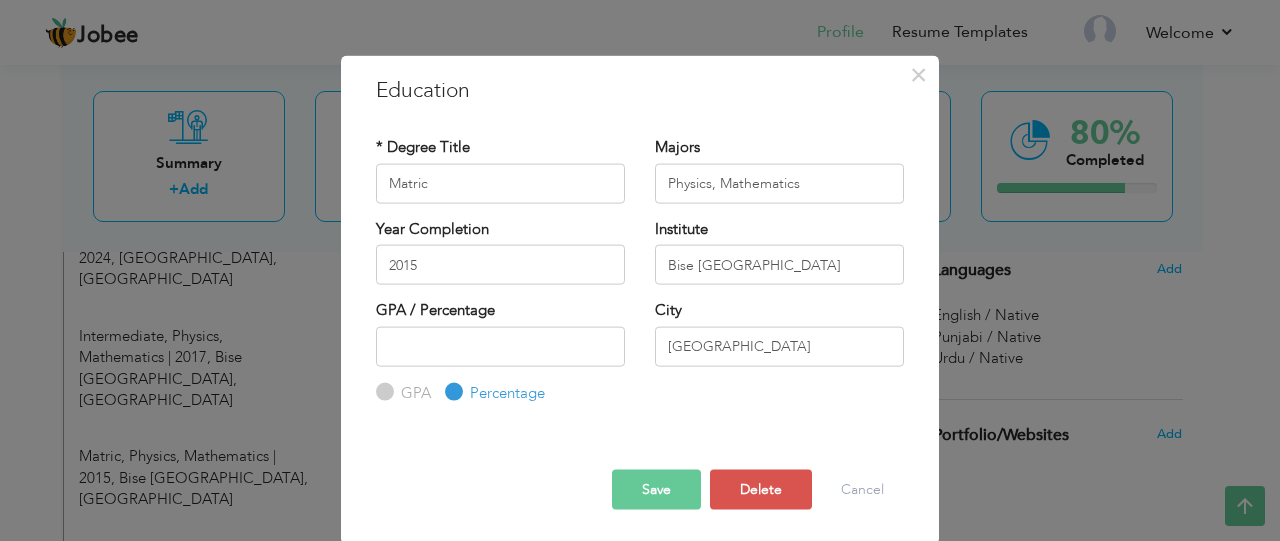 click on "Save" at bounding box center [656, 490] 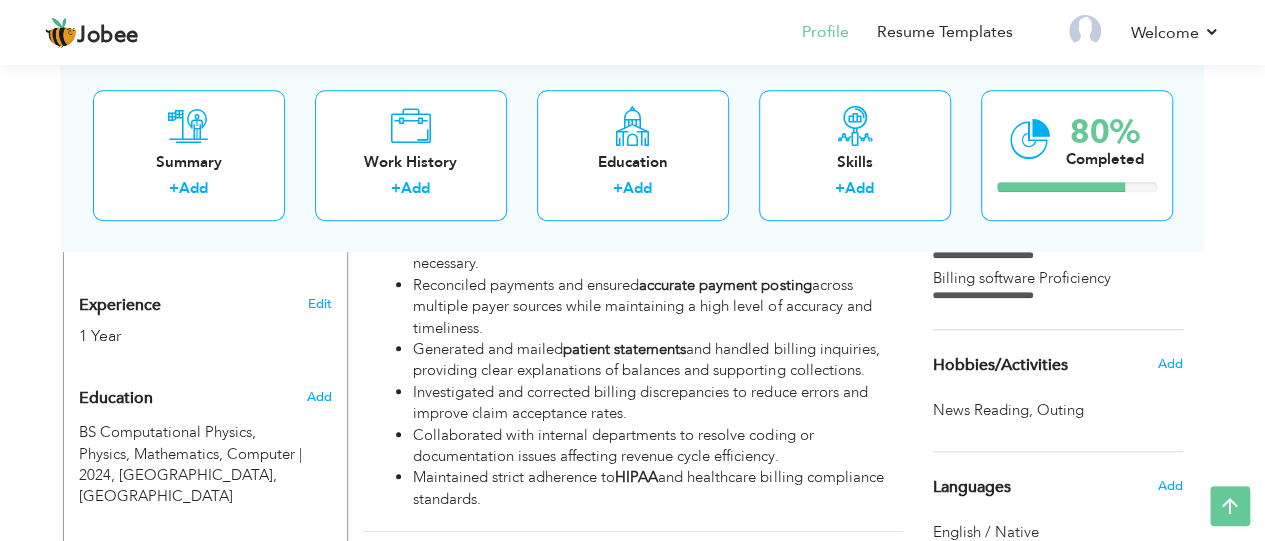 scroll, scrollTop: 750, scrollLeft: 0, axis: vertical 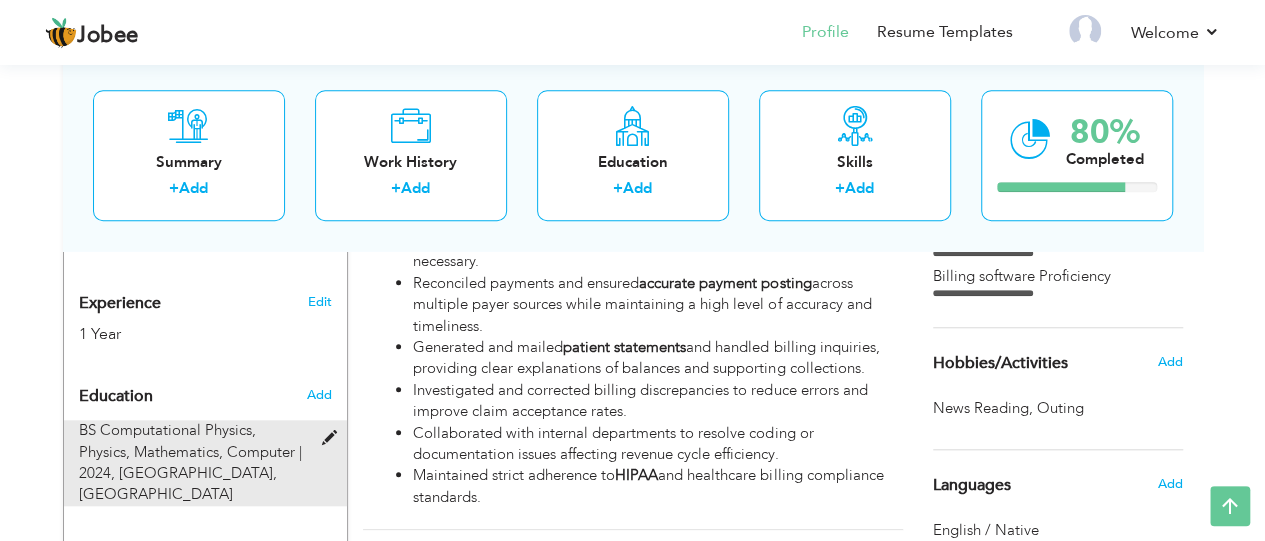 click on "Punjab University Lahore, Lahore" at bounding box center (178, 483) 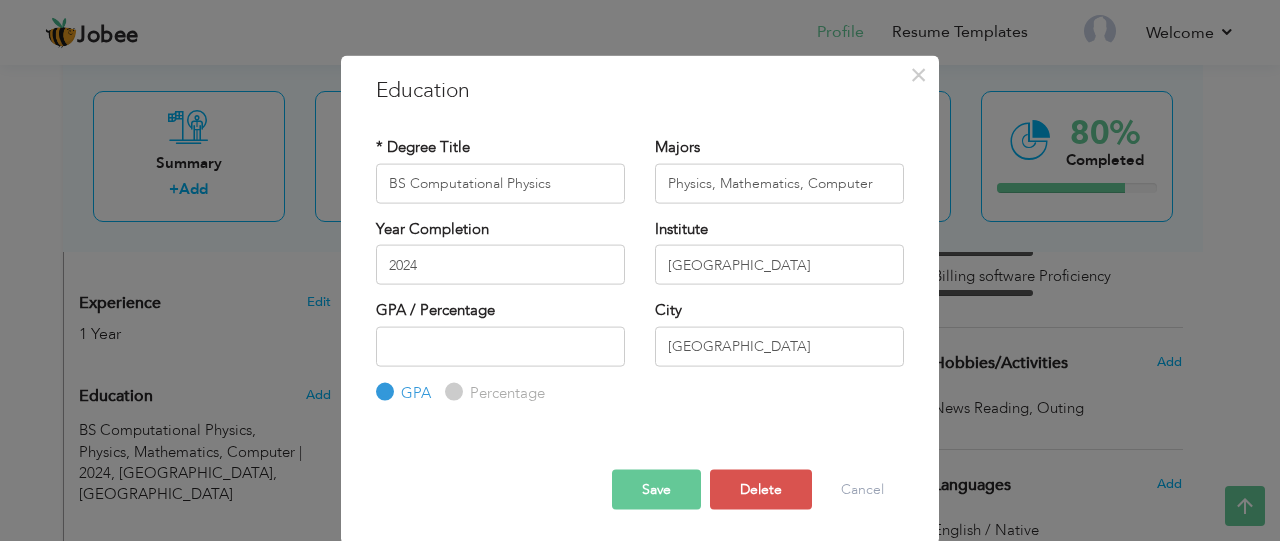 click on "Save" at bounding box center (656, 490) 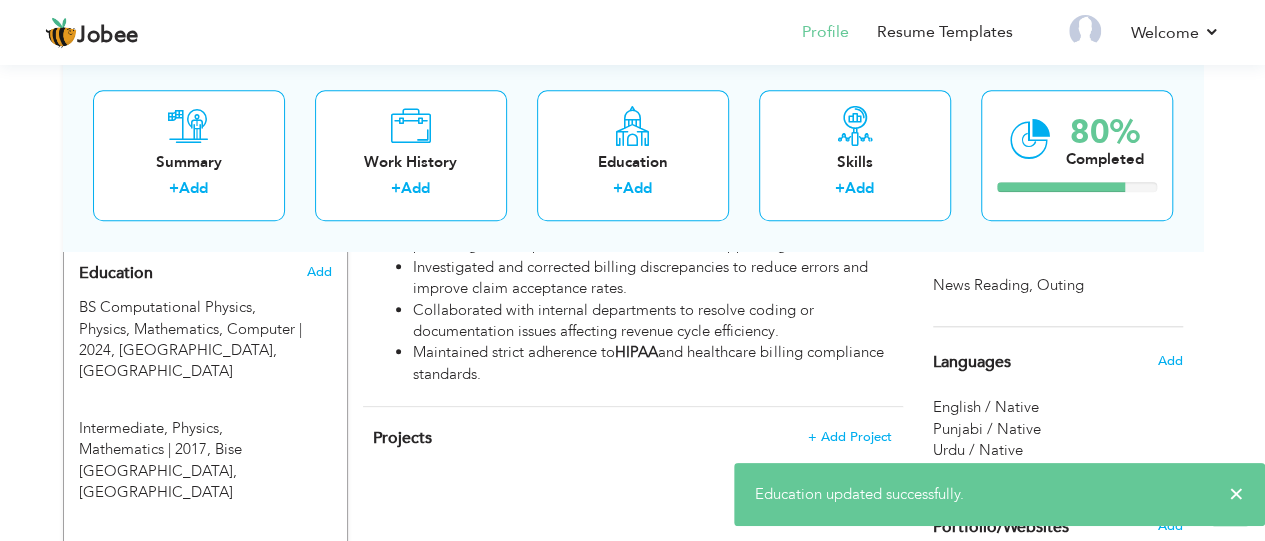 scroll, scrollTop: 884, scrollLeft: 0, axis: vertical 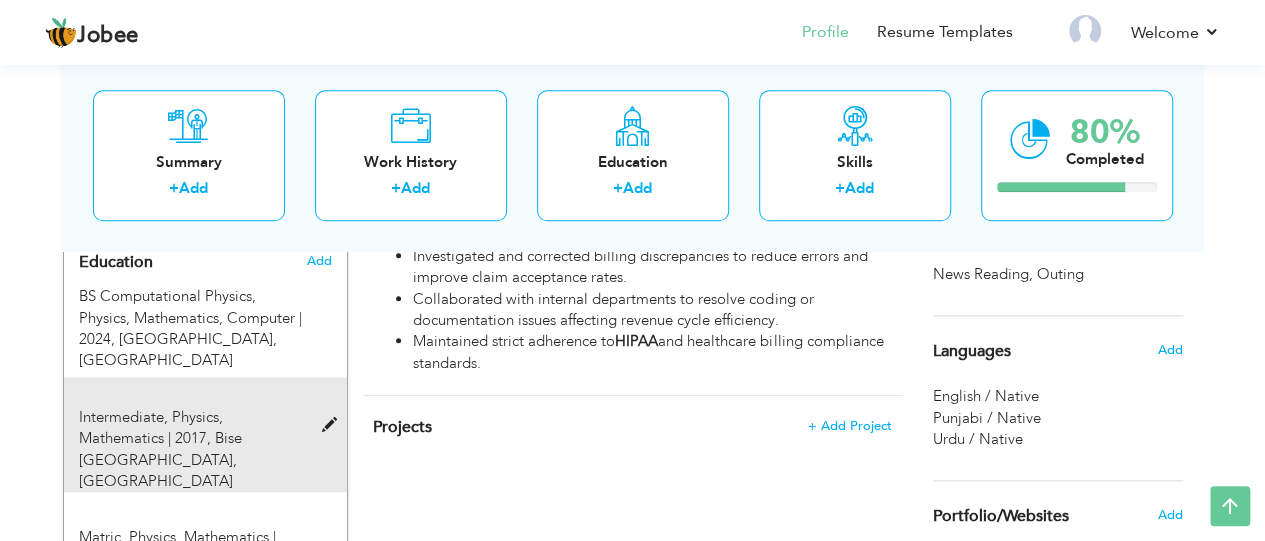 click on "Intermediate,  Physics, Mathematics  |  2017,
Bise Lahore, Lahore" at bounding box center [193, 450] 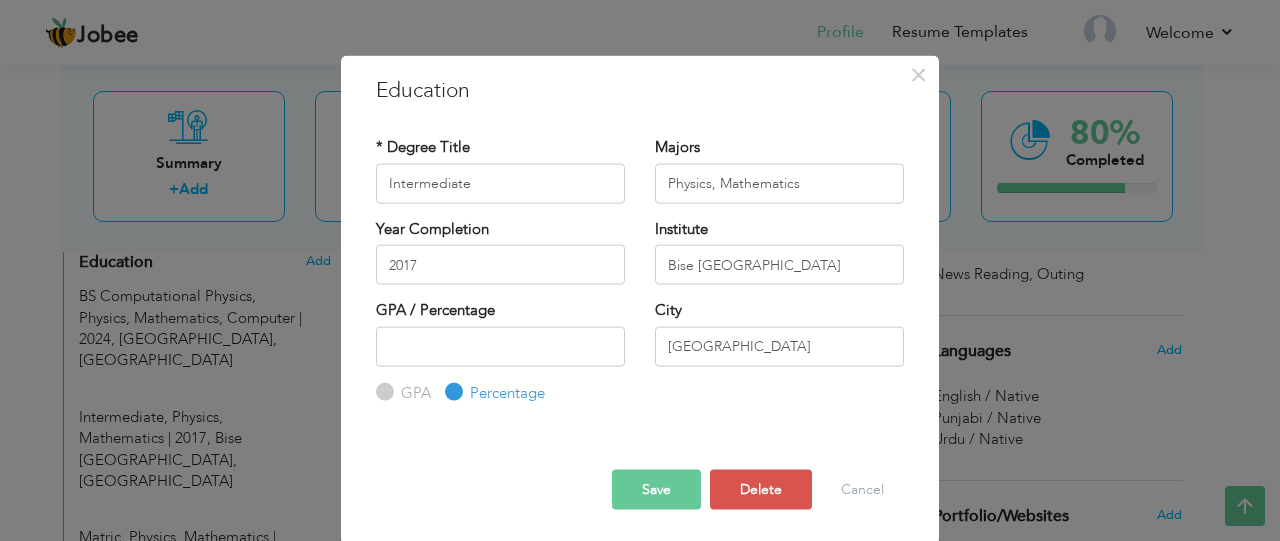 click on "Save" at bounding box center (656, 490) 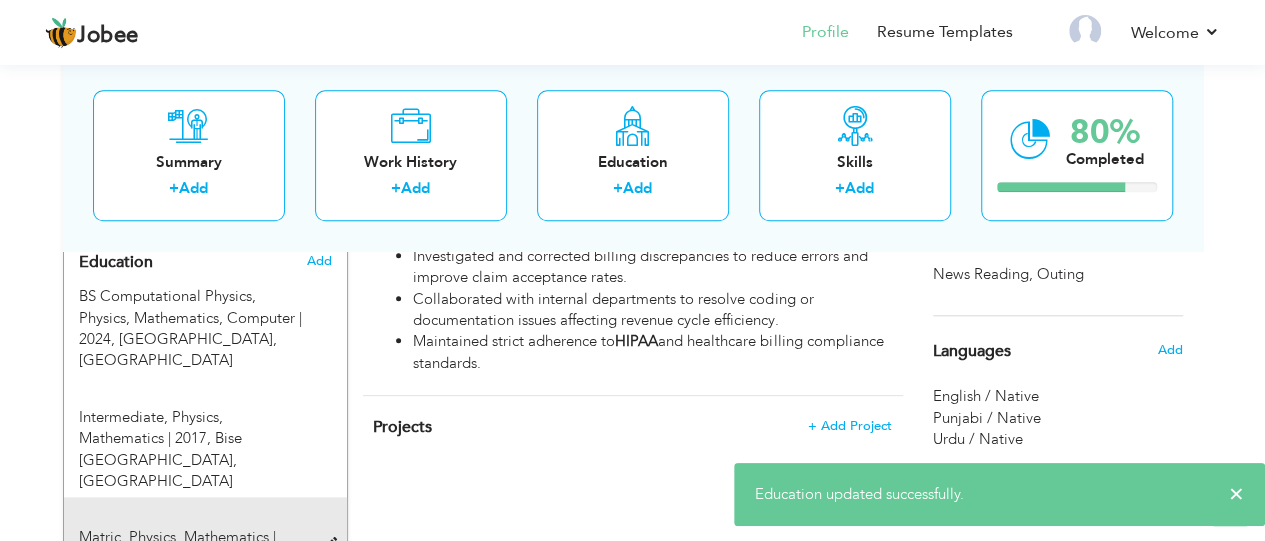 click at bounding box center (333, 545) 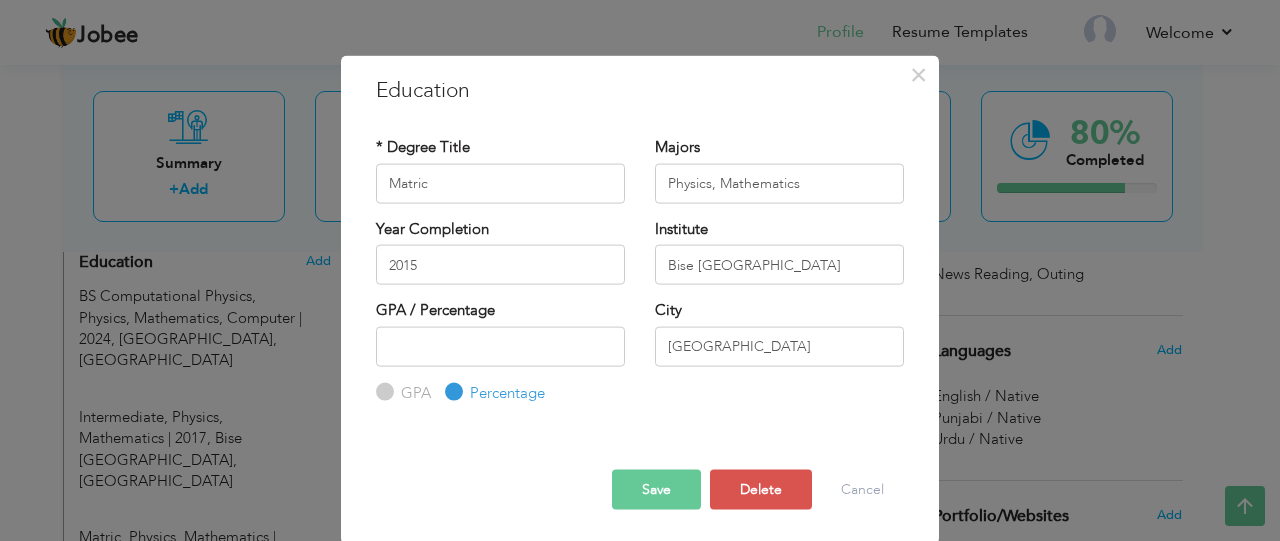 click on "Save" at bounding box center [656, 490] 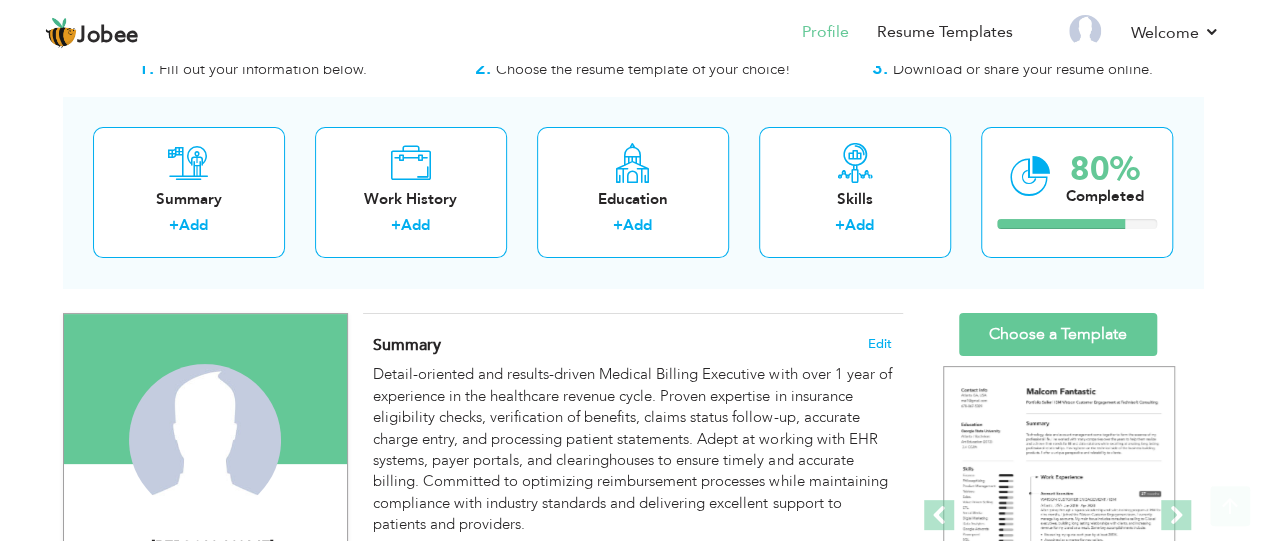 scroll, scrollTop: 68, scrollLeft: 0, axis: vertical 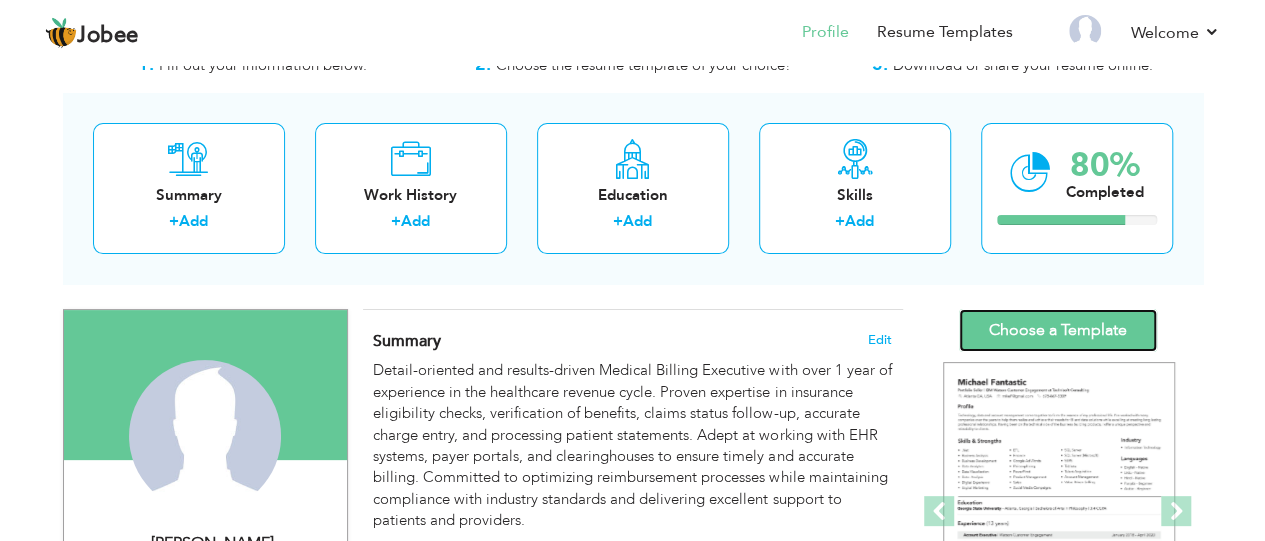 click on "Choose a Template" at bounding box center [1058, 330] 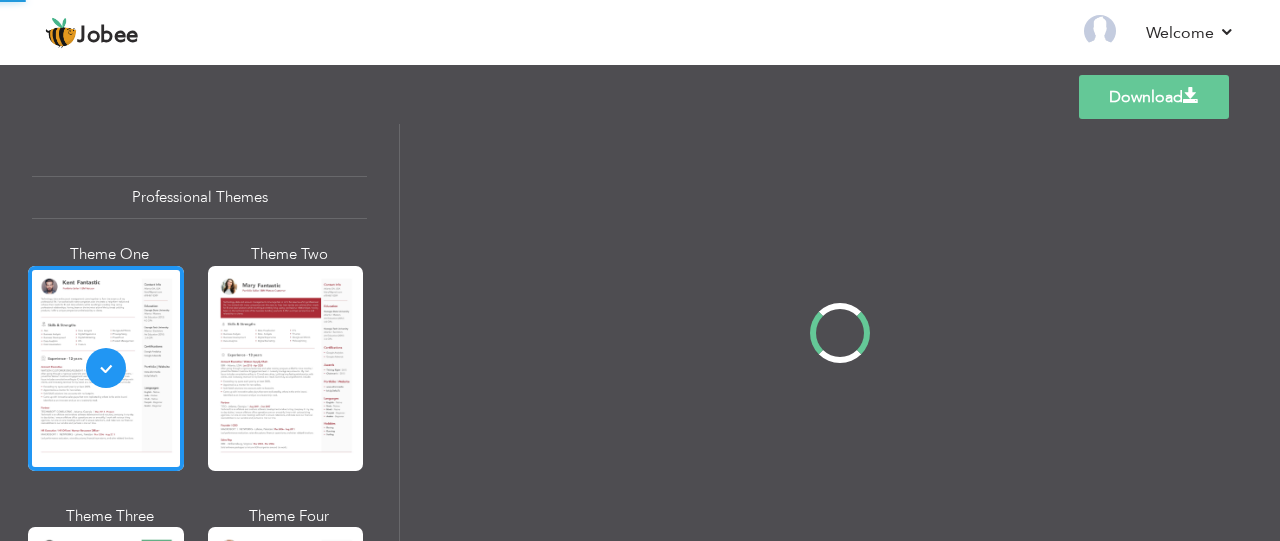 scroll, scrollTop: 0, scrollLeft: 0, axis: both 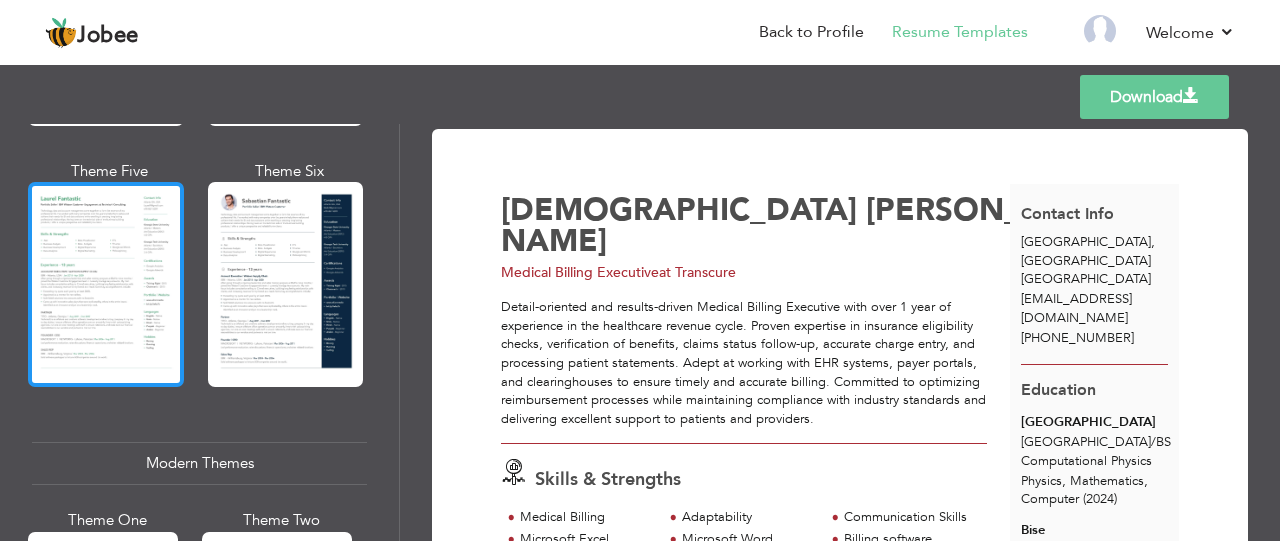 click at bounding box center [106, 284] 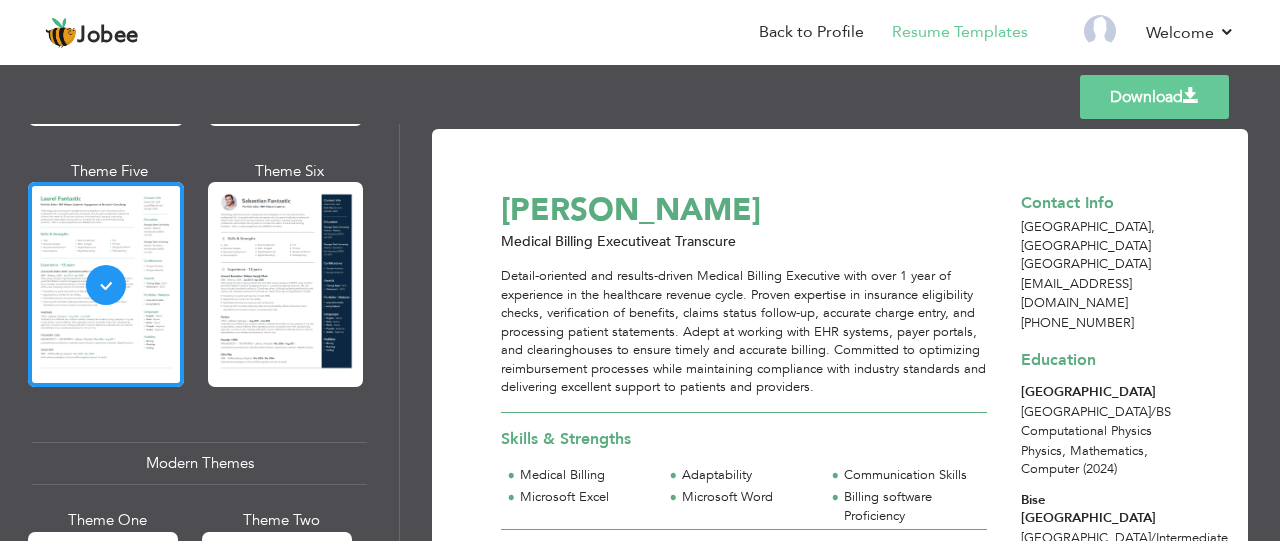 click on "Download" at bounding box center (1154, 97) 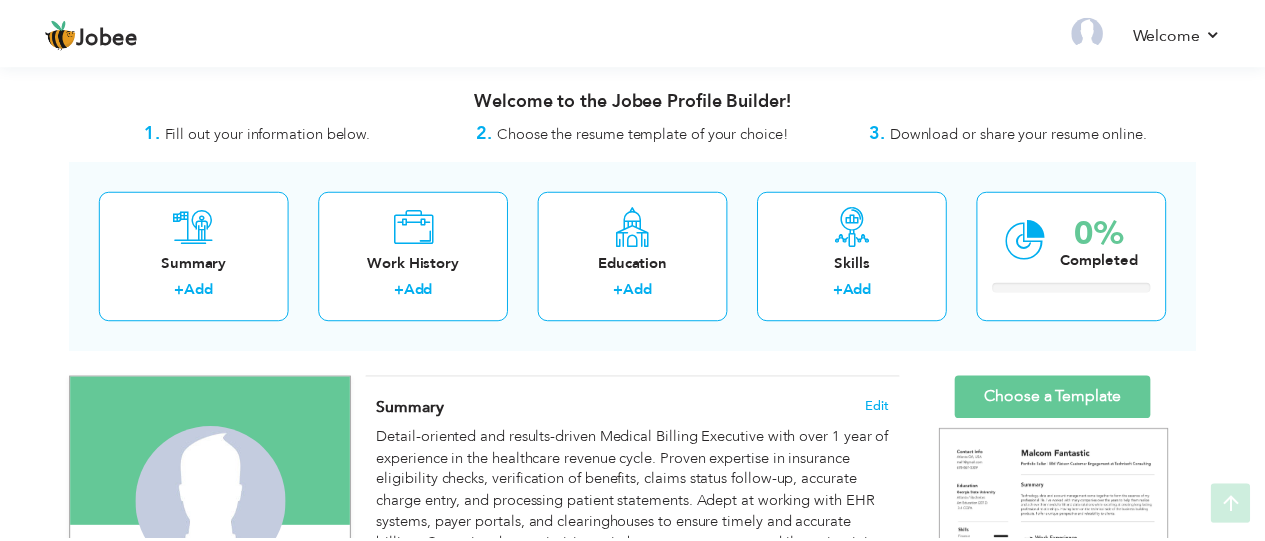 scroll, scrollTop: 348, scrollLeft: 0, axis: vertical 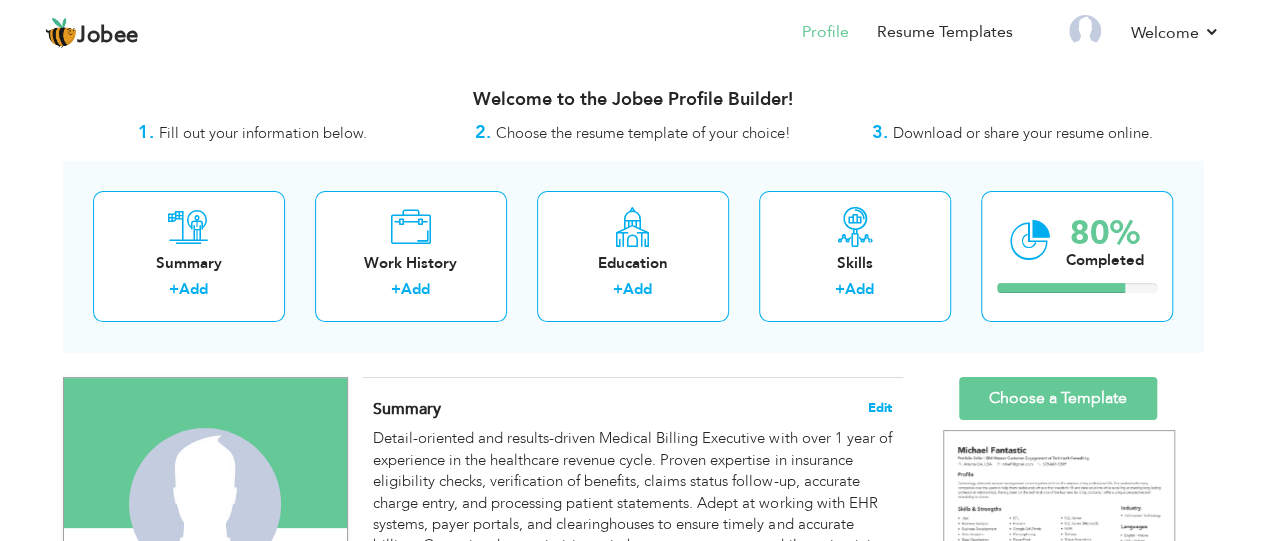 click on "Edit" at bounding box center (880, 408) 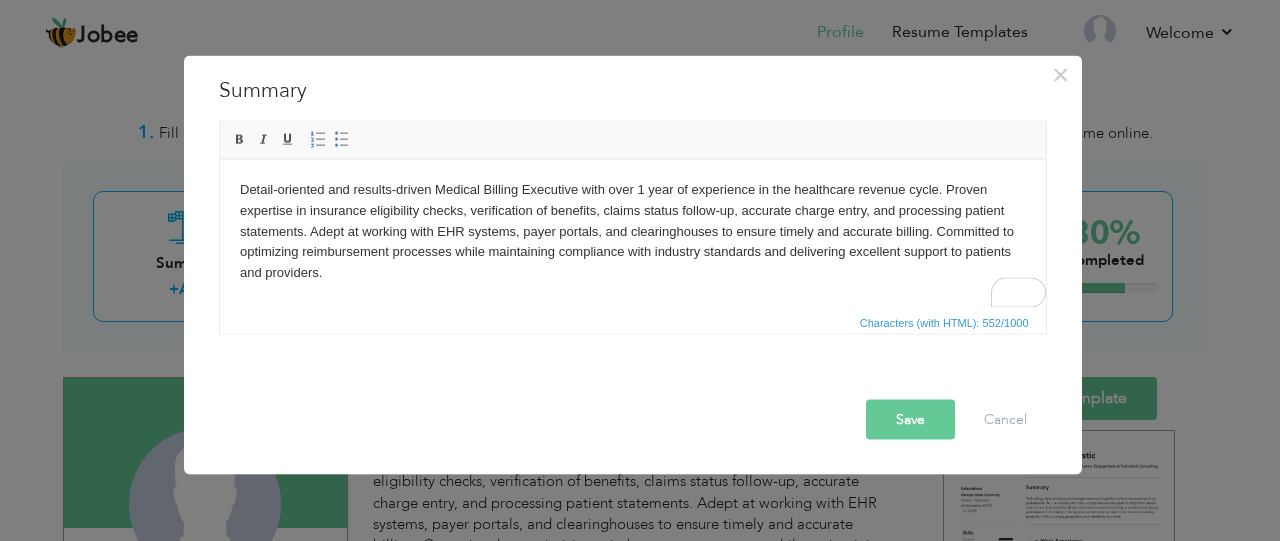 click on "Detail-oriented and results-driven Medical Billing Executive with over 1 year of experience in the healthcare revenue cycle. Proven expertise in insurance eligibility checks, verification of benefits, claims status follow-up, accurate charge entry, and processing patient statements. Adept at working with EHR systems, payer portals, and clearinghouses to ensure timely and accurate billing. Committed to optimizing reimbursement processes while maintaining compliance with industry standards and delivering excellent support to patients and providers." at bounding box center (632, 231) 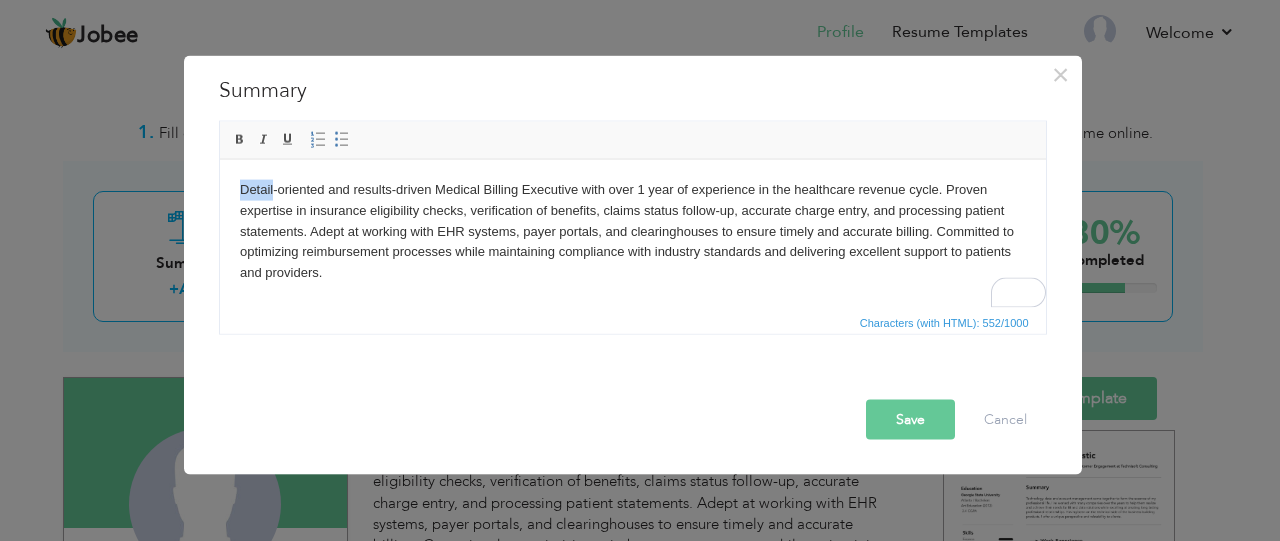 click on "Detail-oriented and results-driven Medical Billing Executive with over 1 year of experience in the healthcare revenue cycle. Proven expertise in insurance eligibility checks, verification of benefits, claims status follow-up, accurate charge entry, and processing patient statements. Adept at working with EHR systems, payer portals, and clearinghouses to ensure timely and accurate billing. Committed to optimizing reimbursement processes while maintaining compliance with industry standards and delivering excellent support to patients and providers." at bounding box center (632, 231) 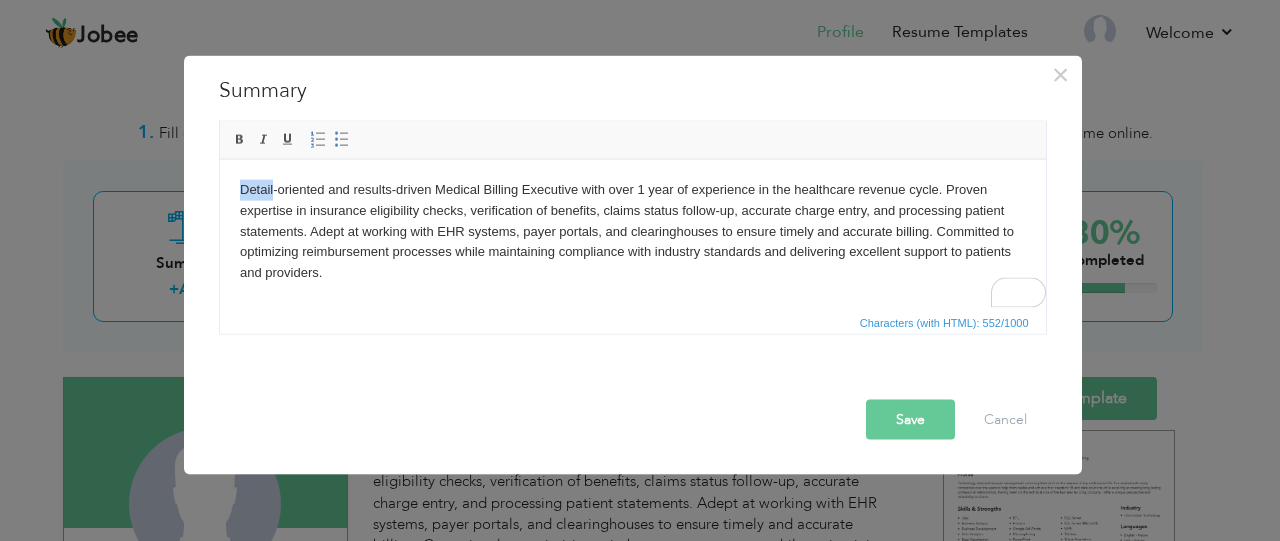 click on "Detail-oriented and results-driven Medical Billing Executive with over 1 year of experience in the healthcare revenue cycle. Proven expertise in insurance eligibility checks, verification of benefits, claims status follow-up, accurate charge entry, and processing patient statements. Adept at working with EHR systems, payer portals, and clearinghouses to ensure timely and accurate billing. Committed to optimizing reimbursement processes while maintaining compliance with industry standards and delivering excellent support to patients and providers." at bounding box center (632, 231) 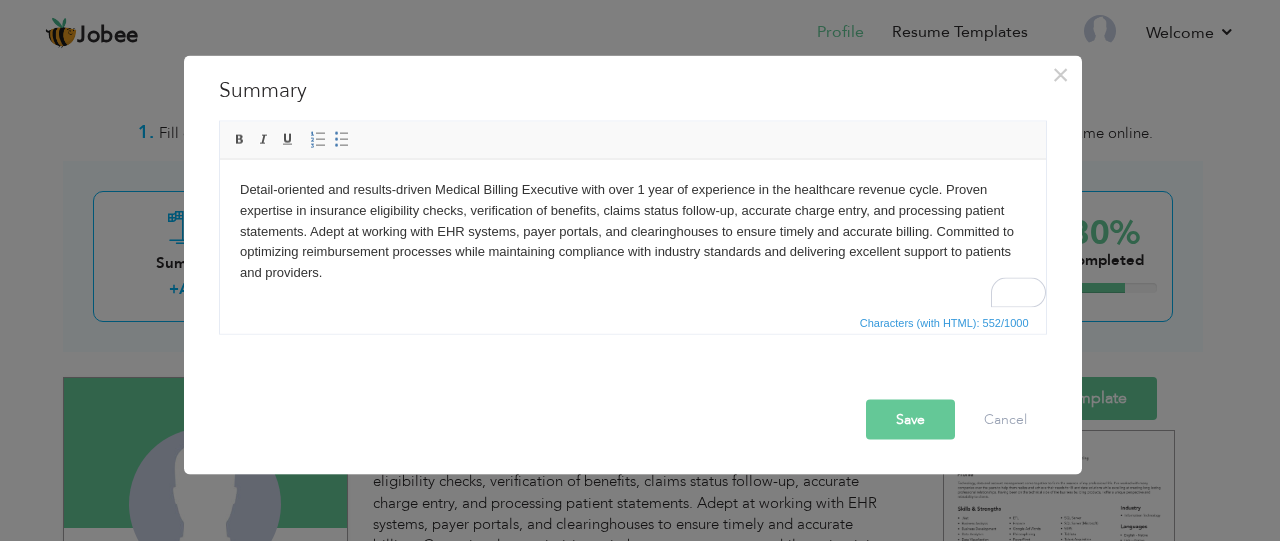 click on "Detail-oriented and results-driven Medical Billing Executive with over 1 year of experience in the healthcare revenue cycle. Proven expertise in insurance eligibility checks, verification of benefits, claims status follow-up, accurate charge entry, and processing patient statements. Adept at working with EHR systems, payer portals, and clearinghouses to ensure timely and accurate billing. Committed to optimizing reimbursement processes while maintaining compliance with industry standards and delivering excellent support to patients and providers." at bounding box center [632, 231] 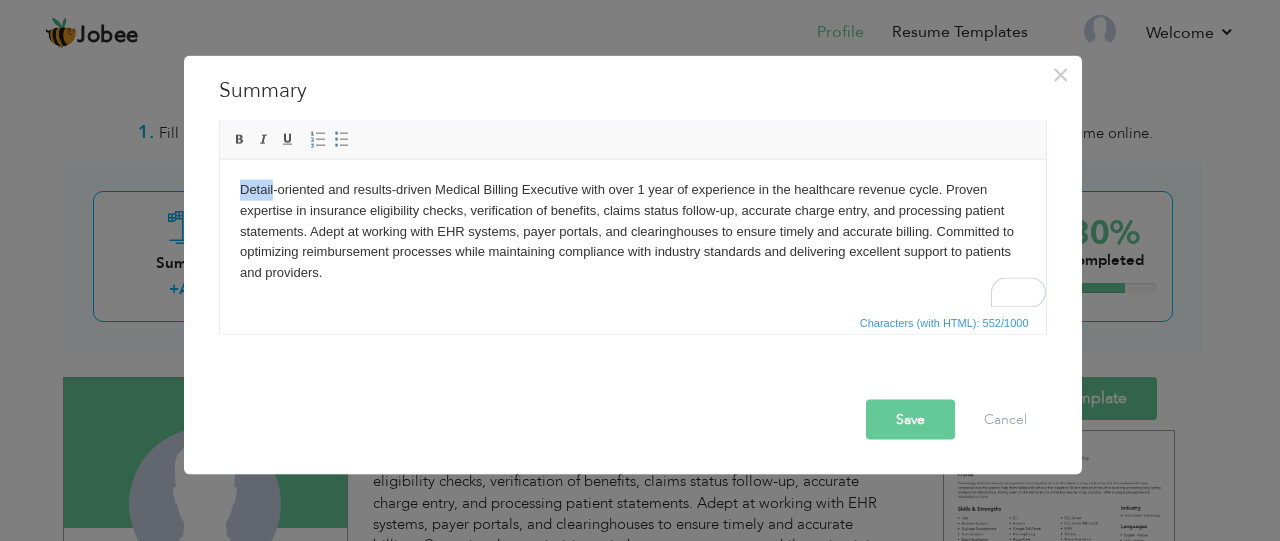 click on "Detail-oriented and results-driven Medical Billing Executive with over 1 year of experience in the healthcare revenue cycle. Proven expertise in insurance eligibility checks, verification of benefits, claims status follow-up, accurate charge entry, and processing patient statements. Adept at working with EHR systems, payer portals, and clearinghouses to ensure timely and accurate billing. Committed to optimizing reimbursement processes while maintaining compliance with industry standards and delivering excellent support to patients and providers." at bounding box center (632, 231) 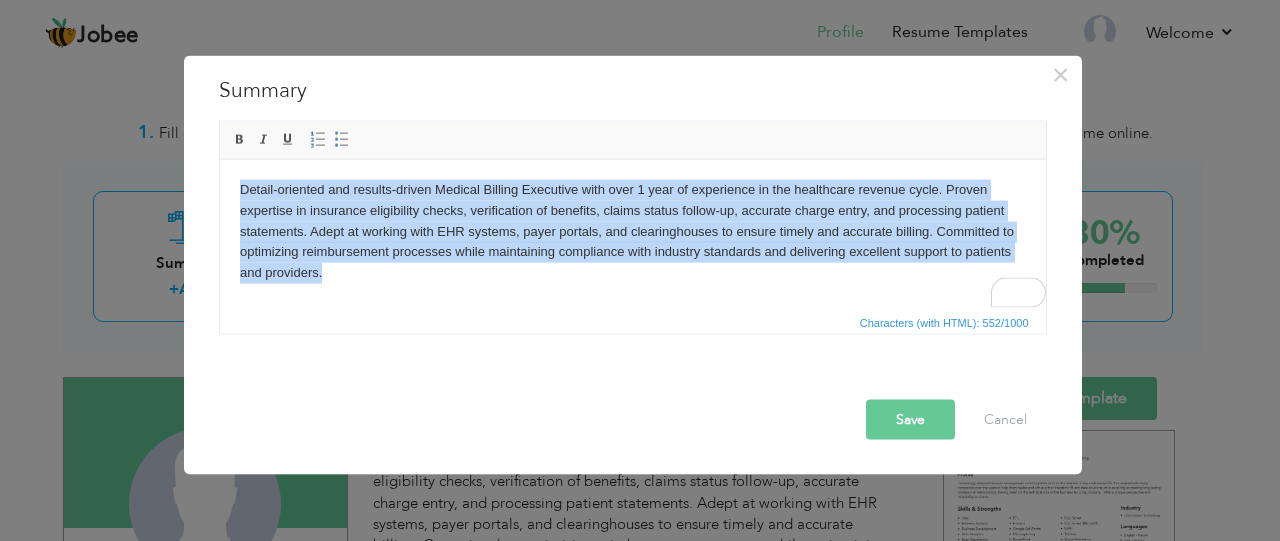 click on "Detail-oriented and results-driven Medical Billing Executive with over 1 year of experience in the healthcare revenue cycle. Proven expertise in insurance eligibility checks, verification of benefits, claims status follow-up, accurate charge entry, and processing patient statements. Adept at working with EHR systems, payer portals, and clearinghouses to ensure timely and accurate billing. Committed to optimizing reimbursement processes while maintaining compliance with industry standards and delivering excellent support to patients and providers." at bounding box center [632, 231] 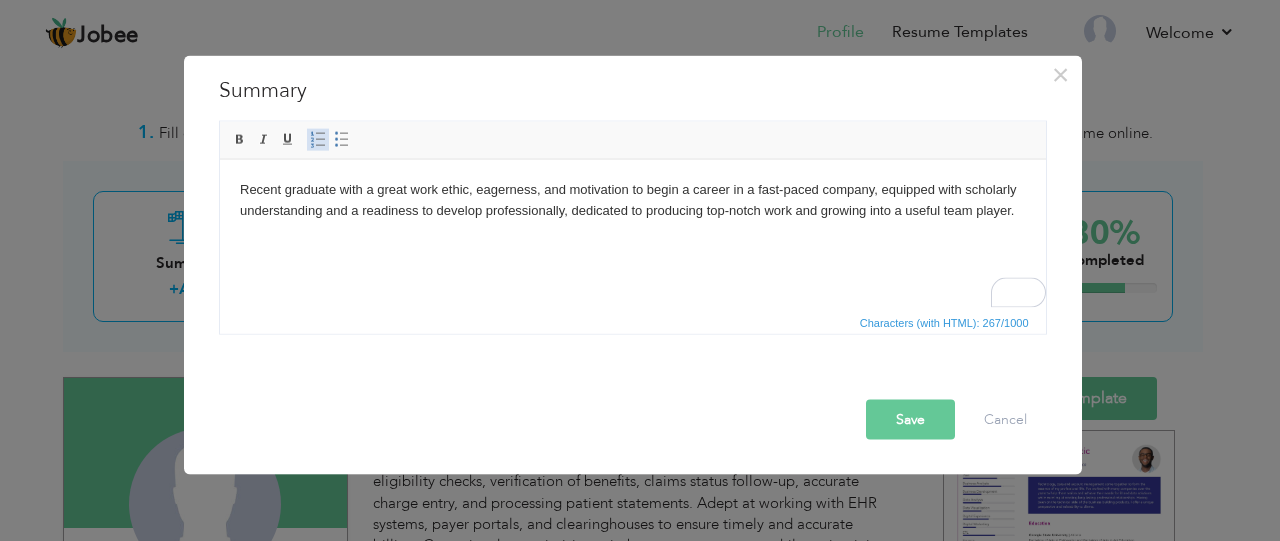 click at bounding box center [318, 139] 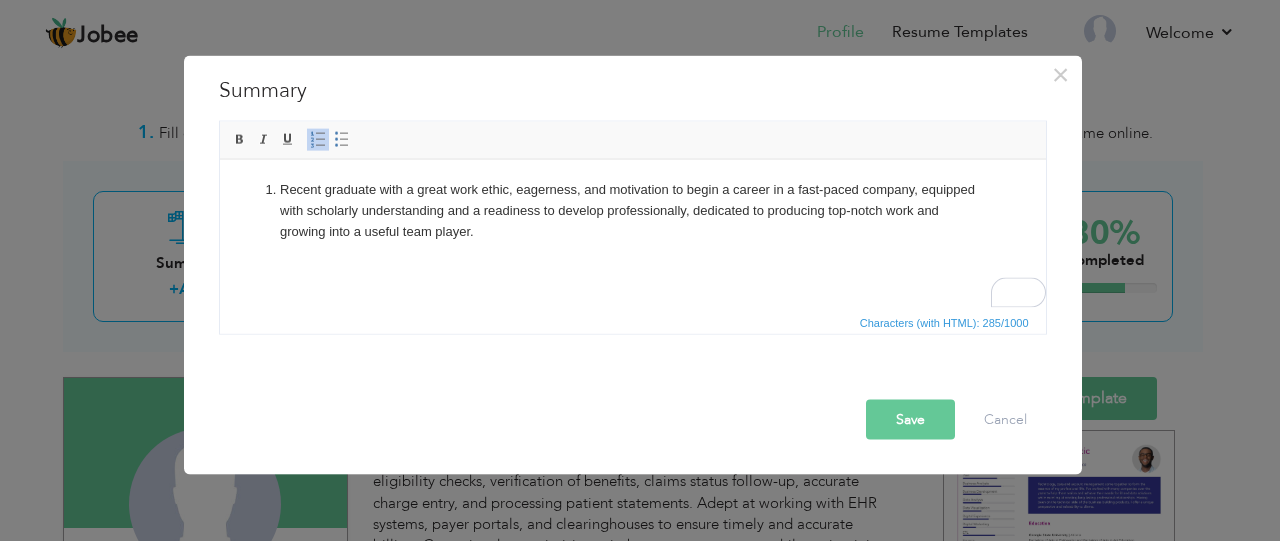 click at bounding box center (318, 139) 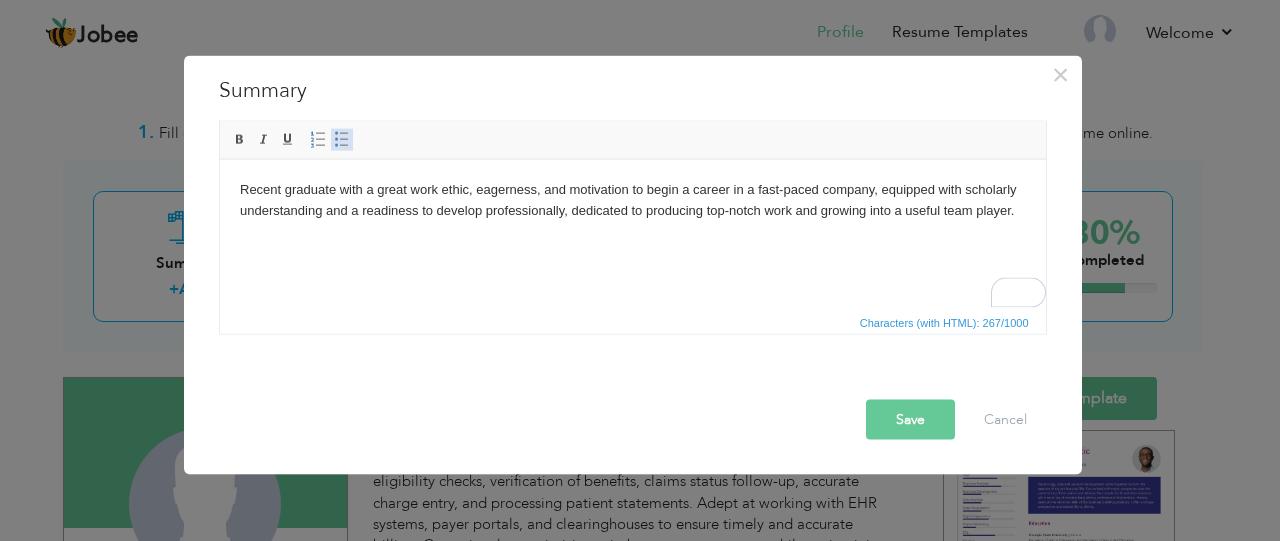 click at bounding box center (342, 139) 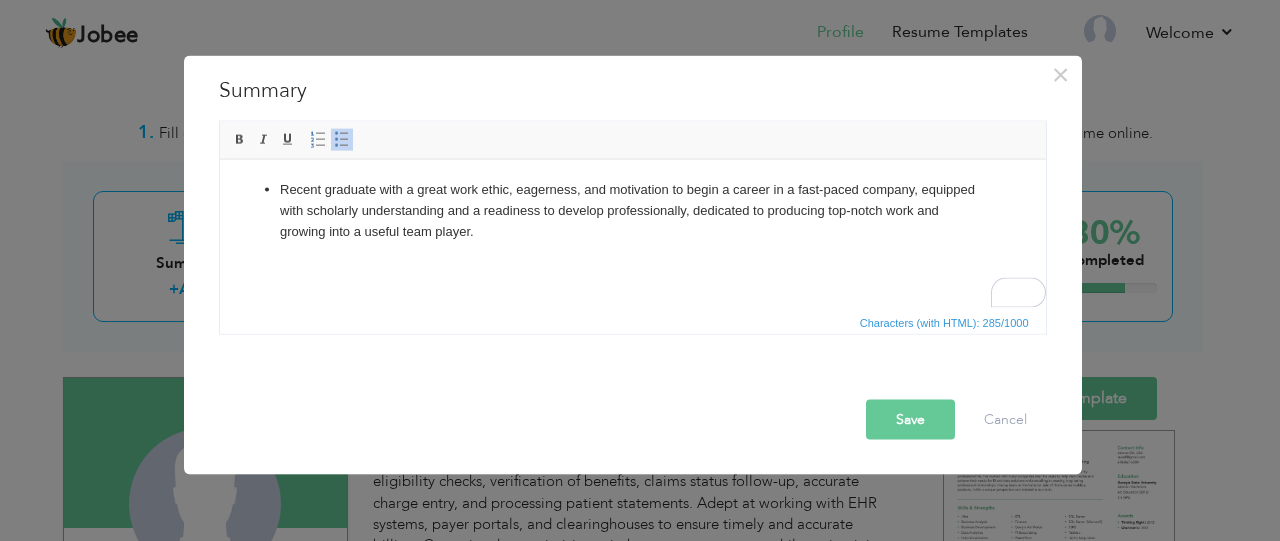 click at bounding box center [342, 139] 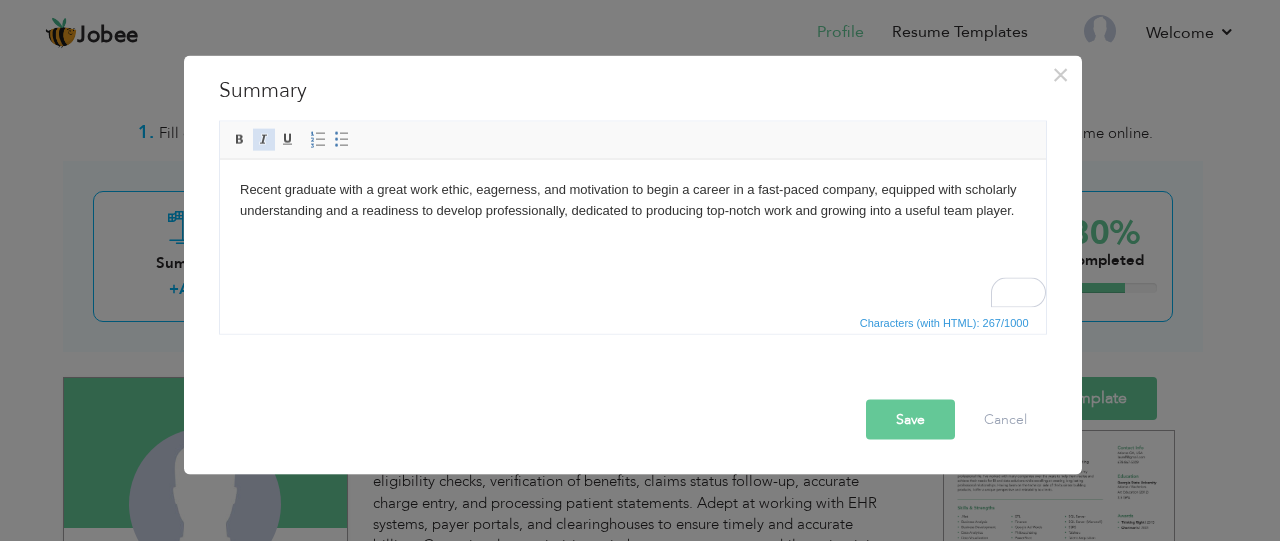 click at bounding box center [264, 139] 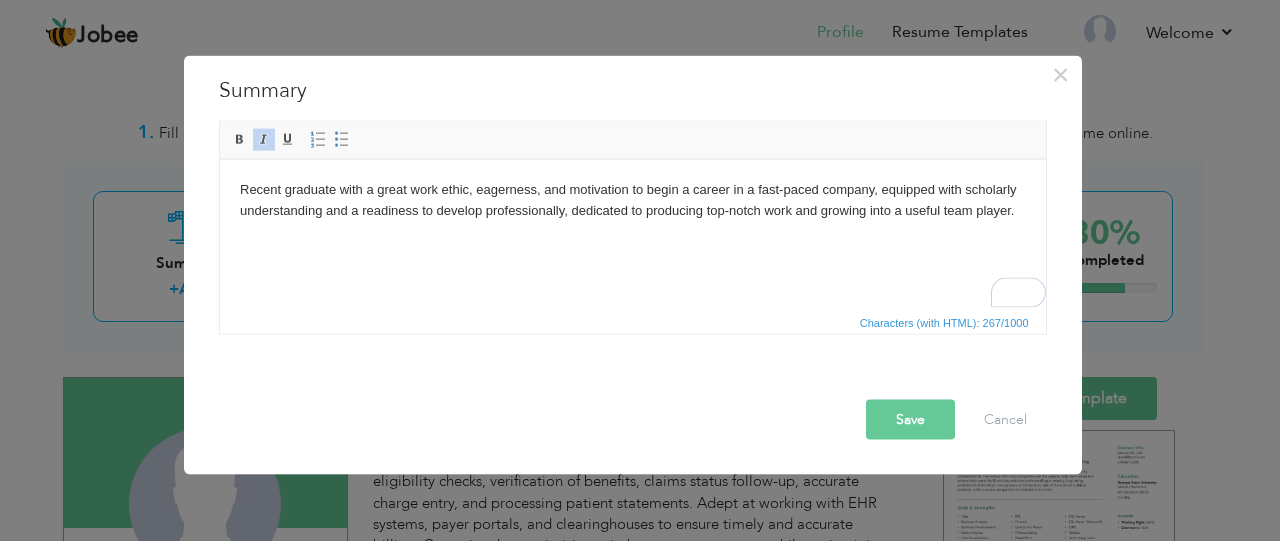 click at bounding box center [264, 139] 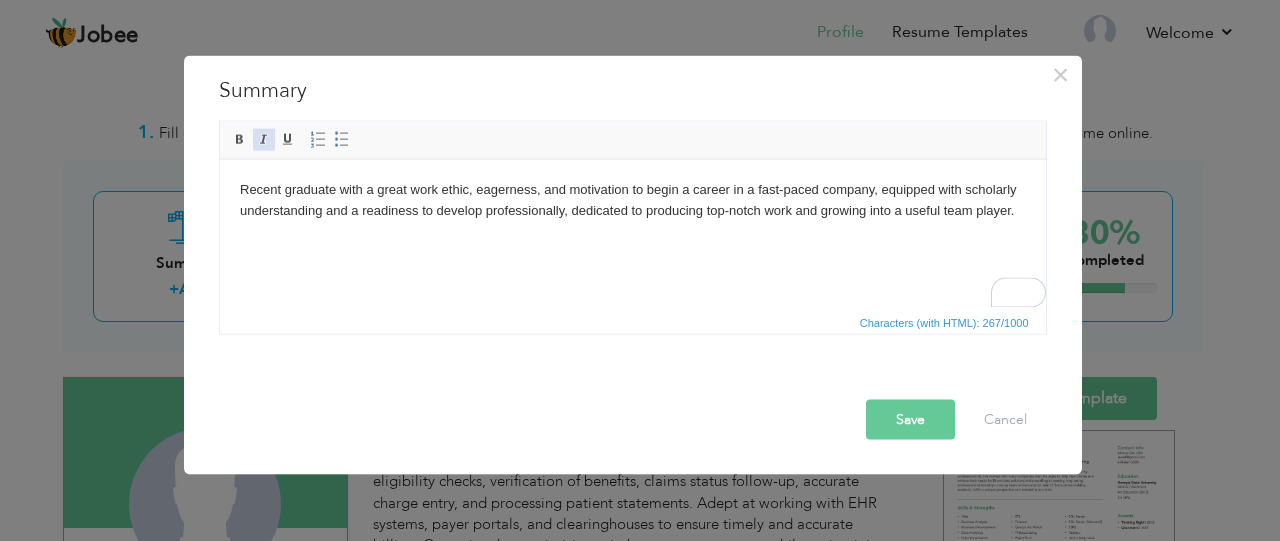click at bounding box center (264, 139) 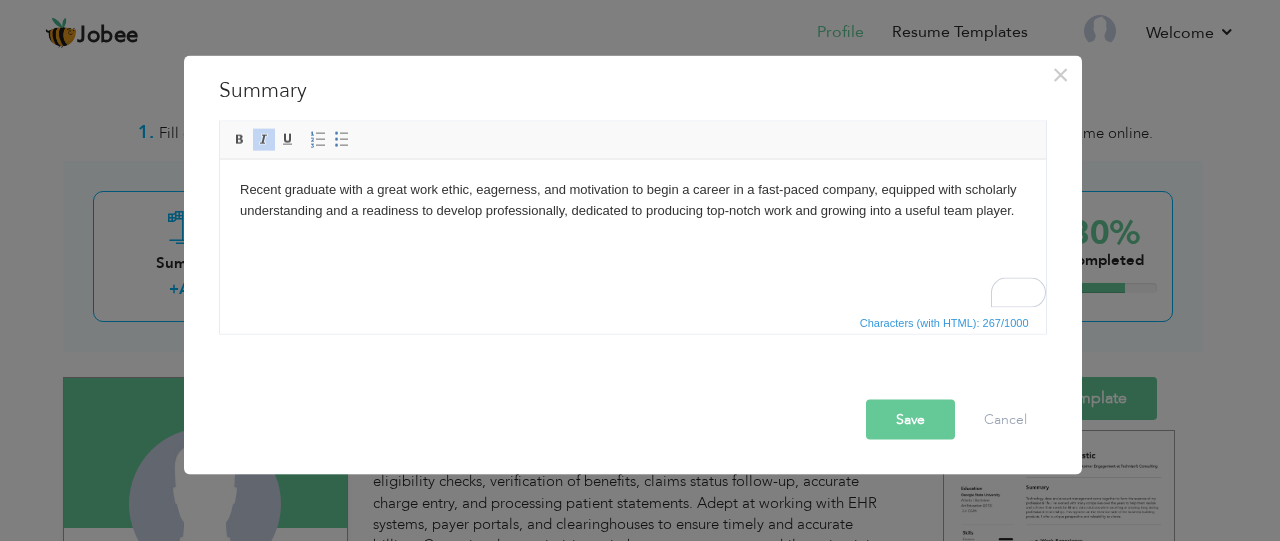 click at bounding box center (264, 139) 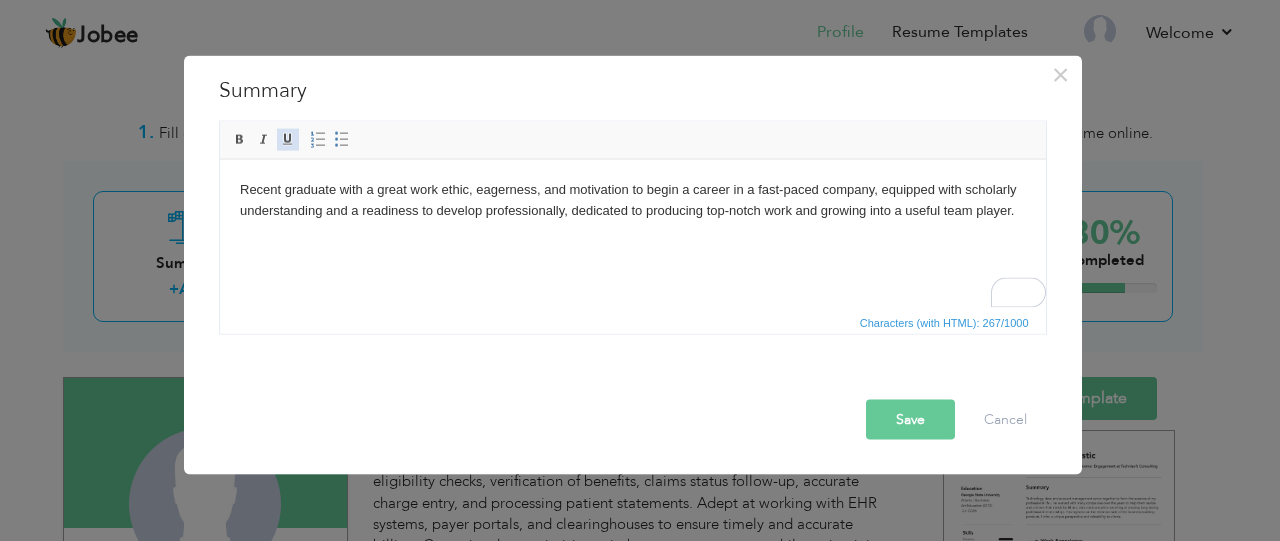 click at bounding box center [288, 139] 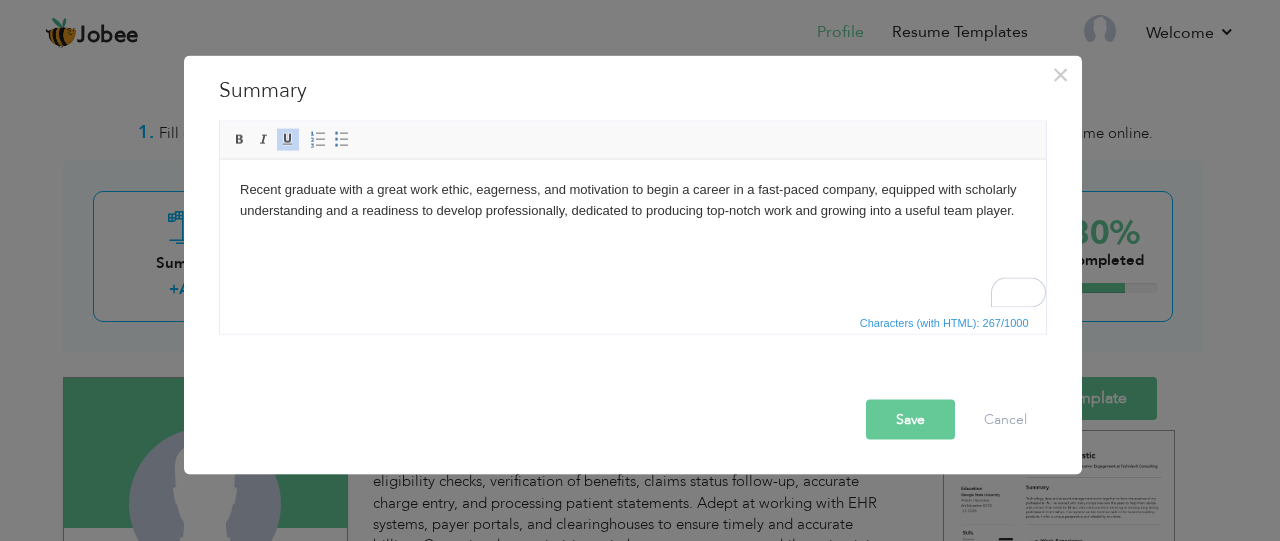 click at bounding box center (288, 139) 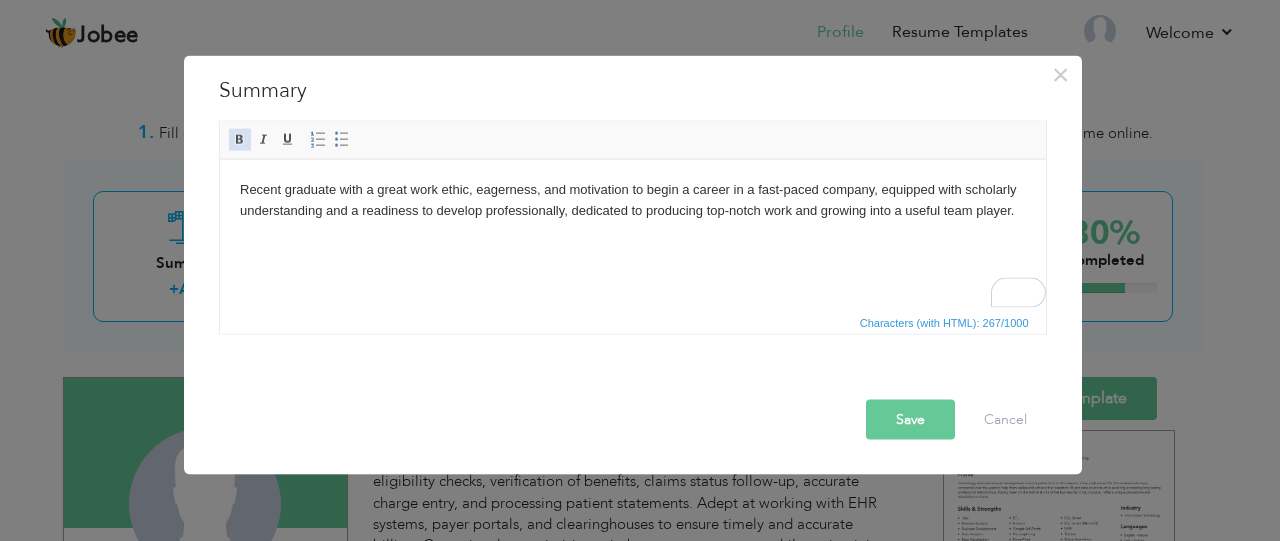 click at bounding box center (240, 139) 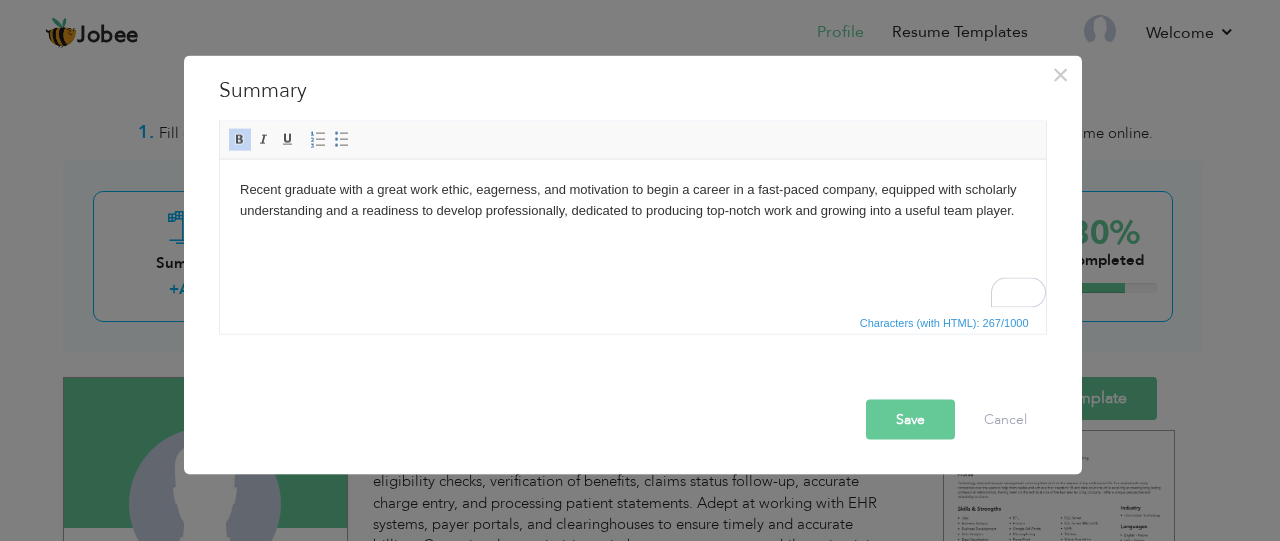 click on "Recent graduate with a great work ethic, eagerness, and motivation to begin a career in a fast-paced company, equipped with scholarly understanding and a readiness to develop professionally, dedicated to producing top-notch work and growing into a useful team player. ​​​​​​​" at bounding box center (632, 200) 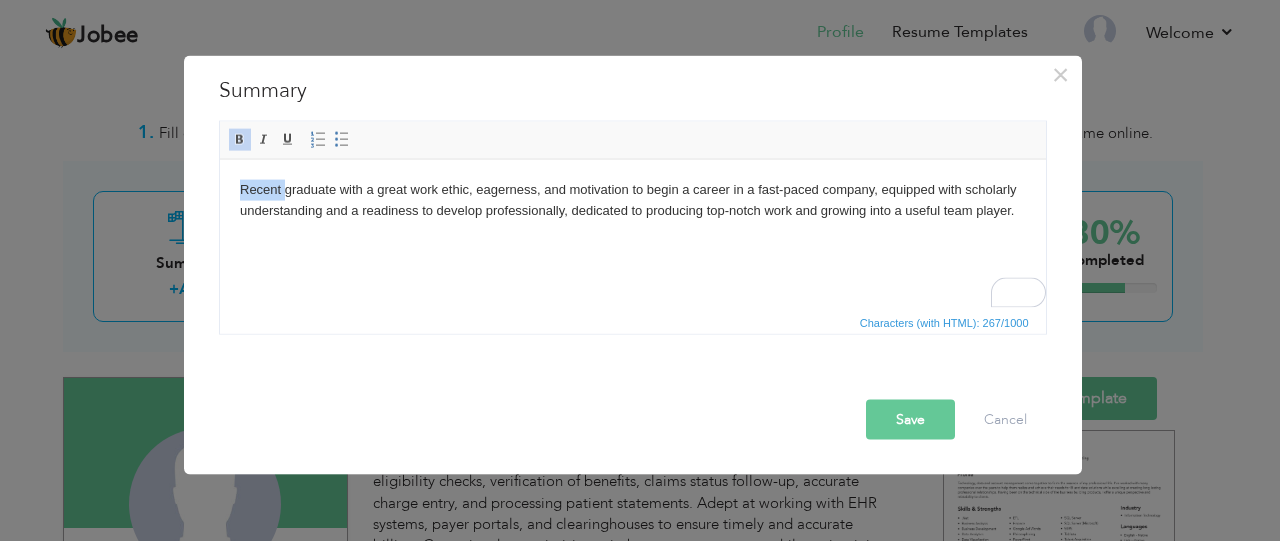 click on "Recent graduate with a great work ethic, eagerness, and motivation to begin a career in a fast-paced company, equipped with scholarly understanding and a readiness to develop professionally, dedicated to producing top-notch work and growing into a useful team player." at bounding box center [632, 200] 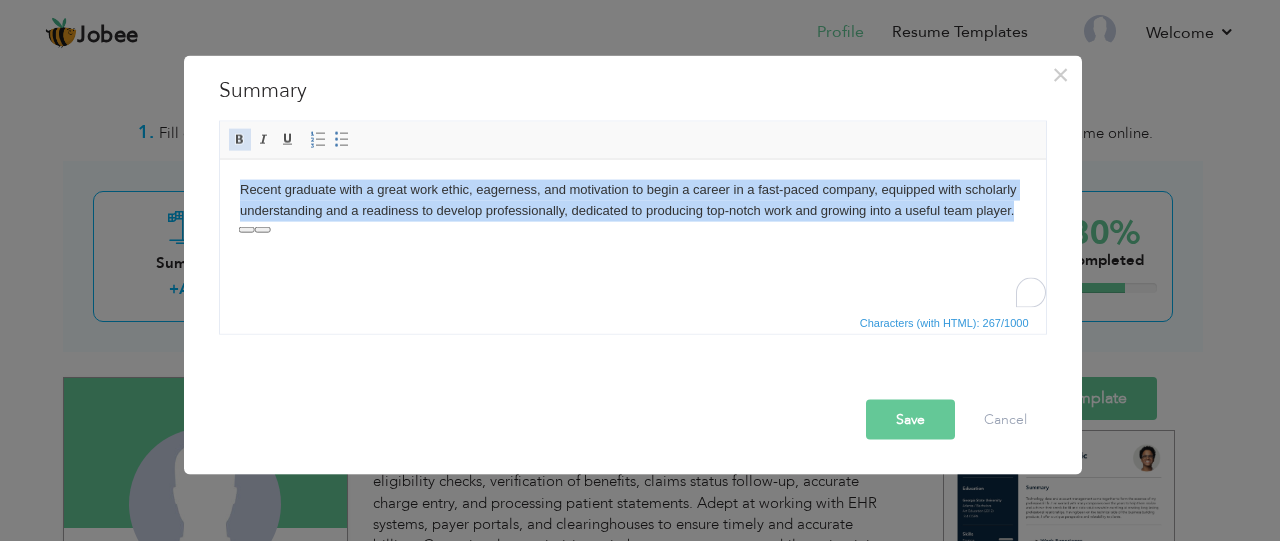 click at bounding box center (240, 139) 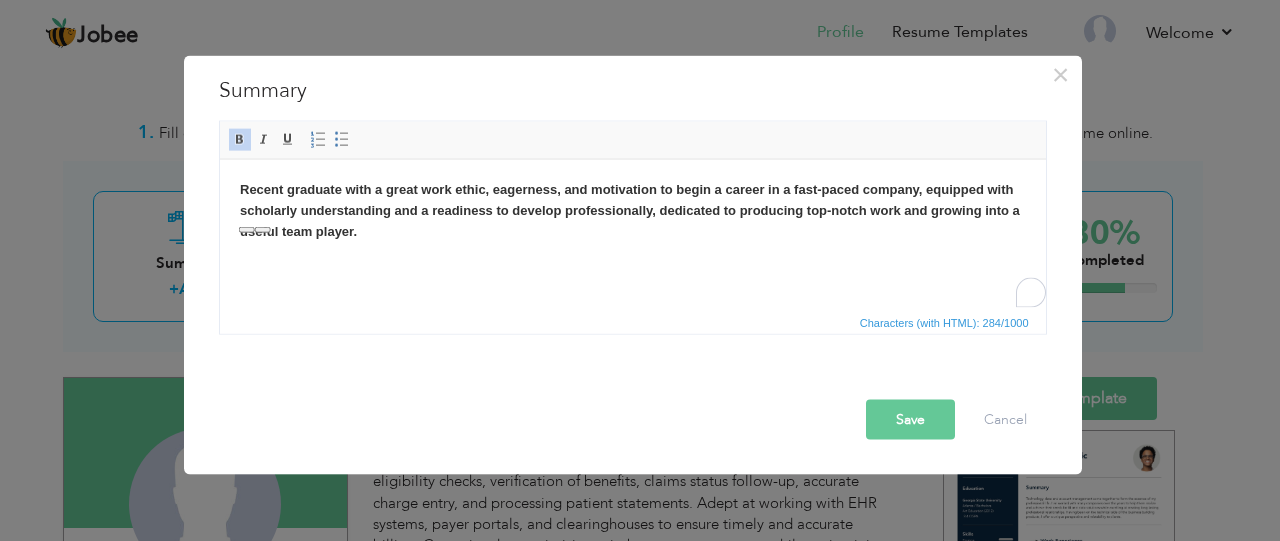 click at bounding box center (240, 139) 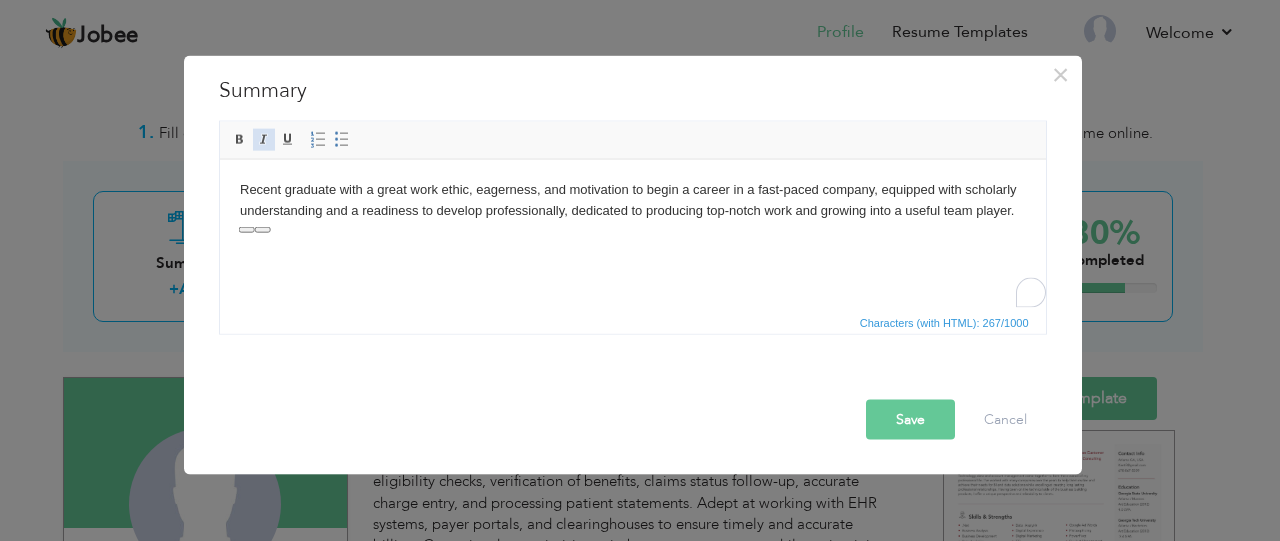 click at bounding box center [264, 139] 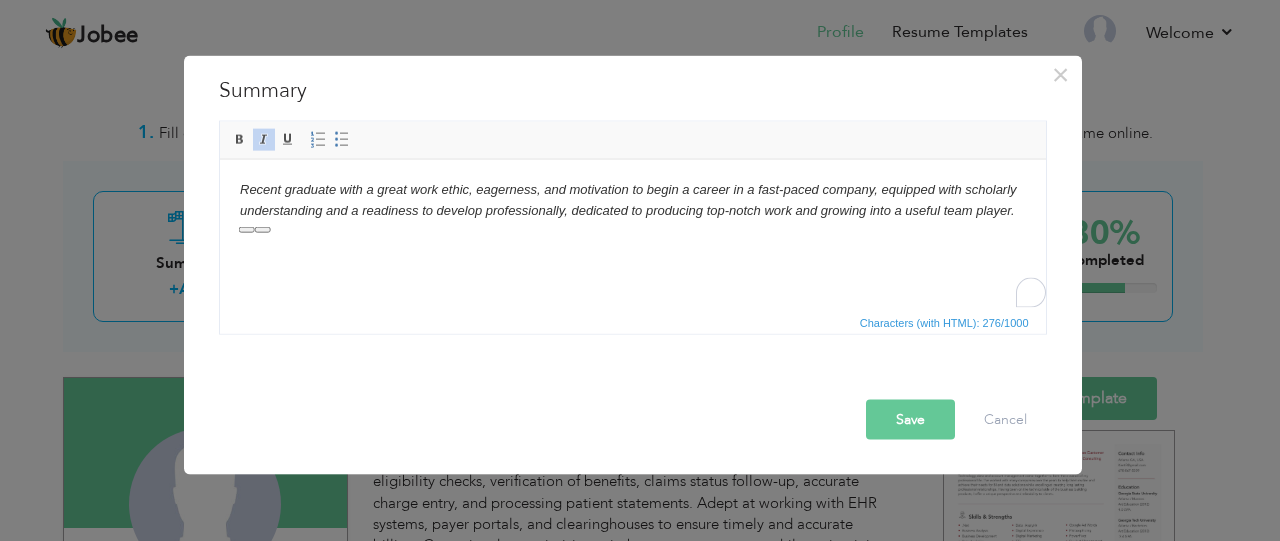 click at bounding box center (264, 139) 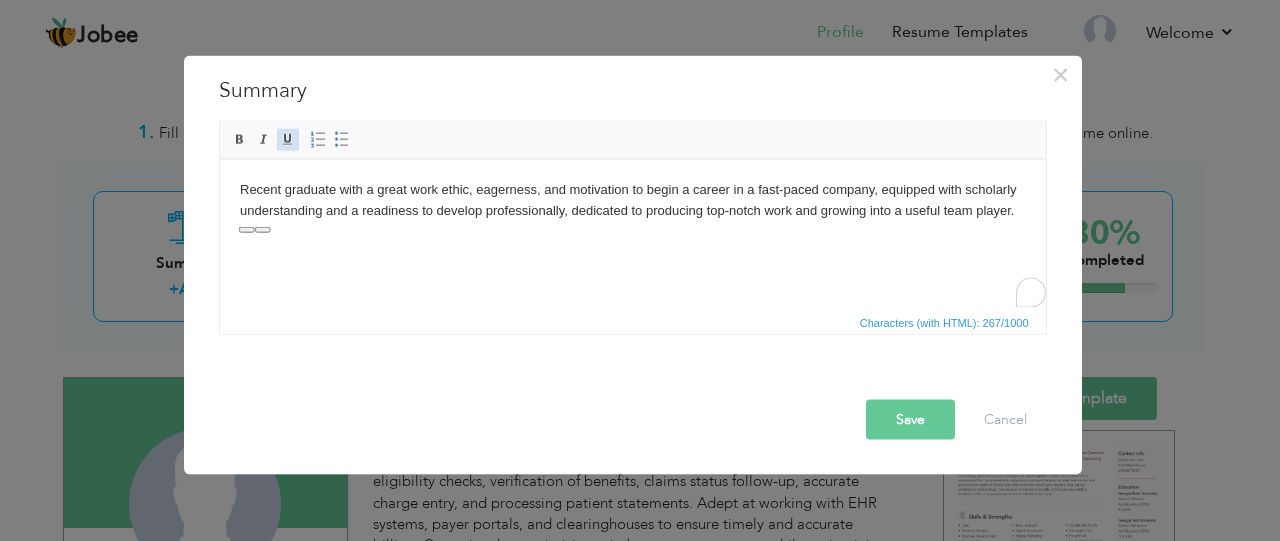 click at bounding box center [288, 139] 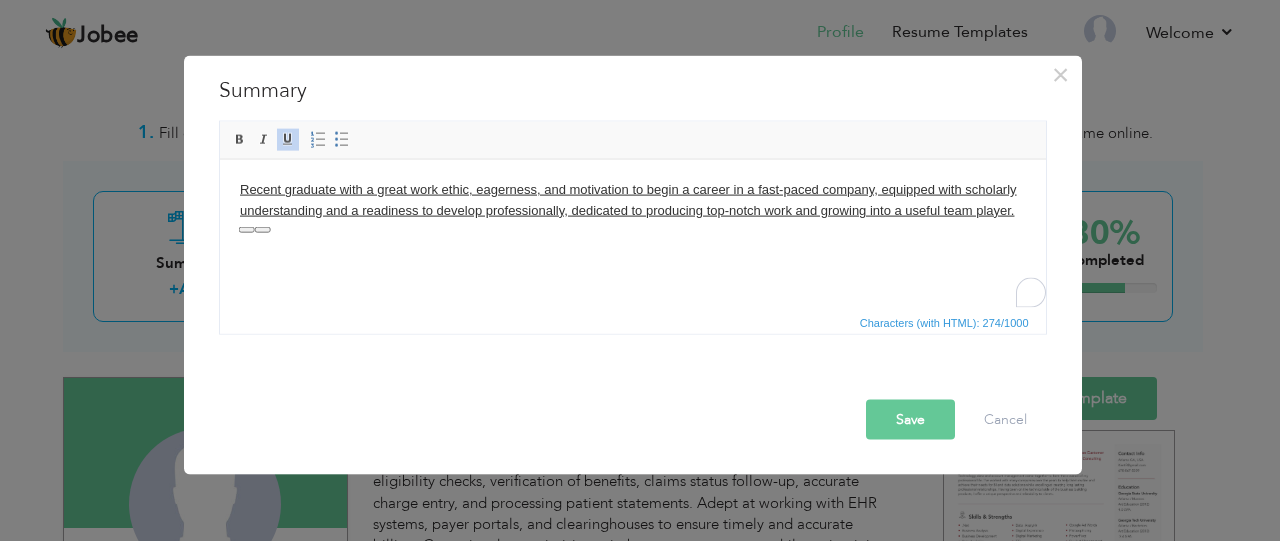 click at bounding box center [288, 139] 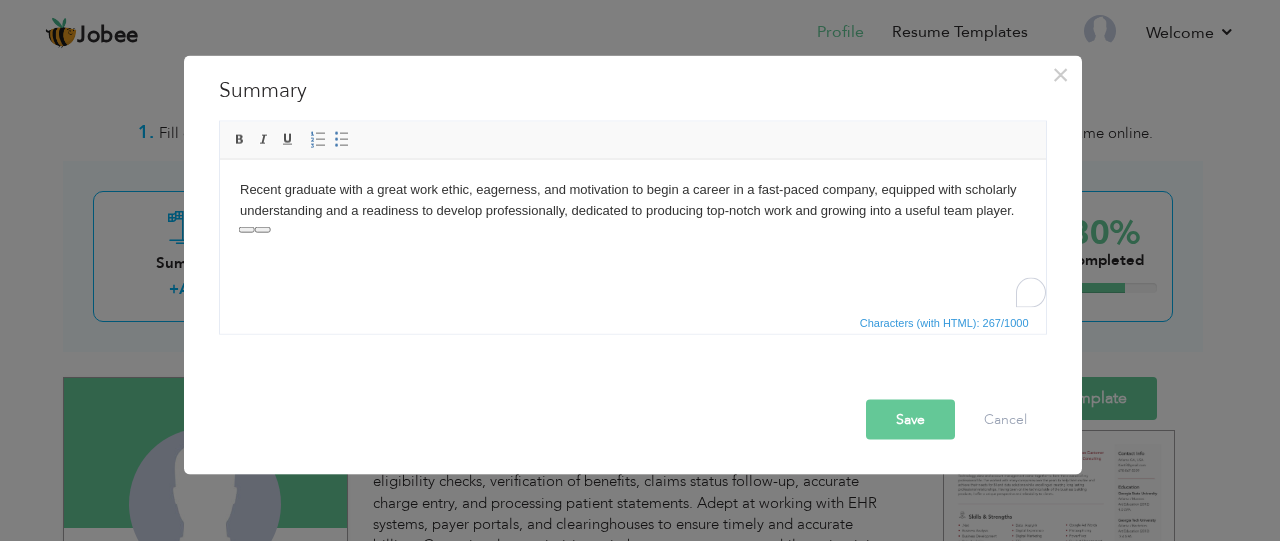 click on "Editor toolbars Basic Styles   Bold   Italic   Underline Paragraph   Insert/Remove Numbered List   Insert/Remove Bulleted List" at bounding box center [633, 140] 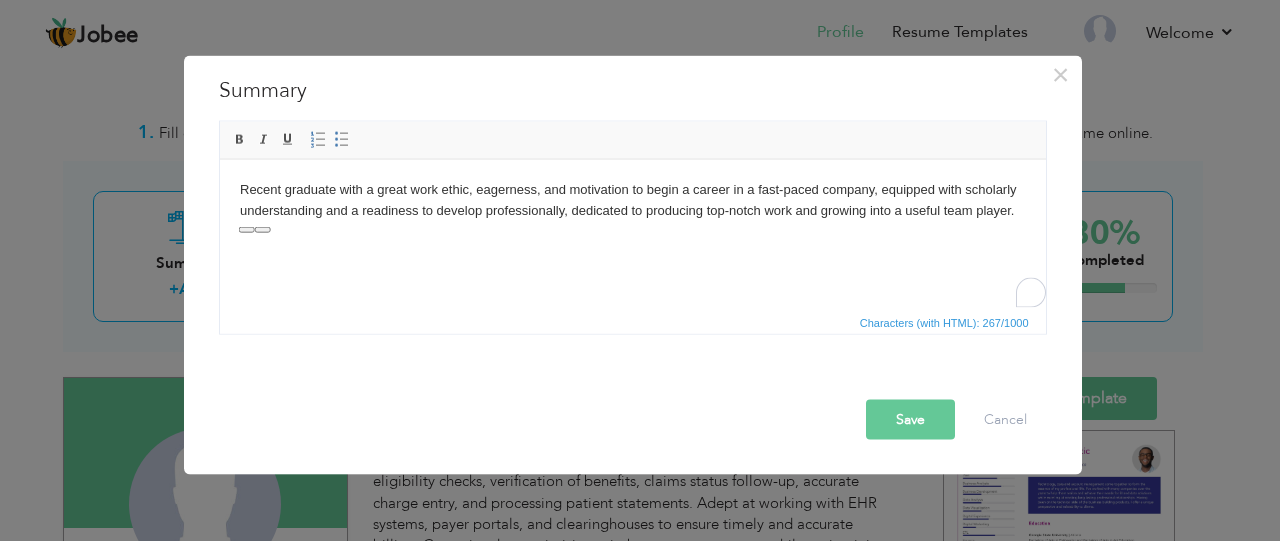 click on "Recent graduate with a great work ethic, eagerness, and motivation to begin a career in a fast-paced company, equipped with scholarly understanding and a readiness to develop professionally, dedicated to producing top-notch work and growing into a useful team player." at bounding box center [632, 200] 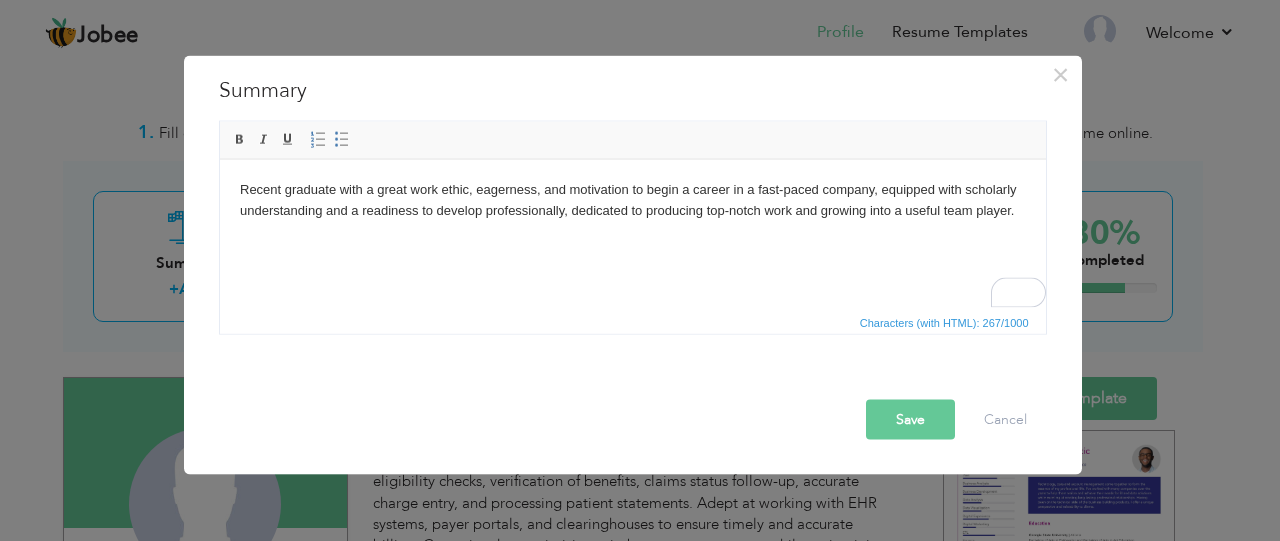 click on "Save" at bounding box center [910, 419] 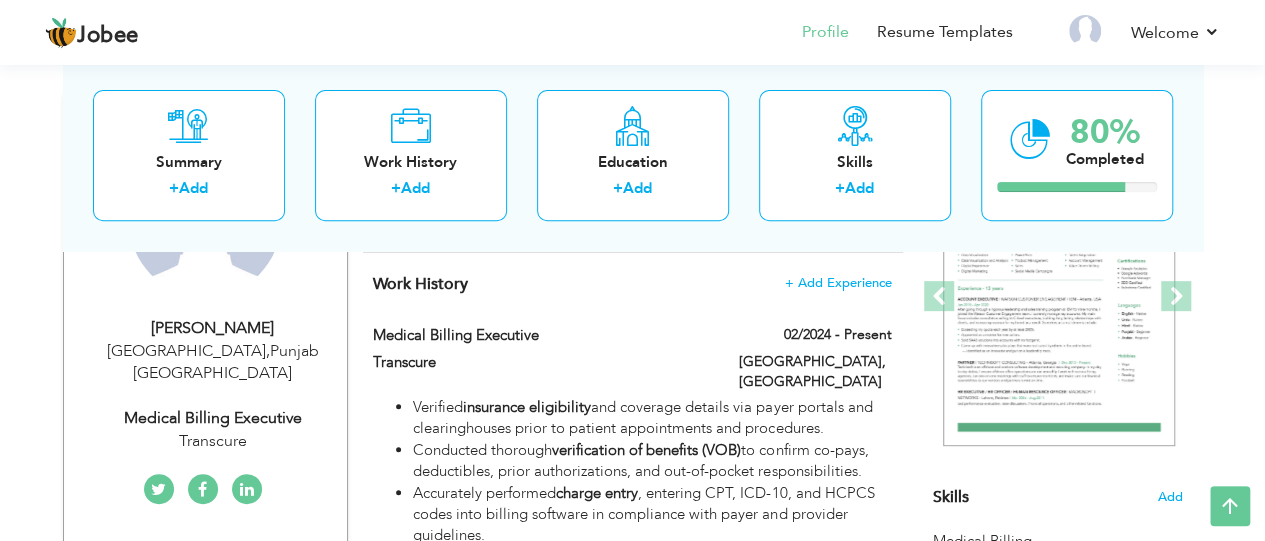 scroll, scrollTop: 285, scrollLeft: 0, axis: vertical 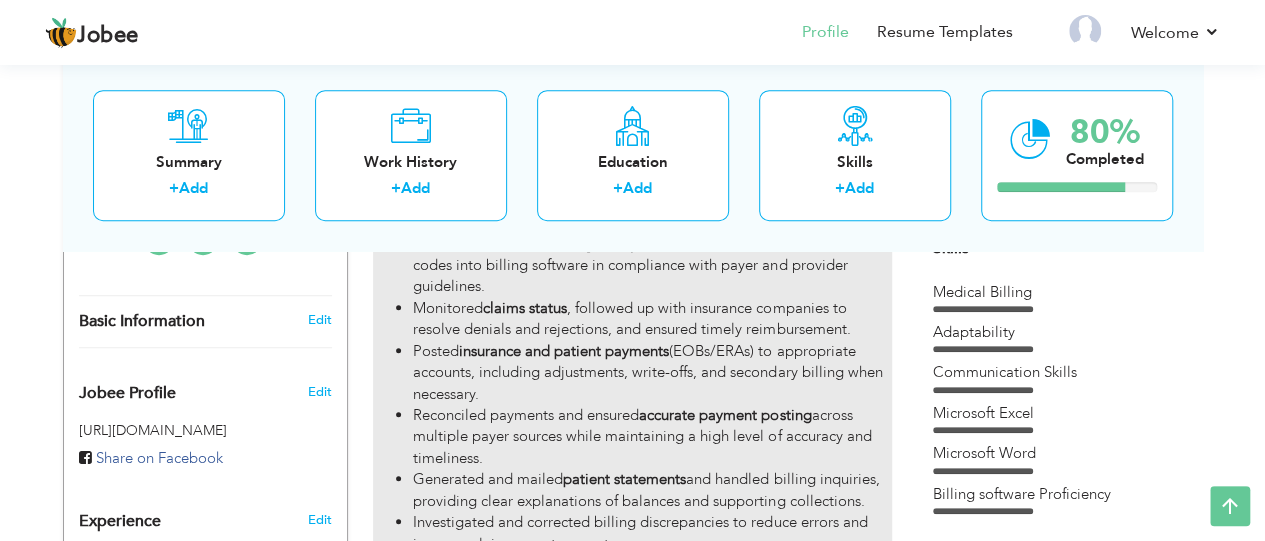 click on "accurate payment posting" at bounding box center (725, 415) 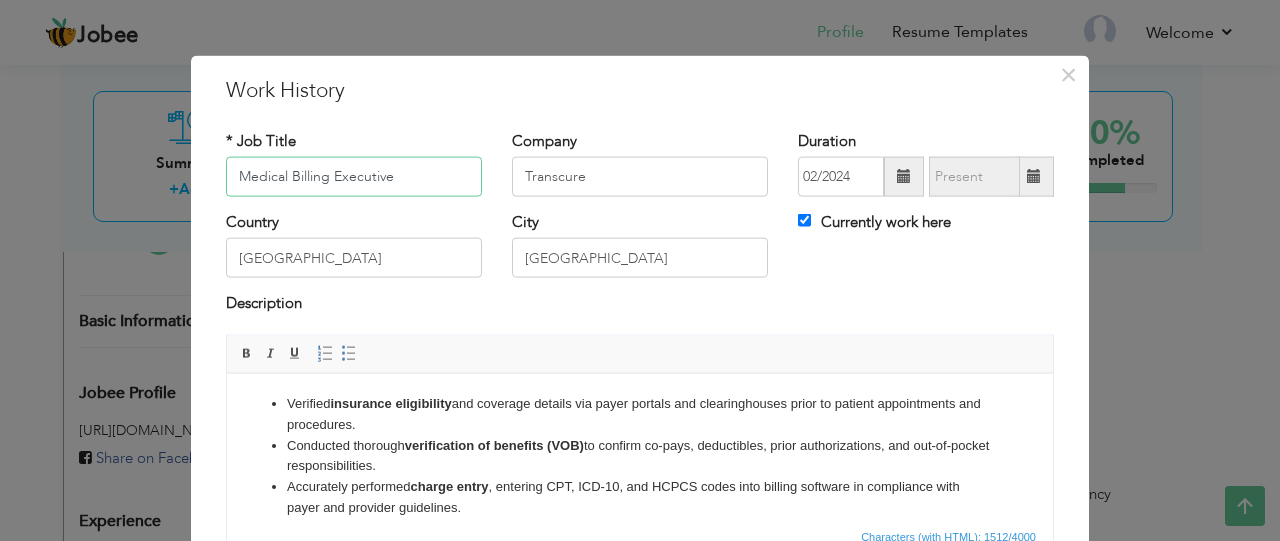 click on "Medical Billing Executive" at bounding box center (354, 177) 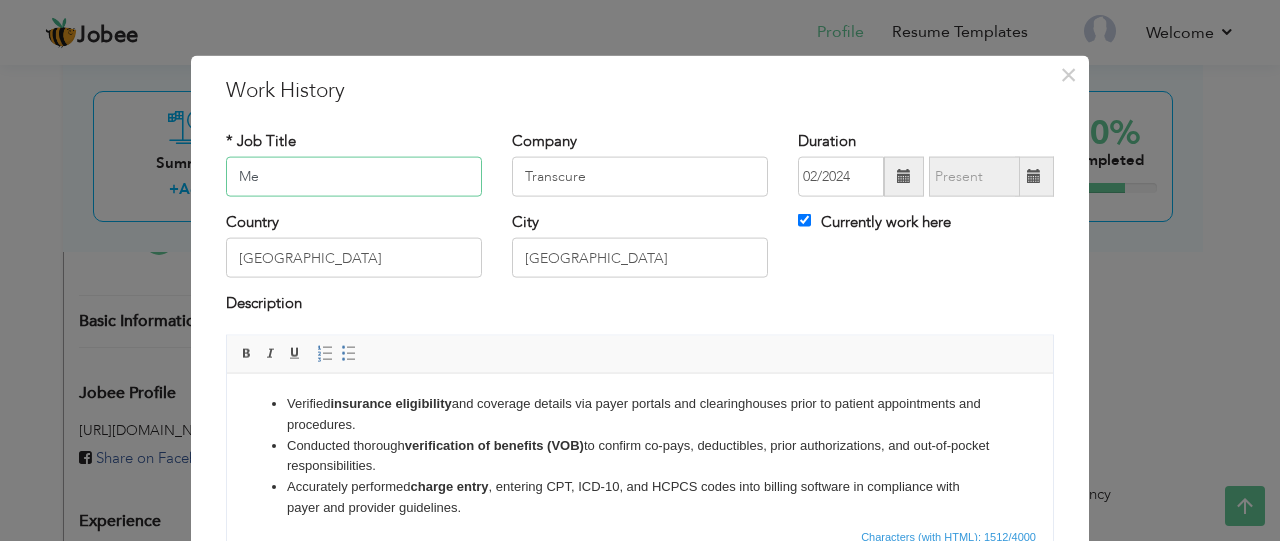 type on "M" 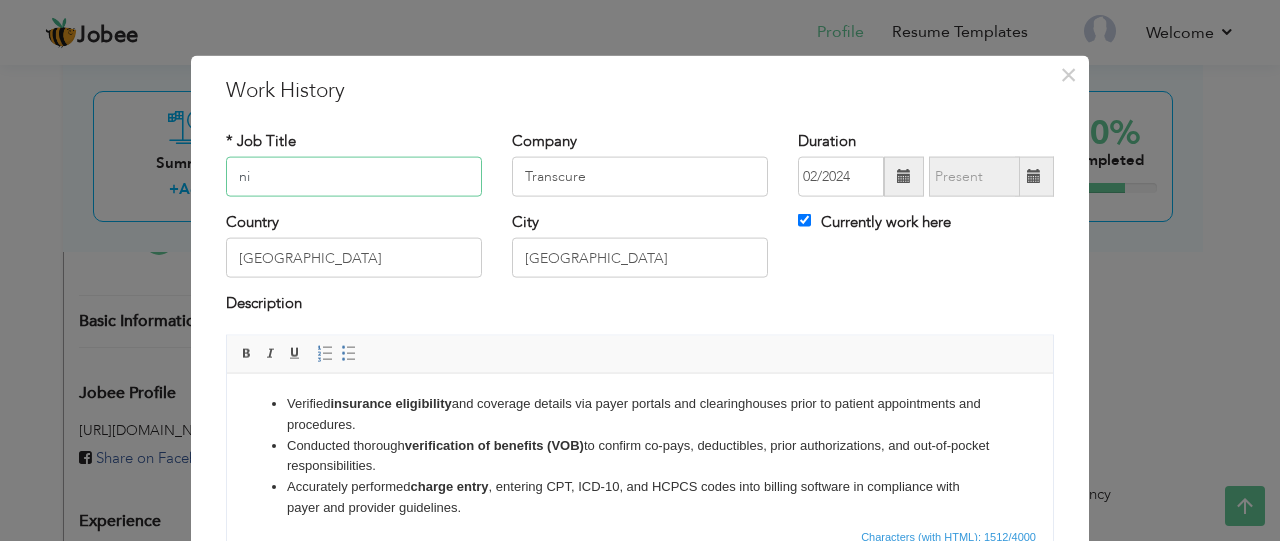 type on "n" 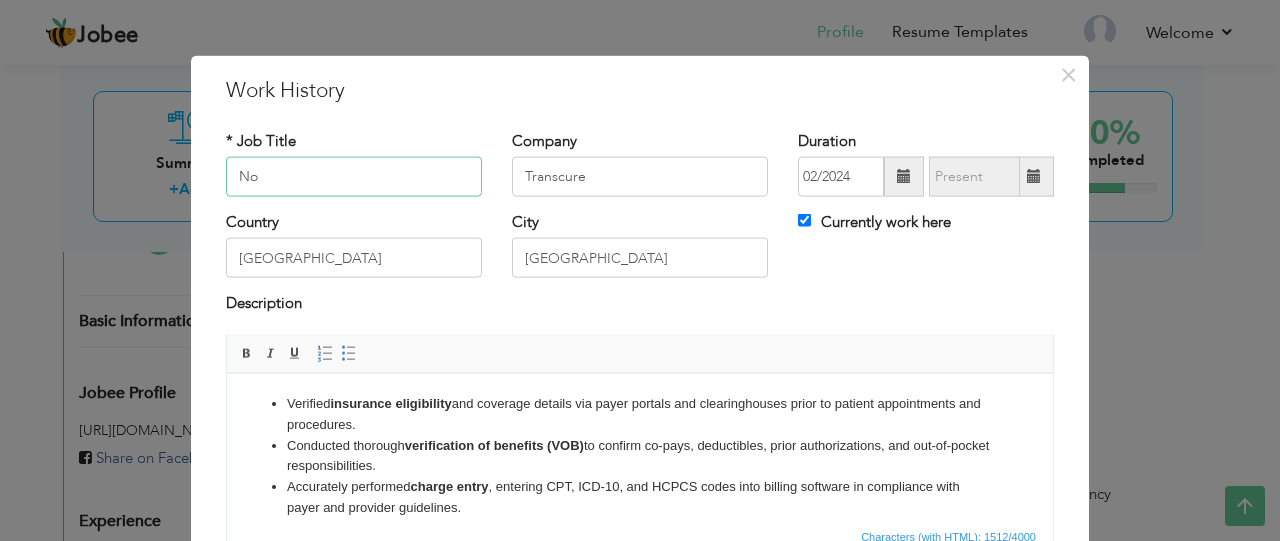 type on "N" 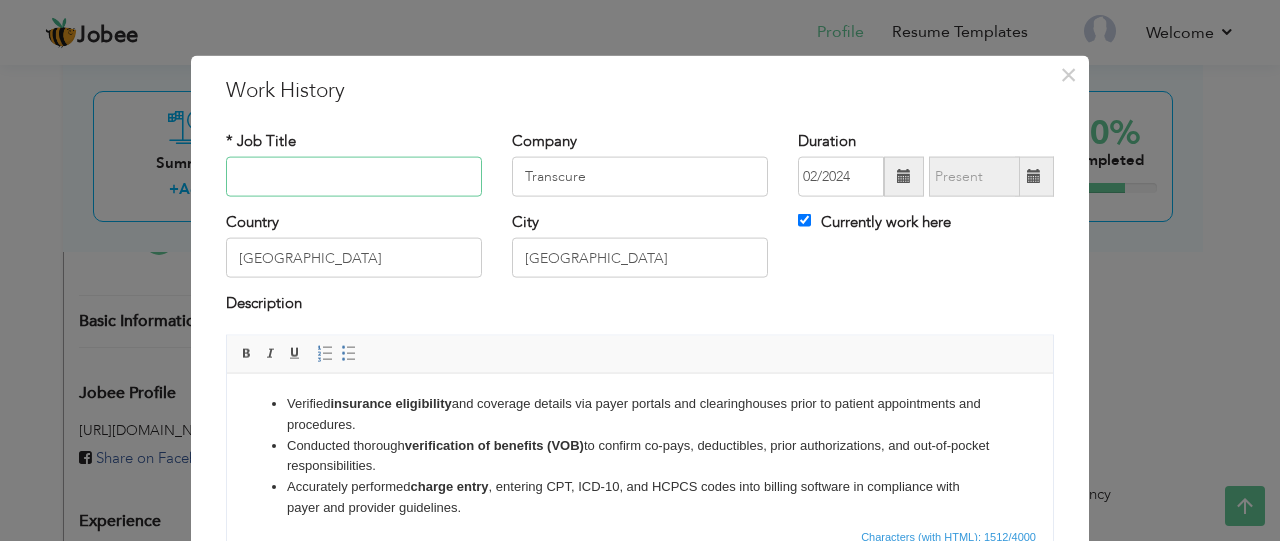 type 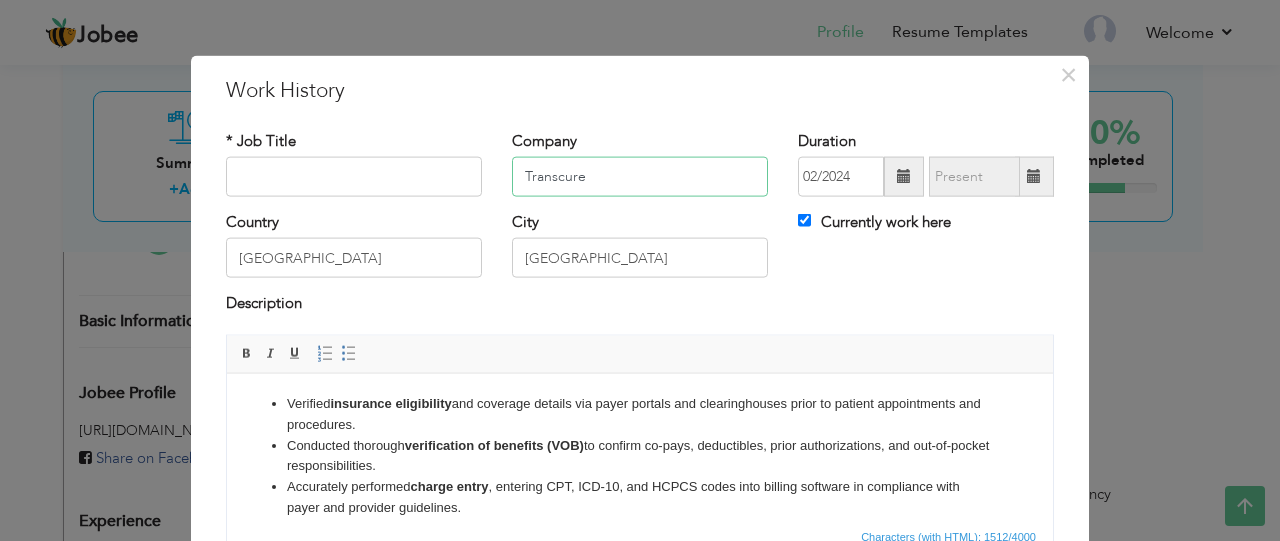 click on "Transcure" at bounding box center (640, 177) 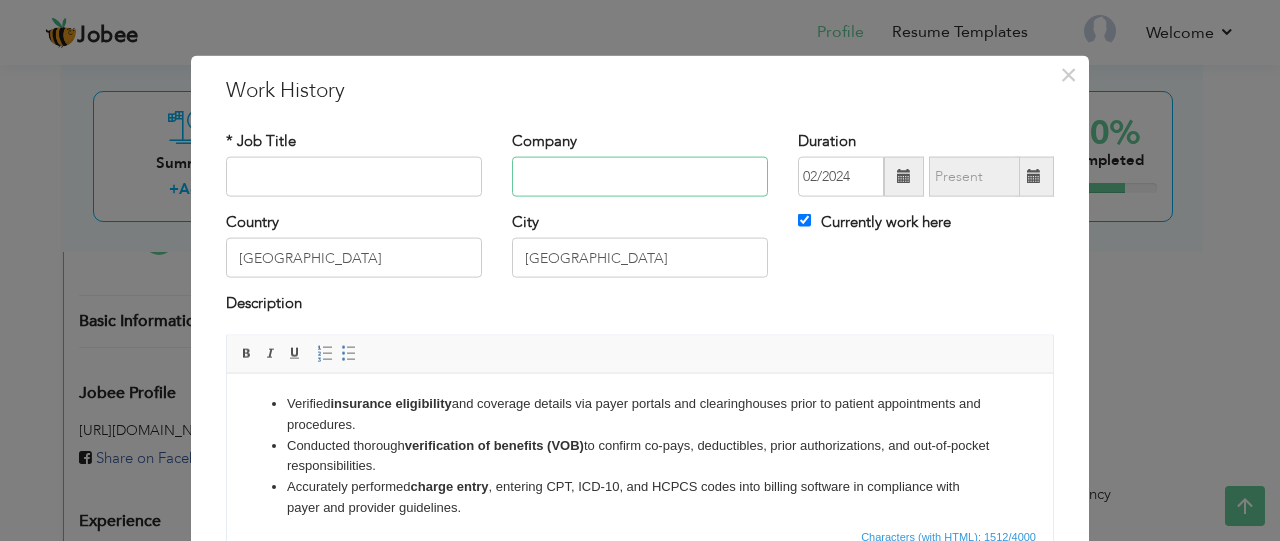type 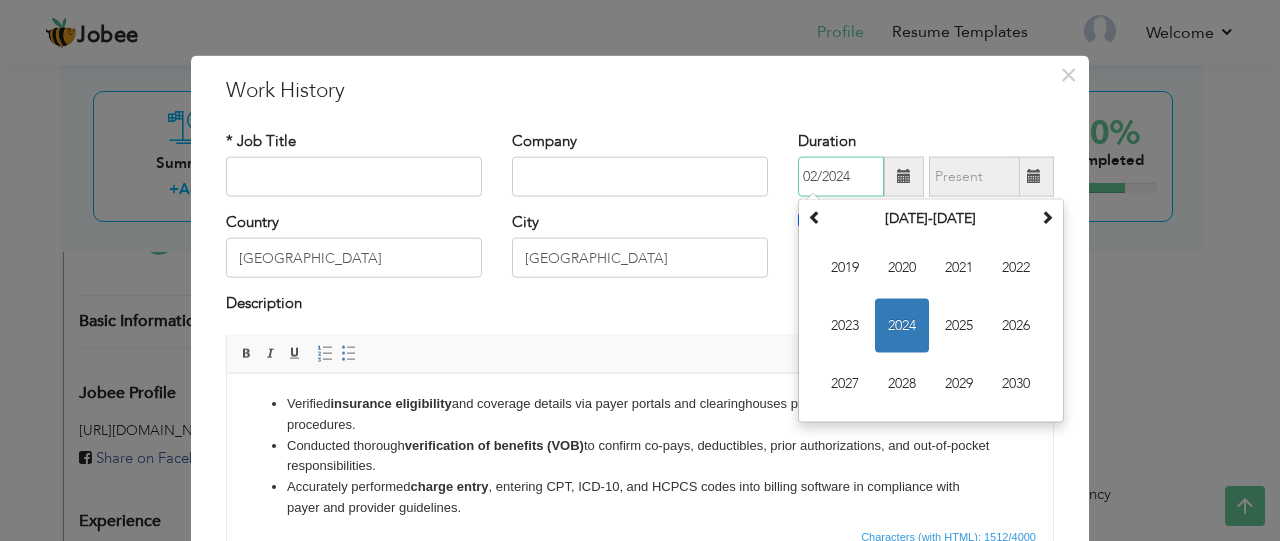 click on "02/2024" at bounding box center (841, 177) 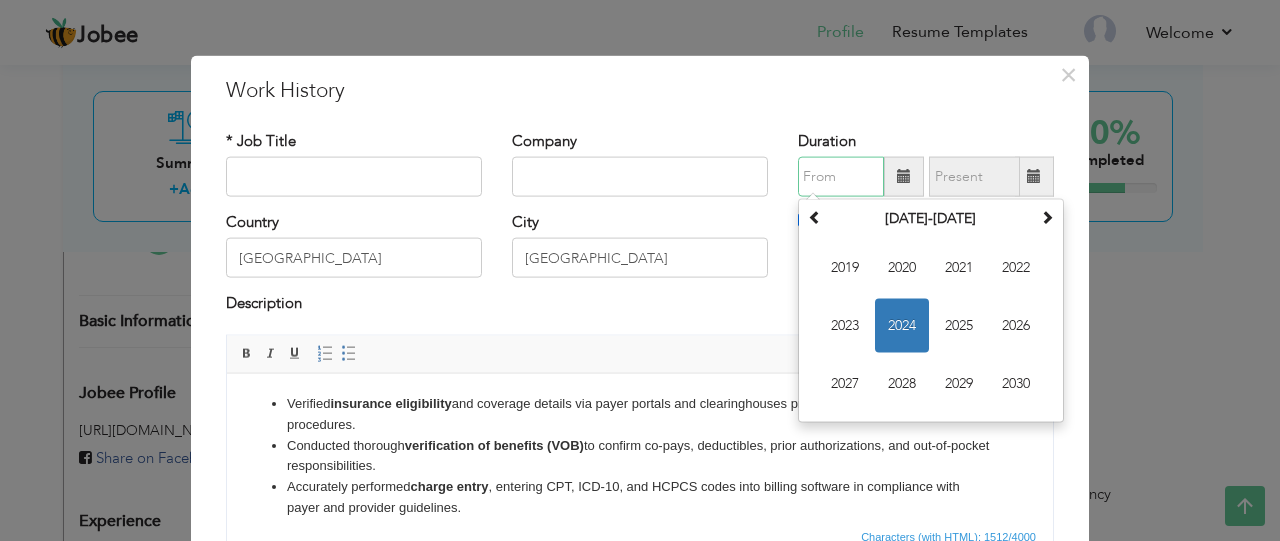 type 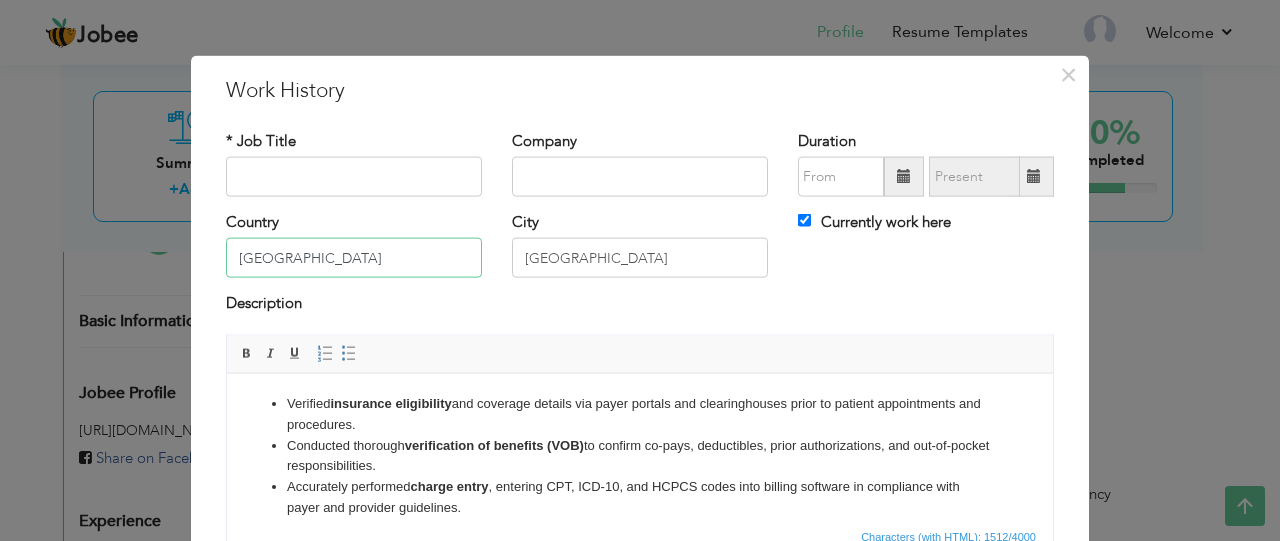 click on "[GEOGRAPHIC_DATA]" at bounding box center [354, 258] 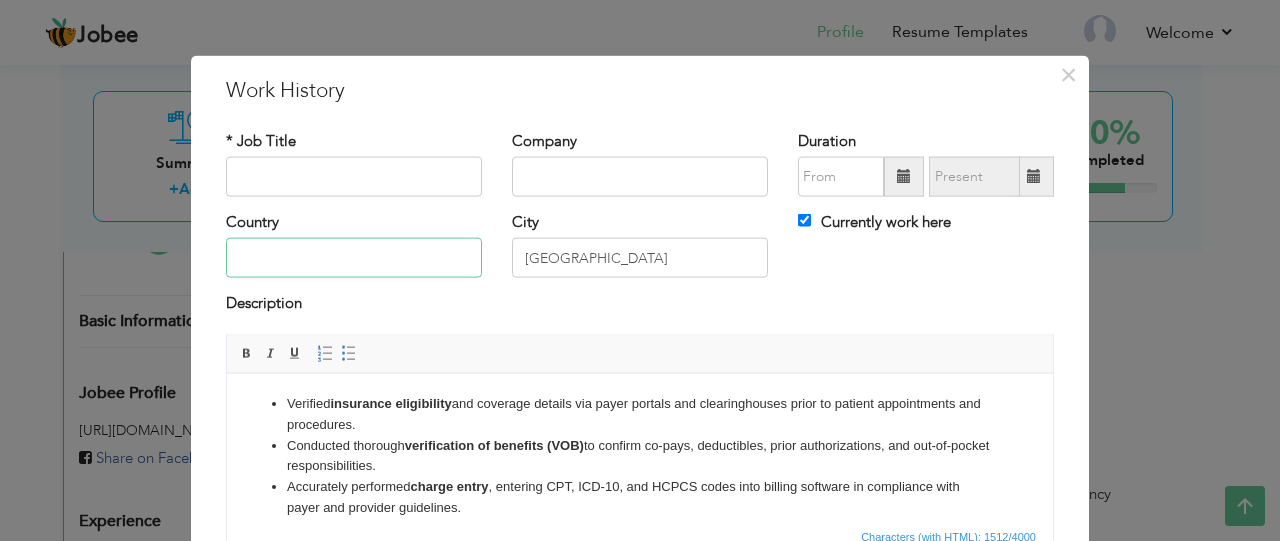 type 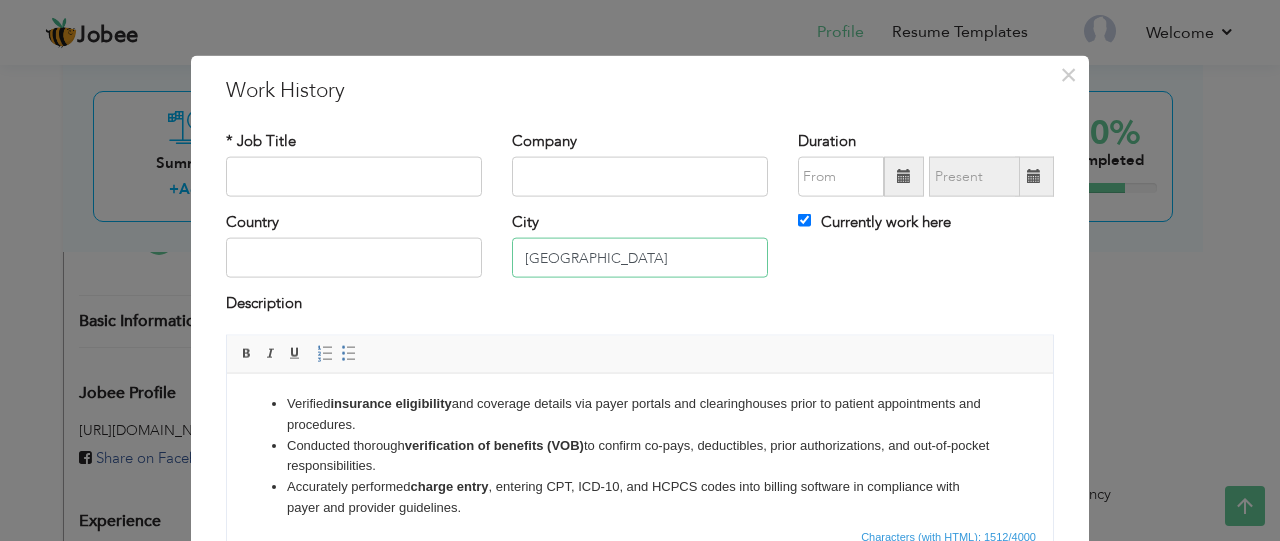 click on "[GEOGRAPHIC_DATA]" at bounding box center [640, 258] 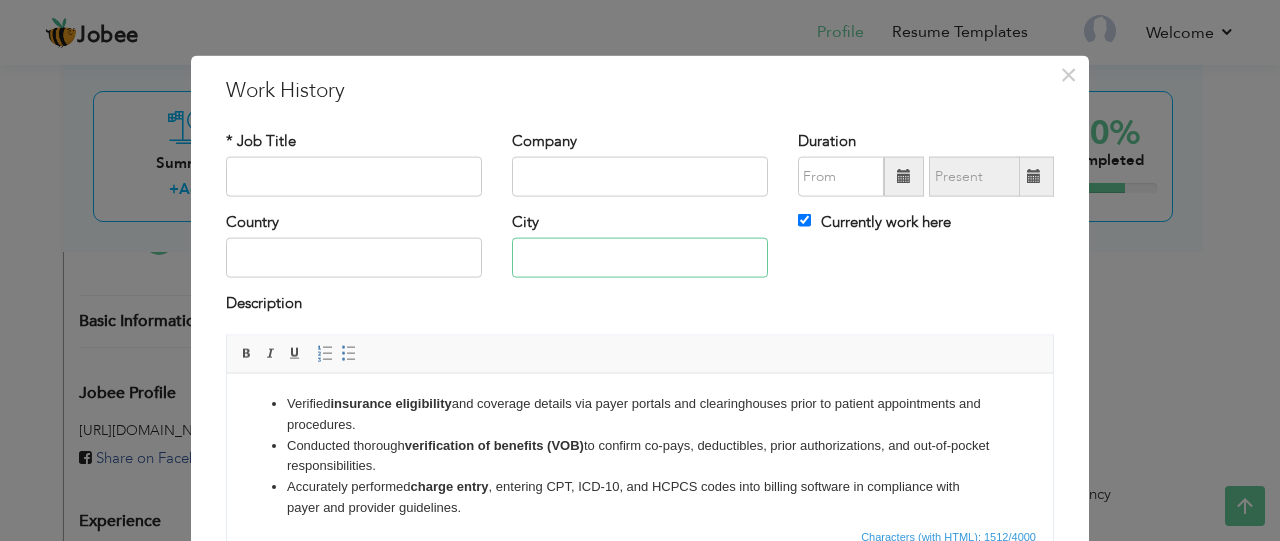 type 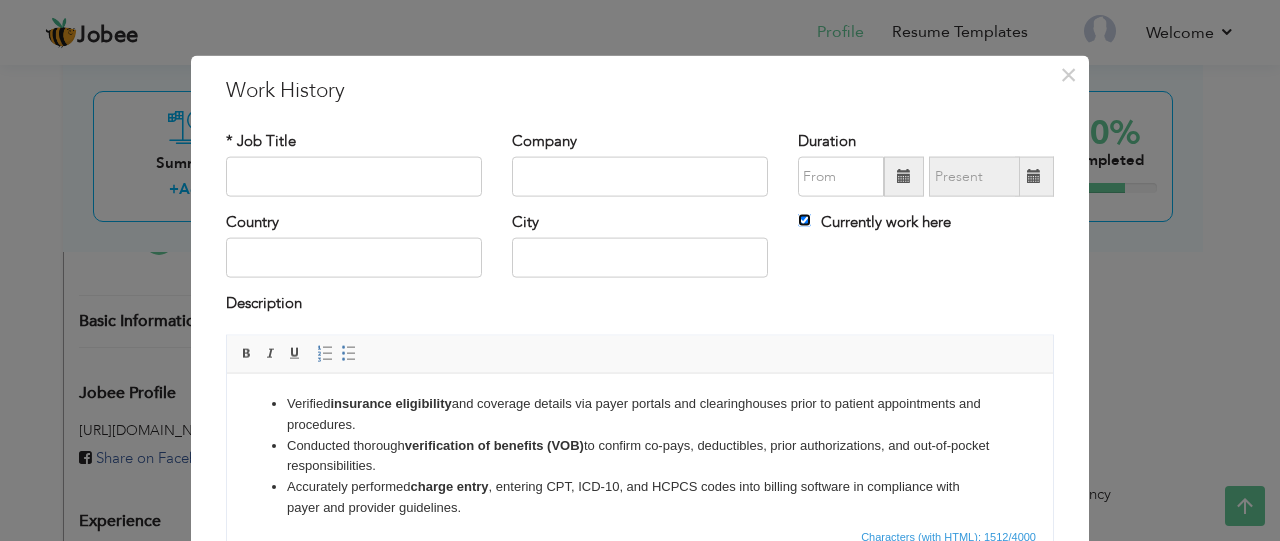 click on "Currently work here" at bounding box center (804, 220) 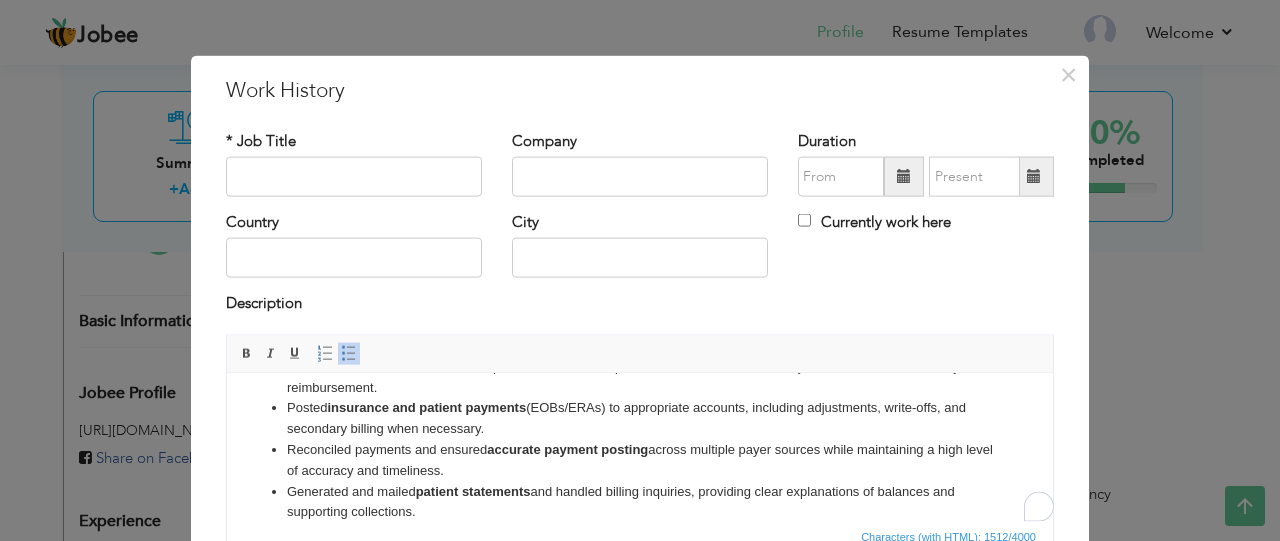 scroll, scrollTop: 182, scrollLeft: 0, axis: vertical 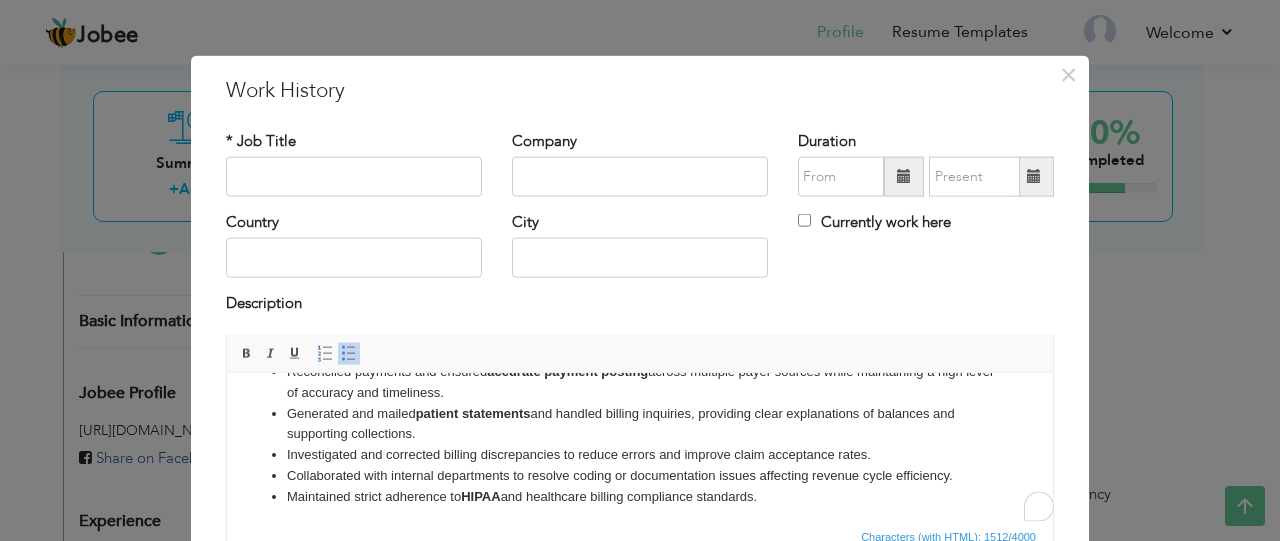 drag, startPoint x: 1049, startPoint y: 399, endPoint x: 1275, endPoint y: 844, distance: 499.1002 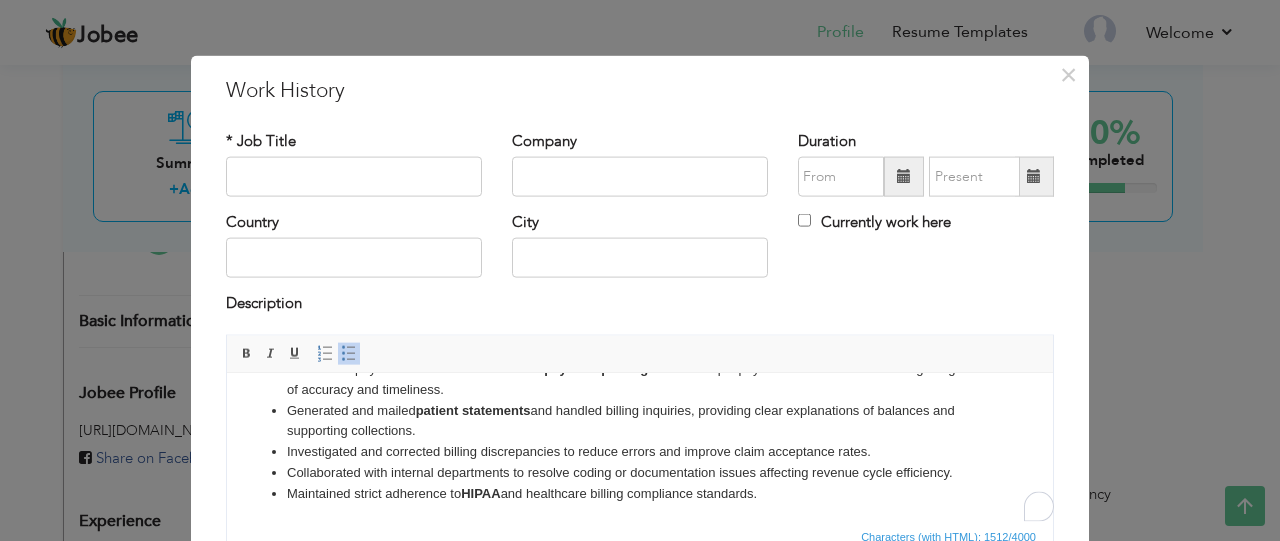 click on "Collaborated with internal departments to resolve coding or documentation issues affecting revenue cycle efficiency." at bounding box center [640, 472] 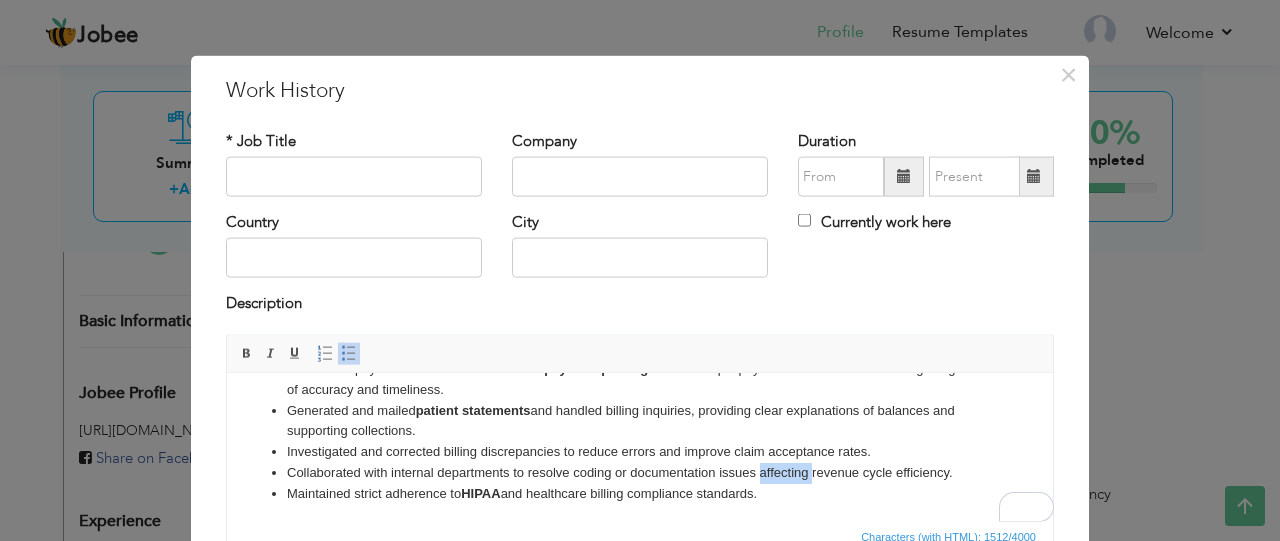 click on "Collaborated with internal departments to resolve coding or documentation issues affecting revenue cycle efficiency." at bounding box center [640, 472] 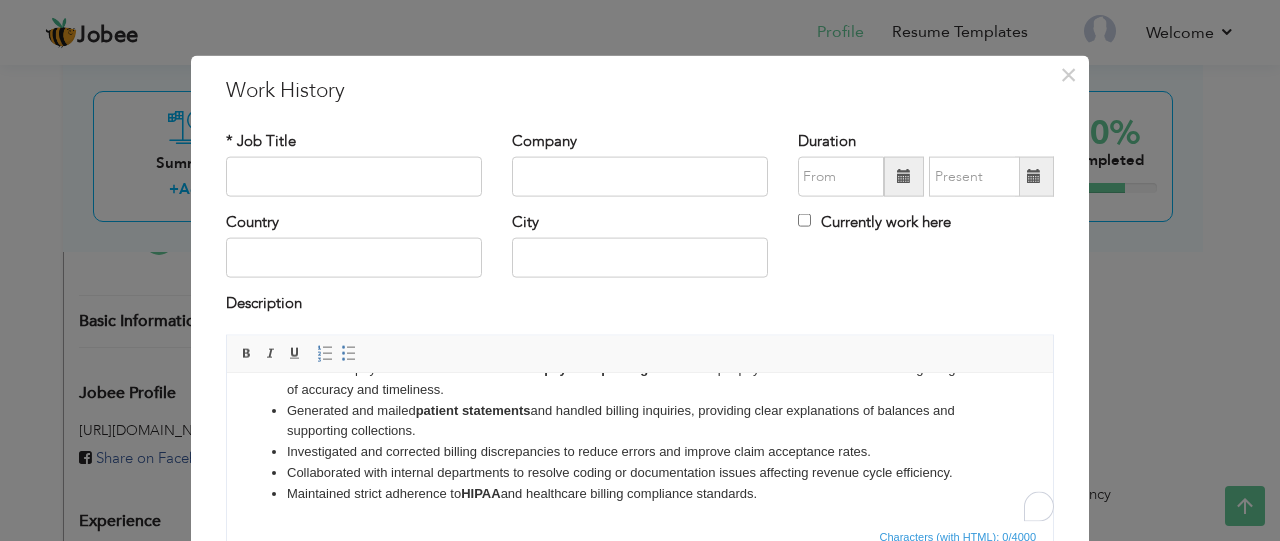 scroll, scrollTop: 0, scrollLeft: 0, axis: both 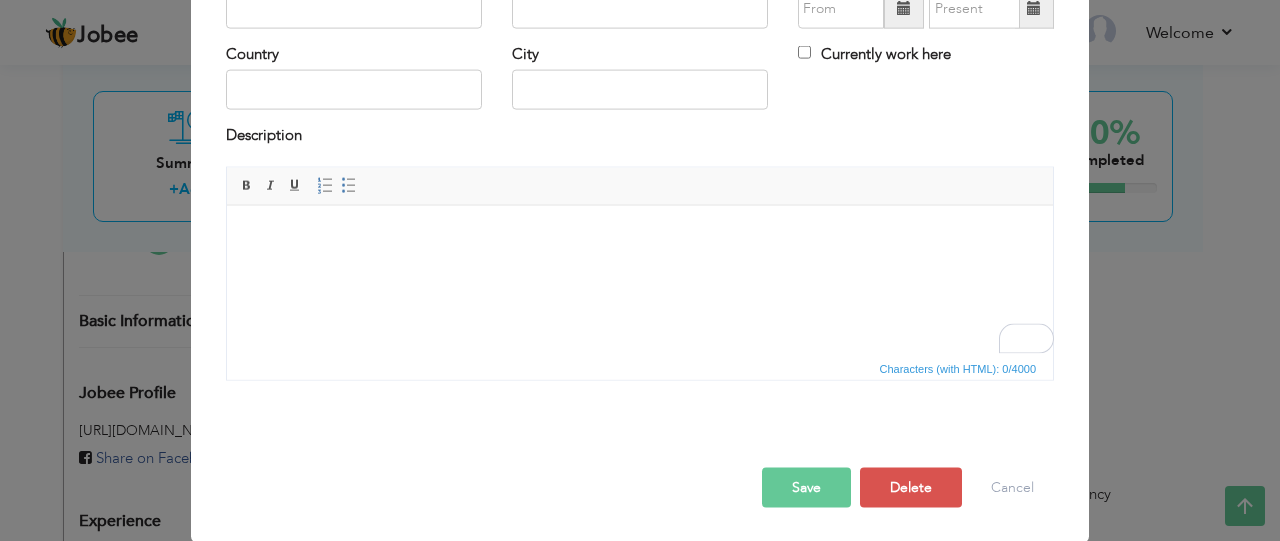 click on "Save" at bounding box center [806, 487] 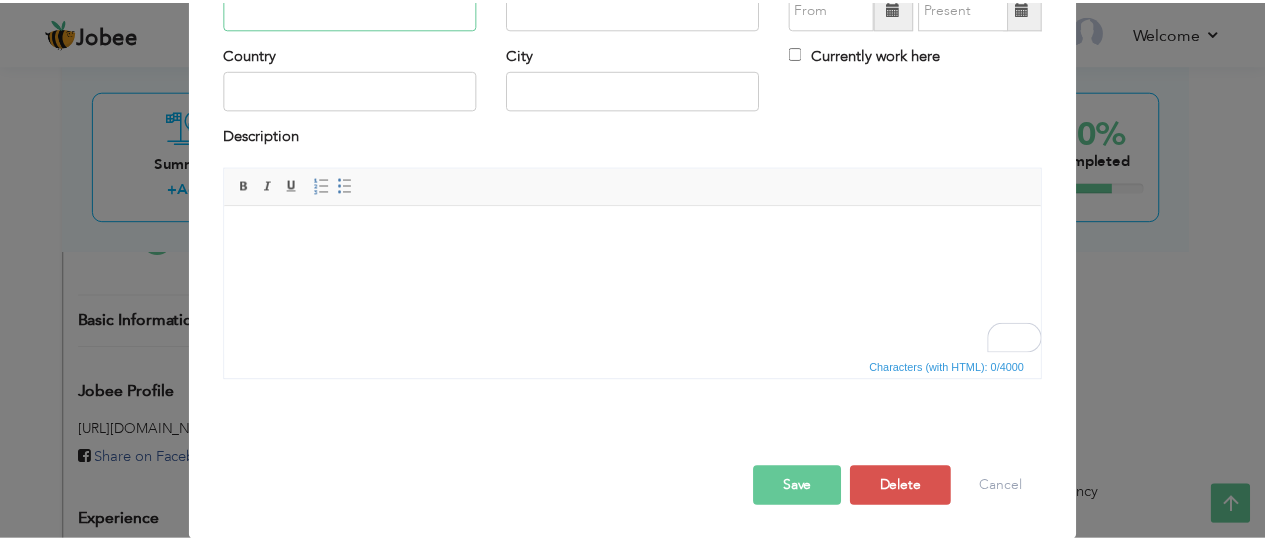 scroll, scrollTop: 156, scrollLeft: 0, axis: vertical 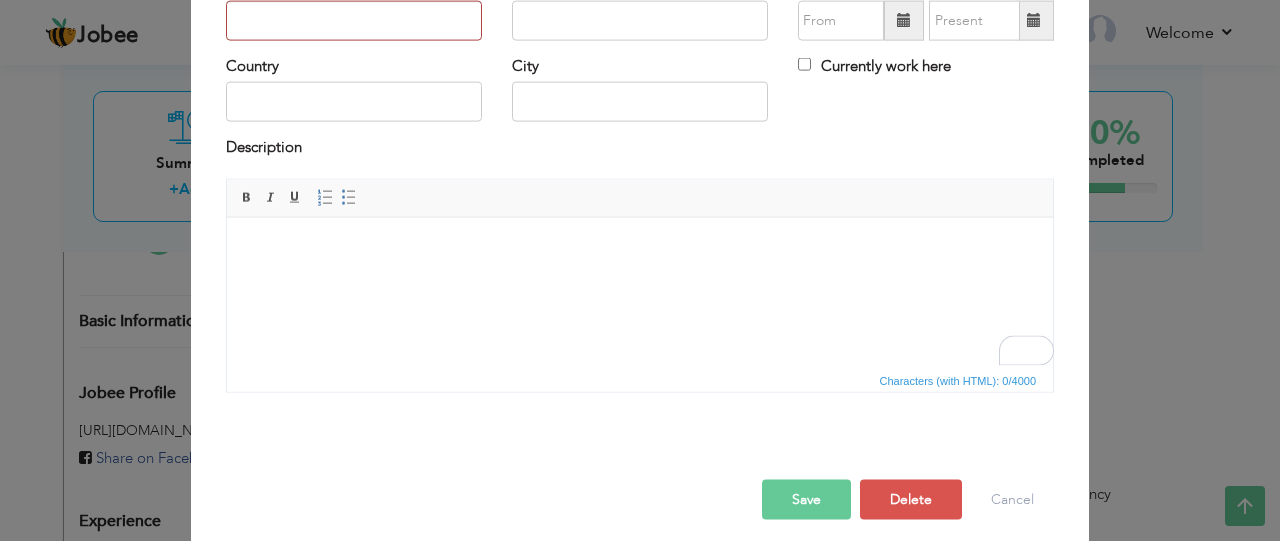 click on "Save" at bounding box center (806, 499) 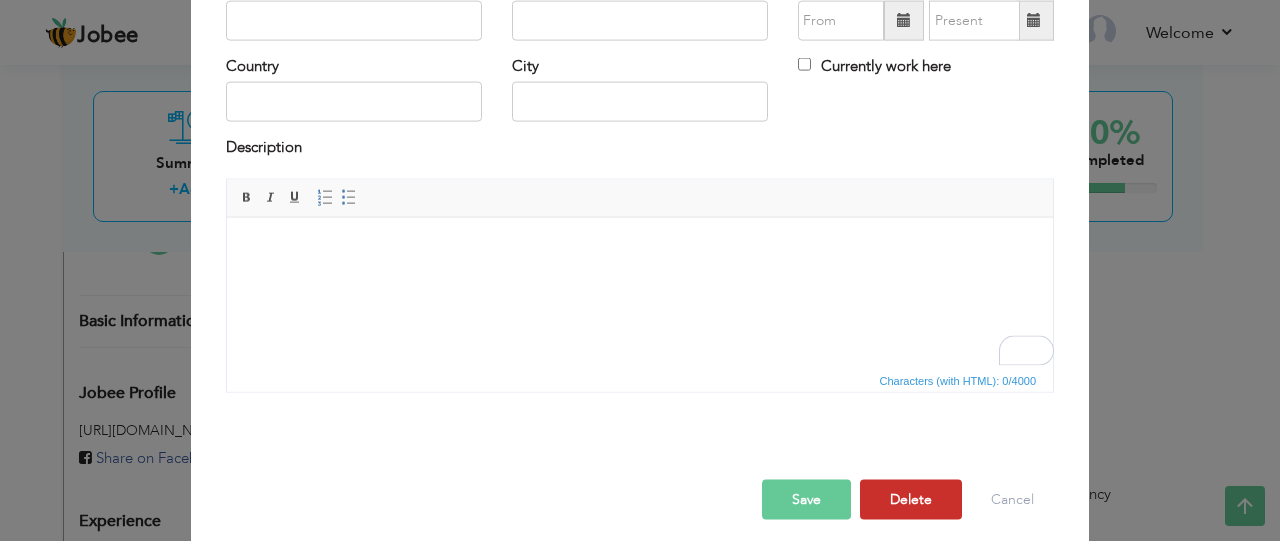 click on "Delete" at bounding box center (911, 499) 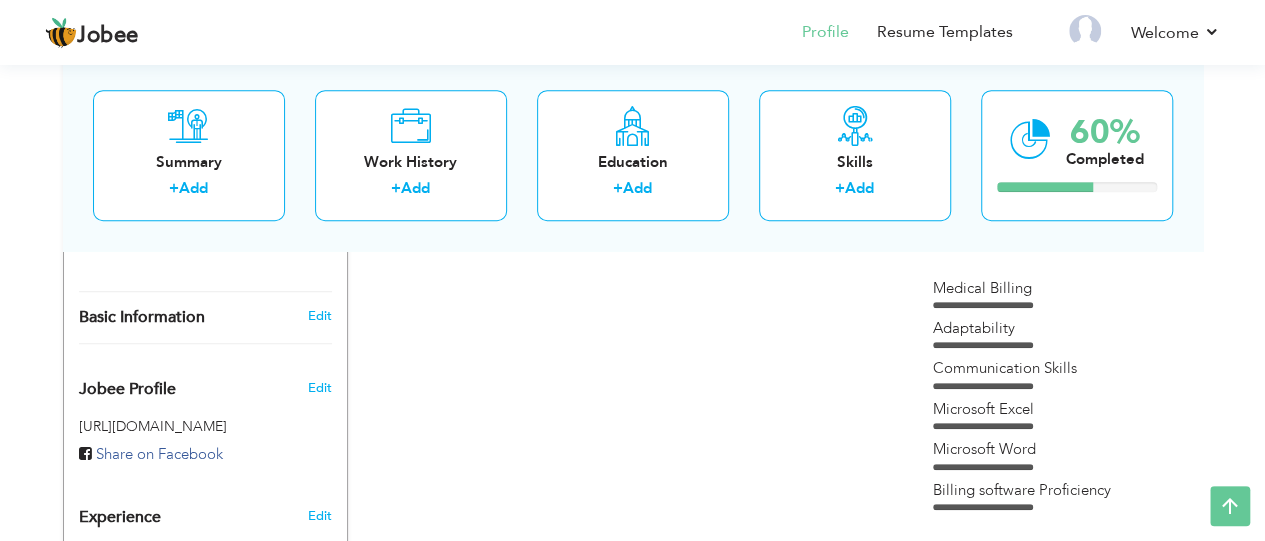 scroll, scrollTop: 460, scrollLeft: 0, axis: vertical 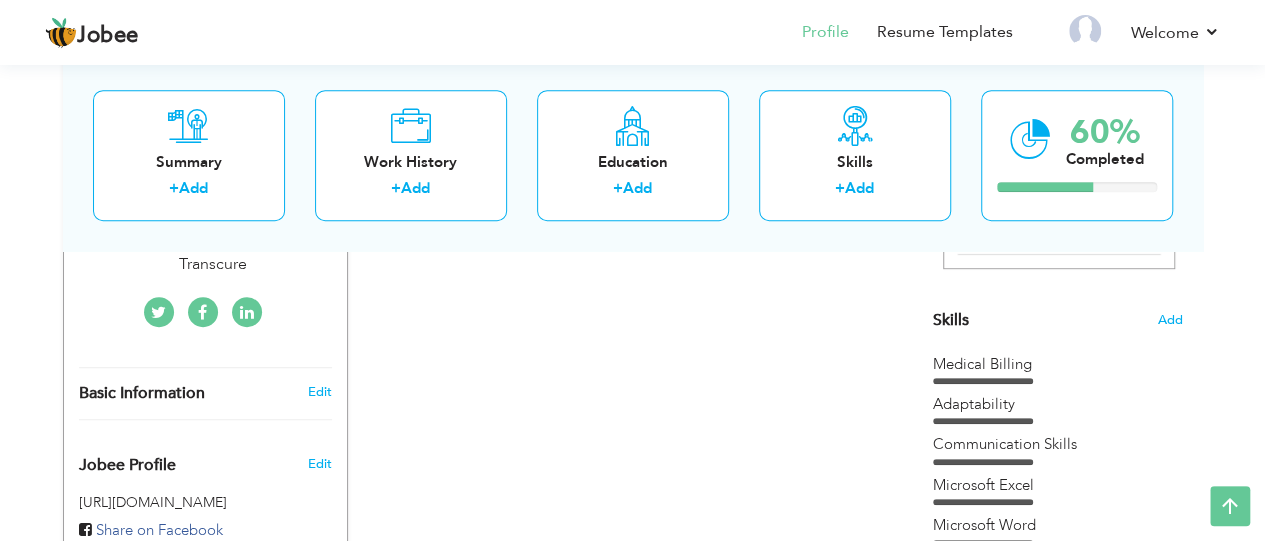 click on "Medical Billing" at bounding box center [1058, 364] 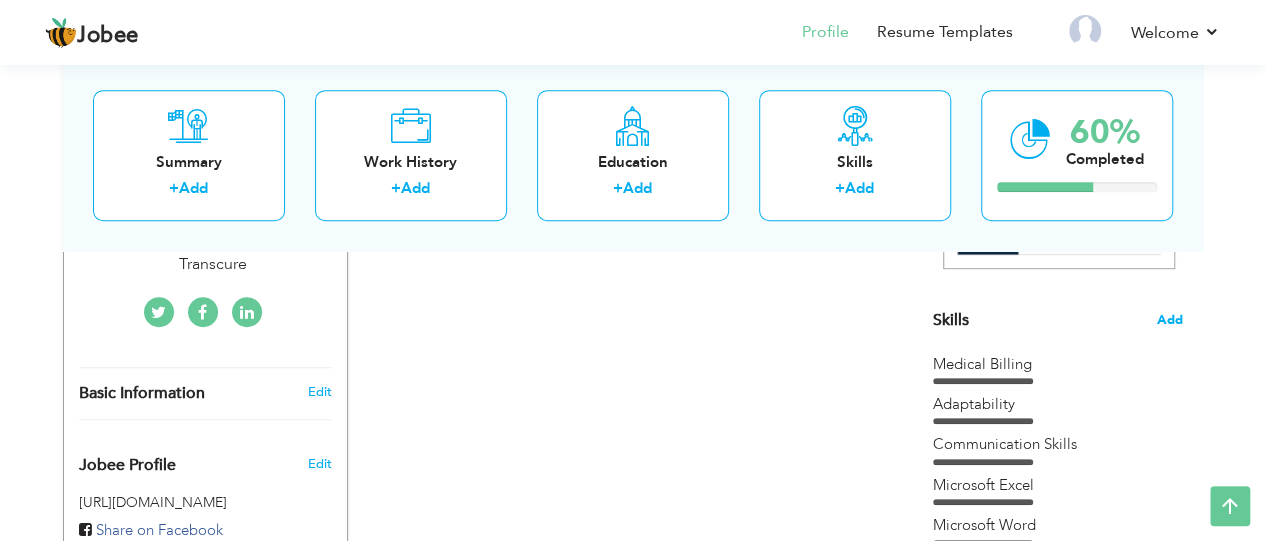 click on "Add" at bounding box center (1170, 320) 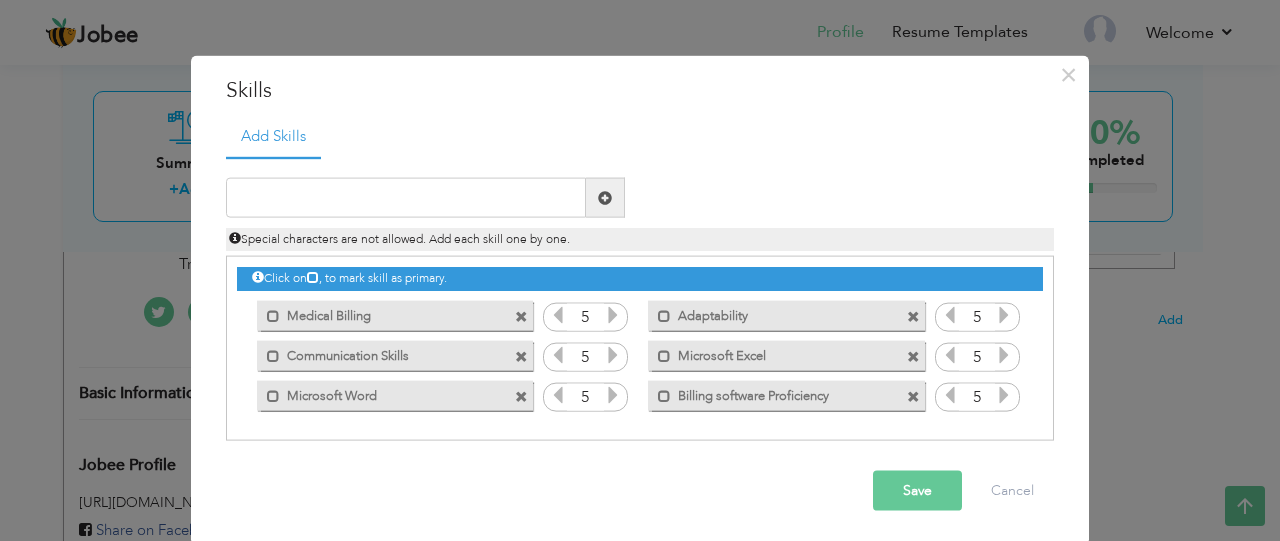 click at bounding box center (521, 316) 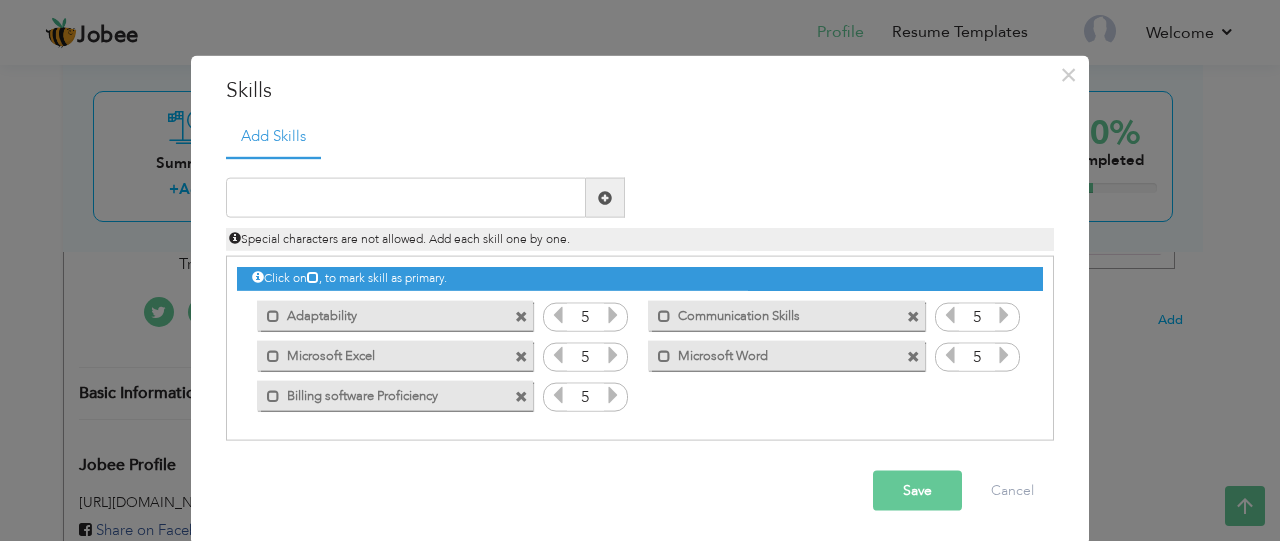 click at bounding box center [521, 396] 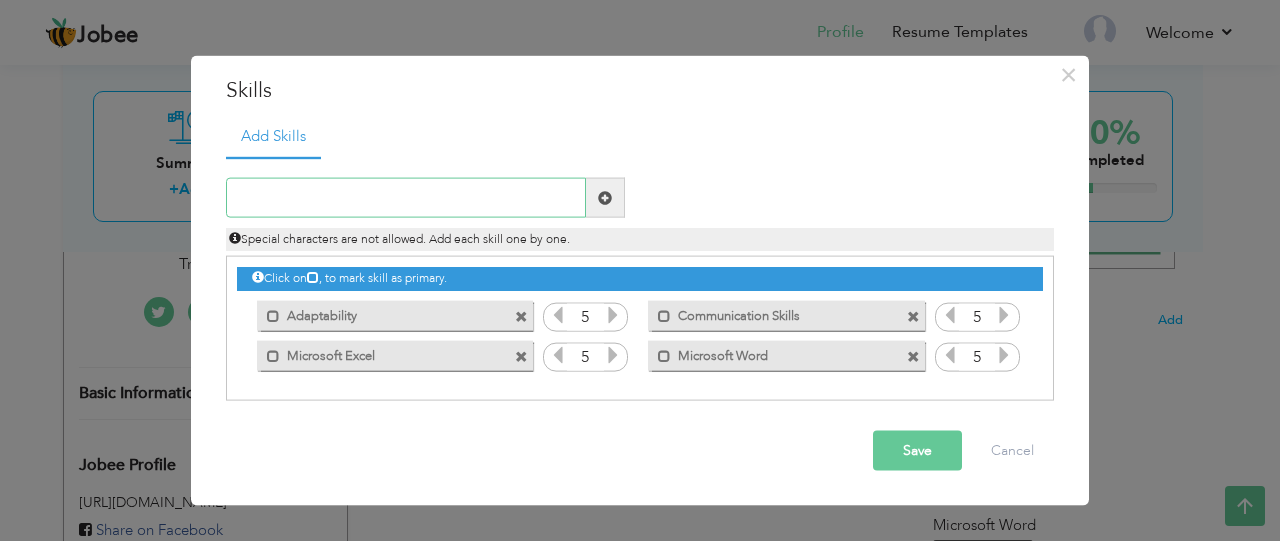 click at bounding box center (406, 198) 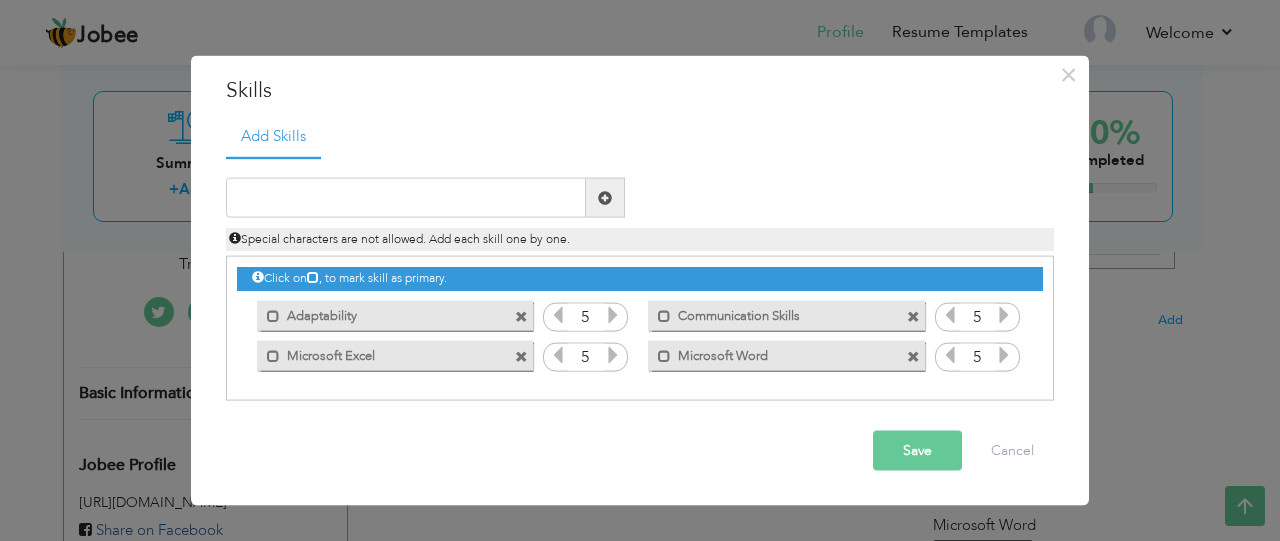 click on "Save" at bounding box center [917, 451] 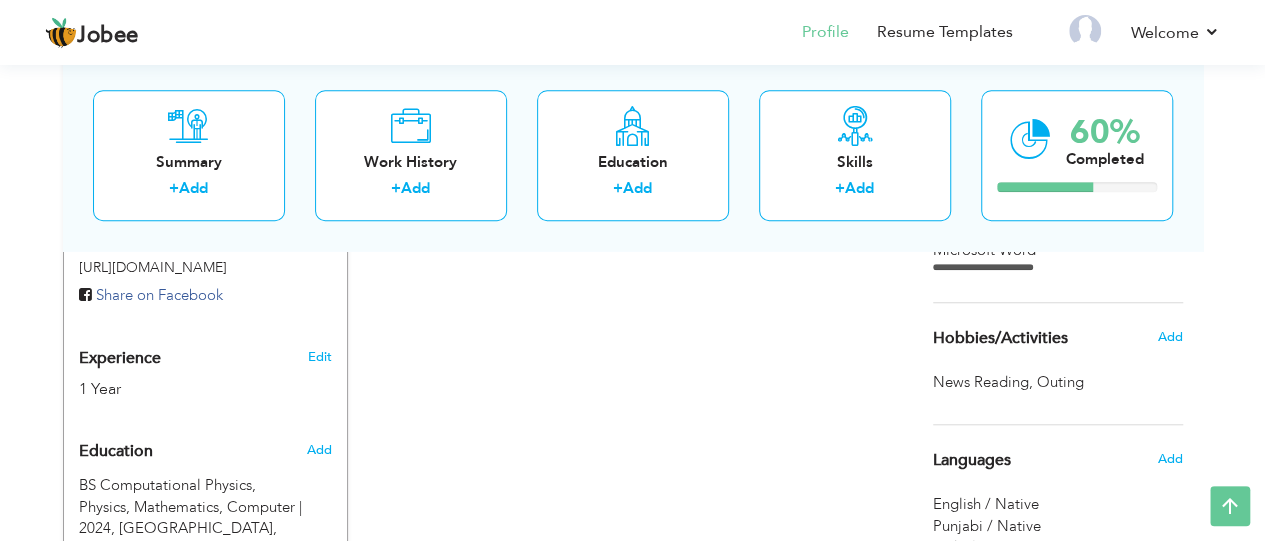 scroll, scrollTop: 719, scrollLeft: 0, axis: vertical 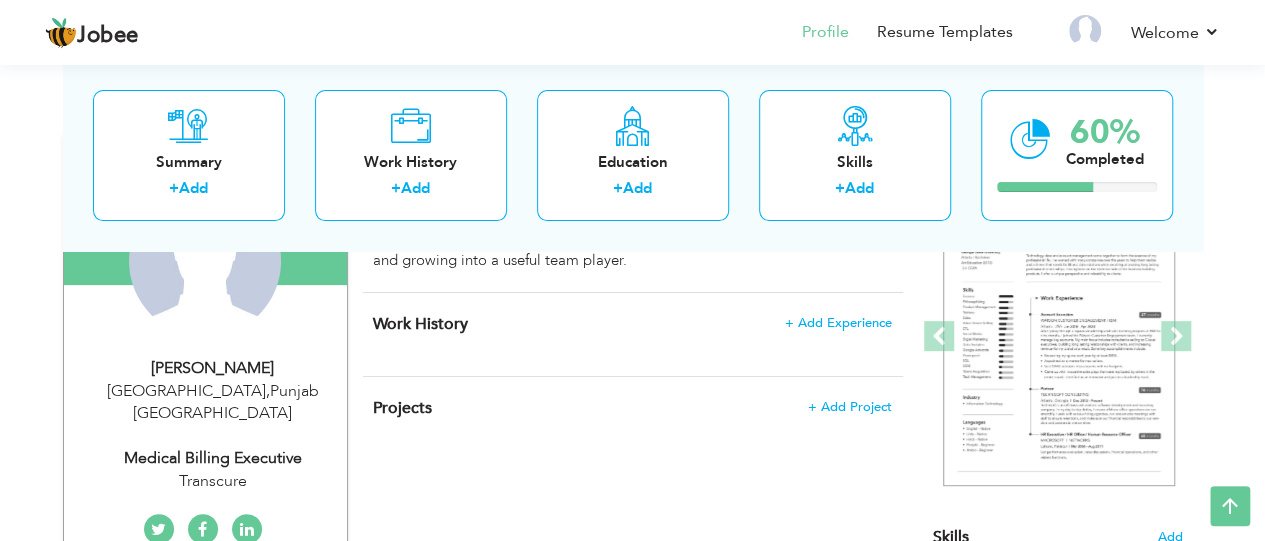 click on "+ Add Experience" at bounding box center [838, 323] 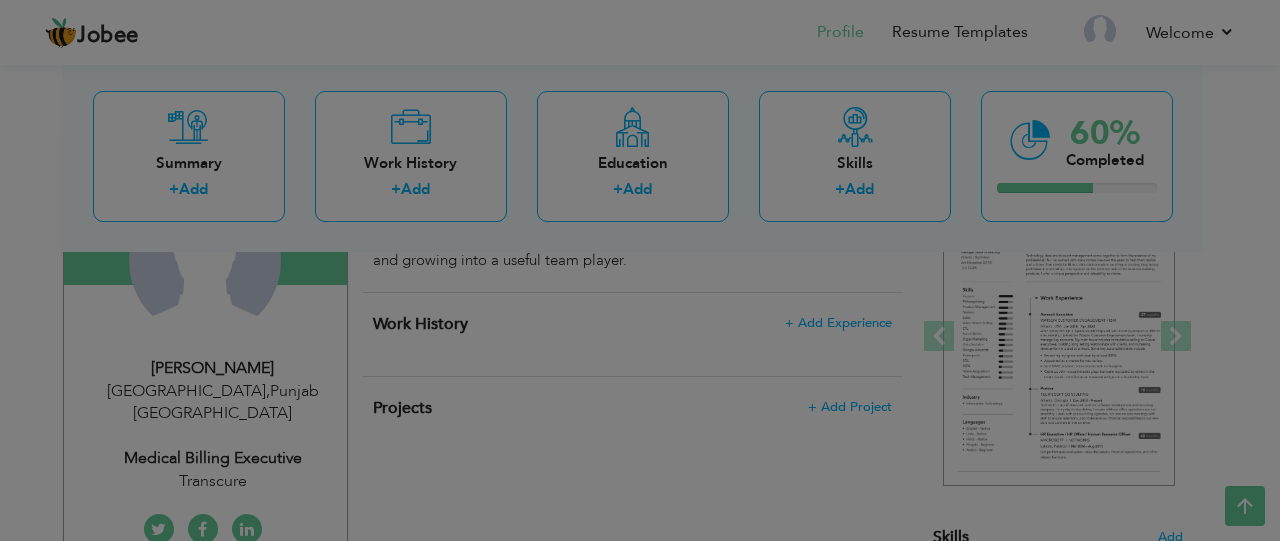 scroll, scrollTop: 0, scrollLeft: 0, axis: both 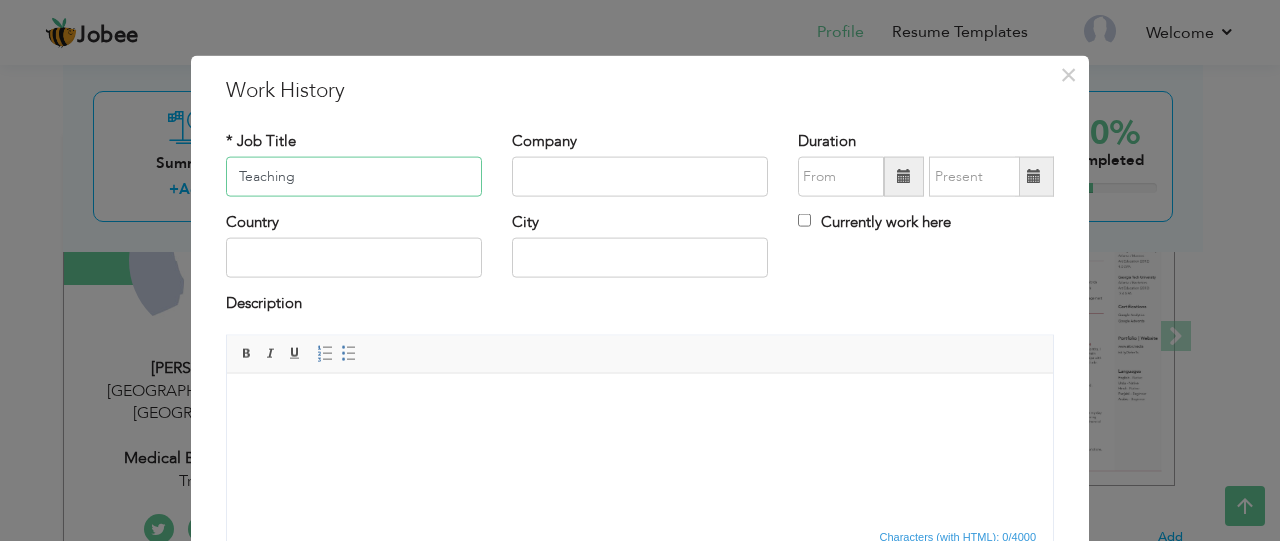type on "Teaching" 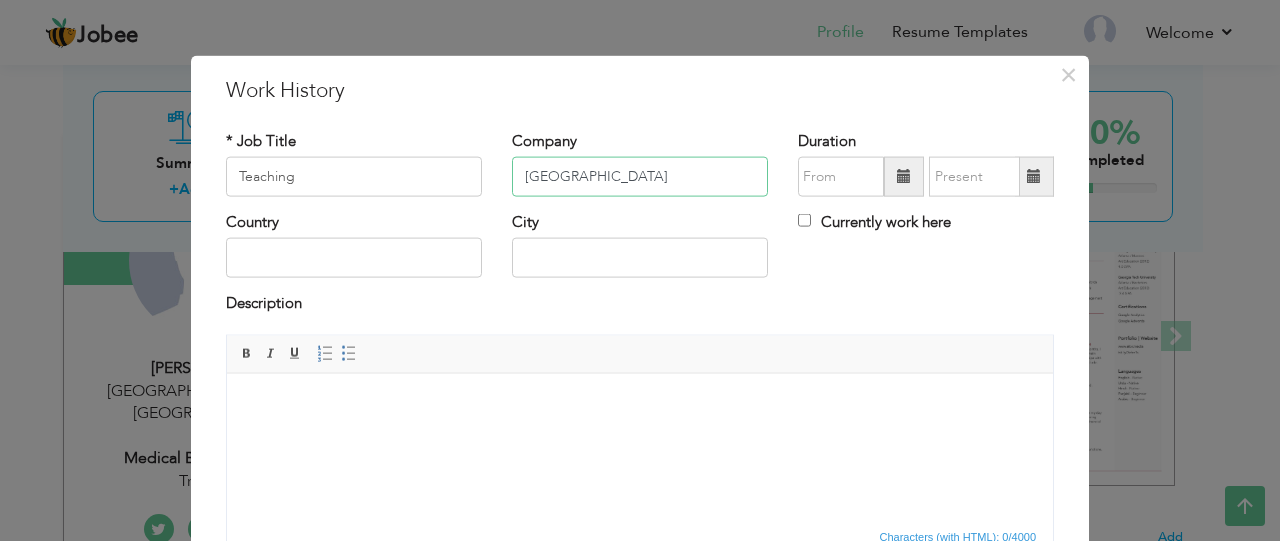 type on "[GEOGRAPHIC_DATA]" 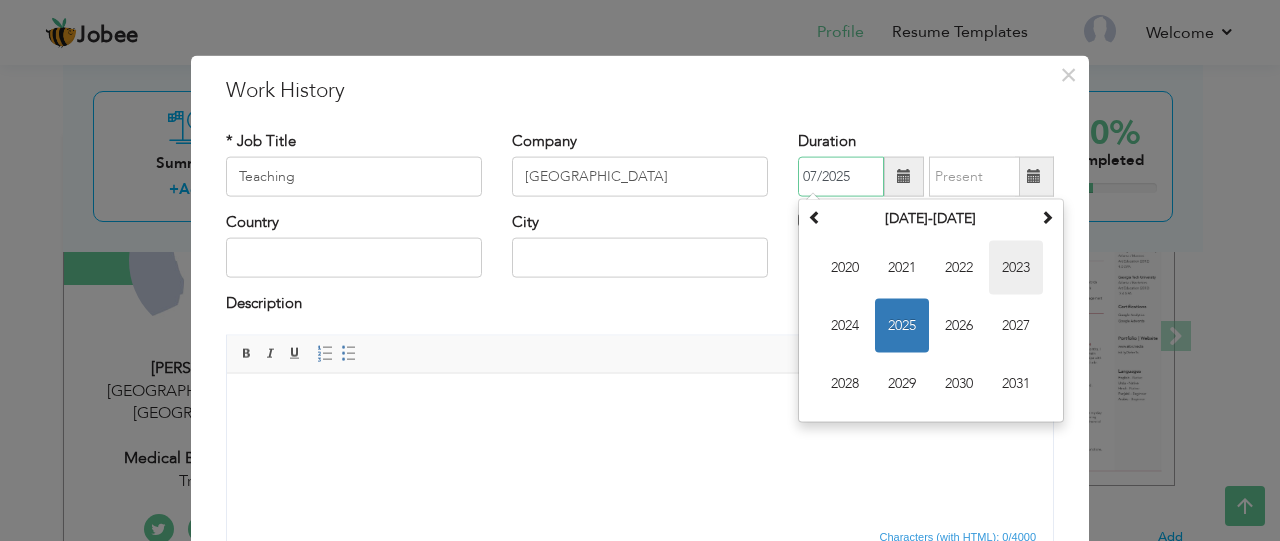 click on "2023" at bounding box center [1016, 268] 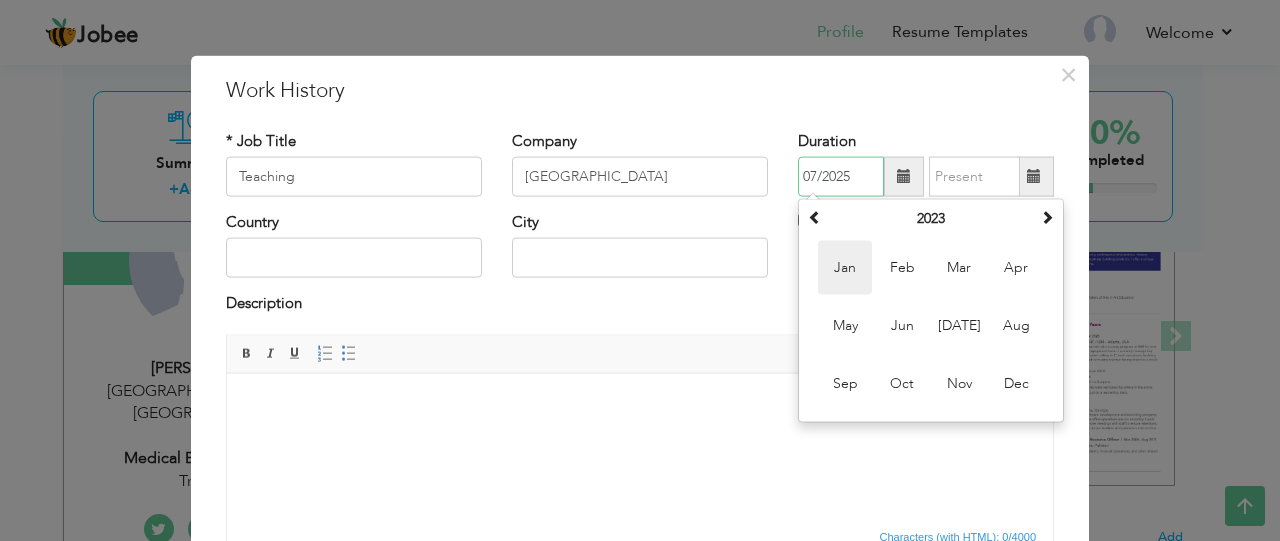 click on "Jan" at bounding box center [845, 268] 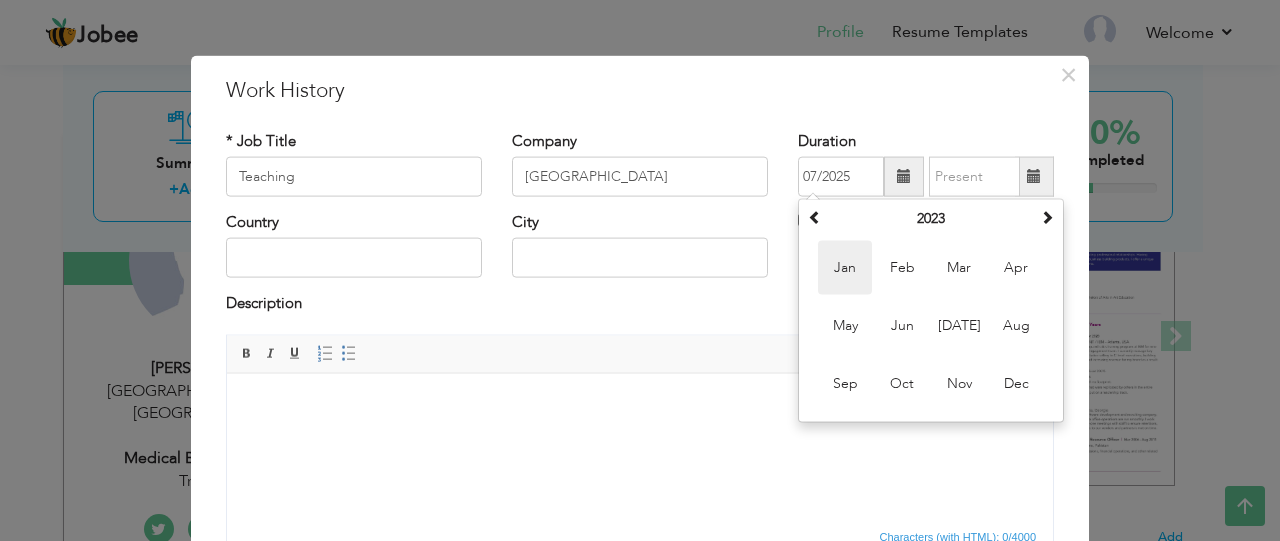 type on "01/2023" 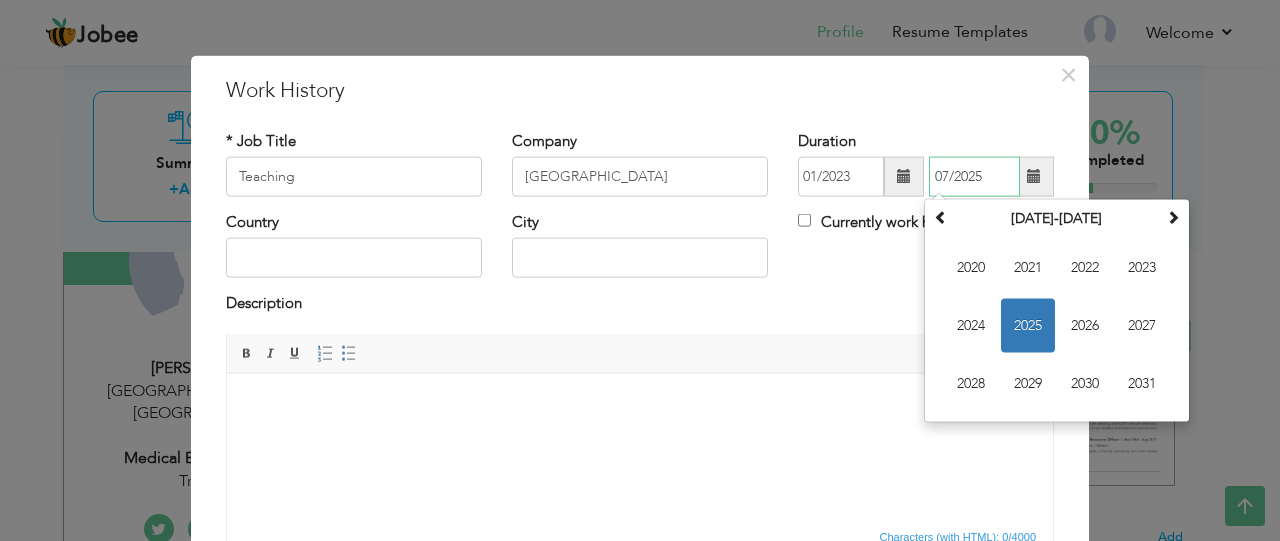 click on "07/2025" at bounding box center (974, 177) 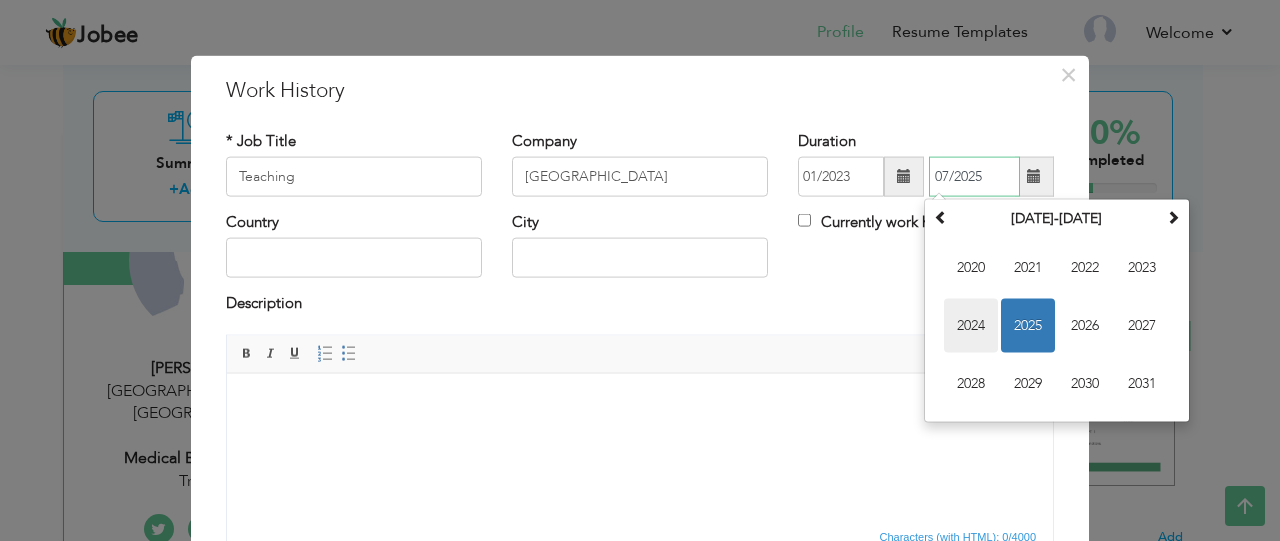 click on "2024" at bounding box center (971, 326) 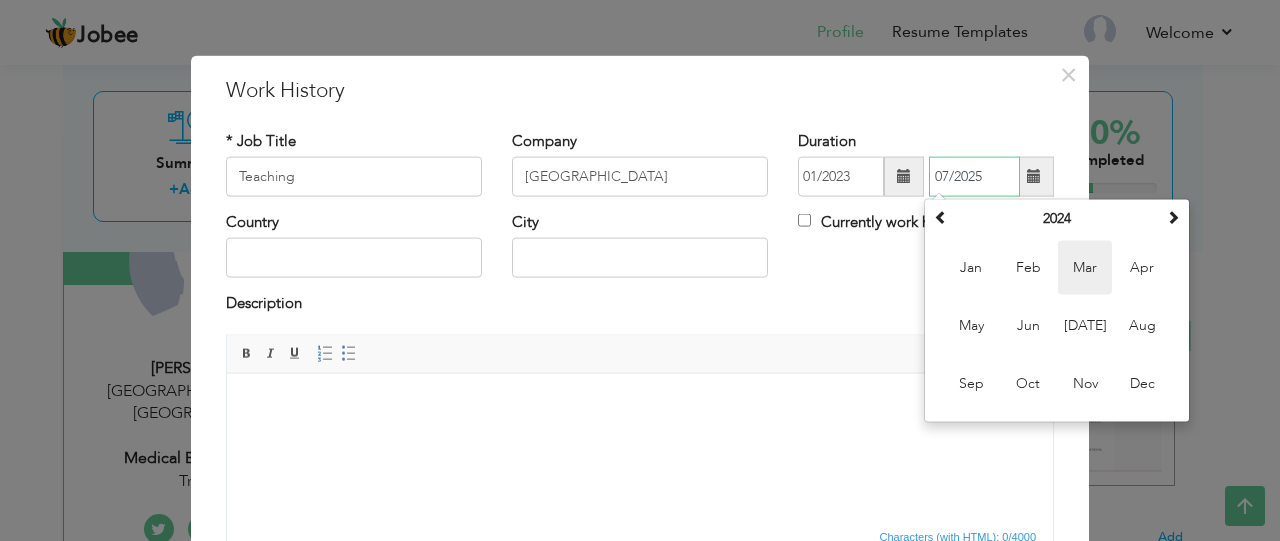 click on "Mar" at bounding box center (1085, 268) 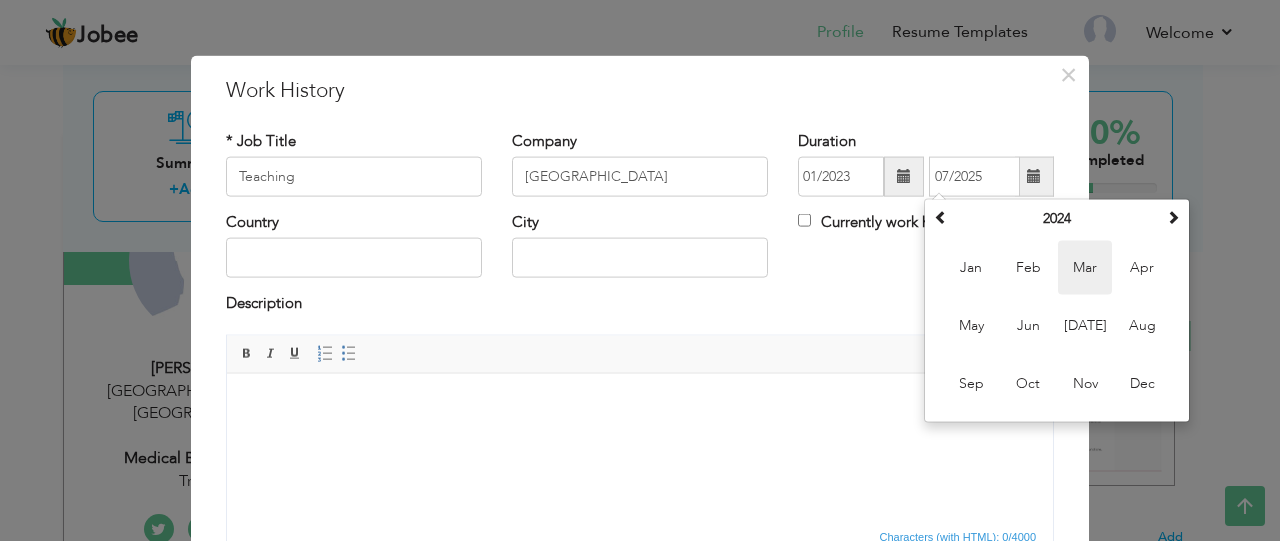type on "03/2024" 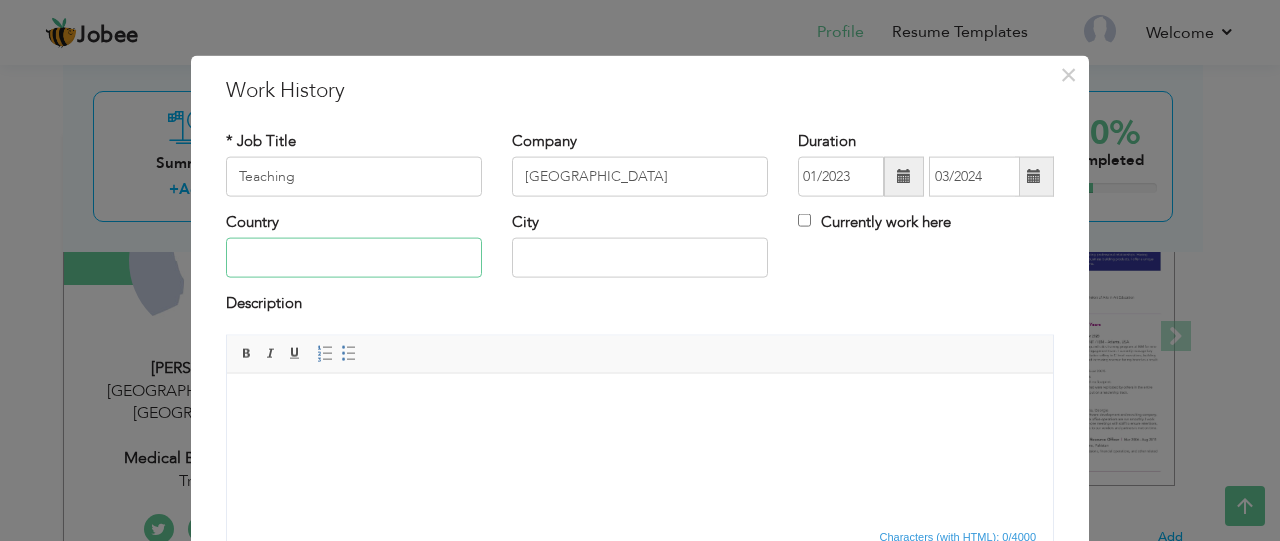 click at bounding box center (354, 258) 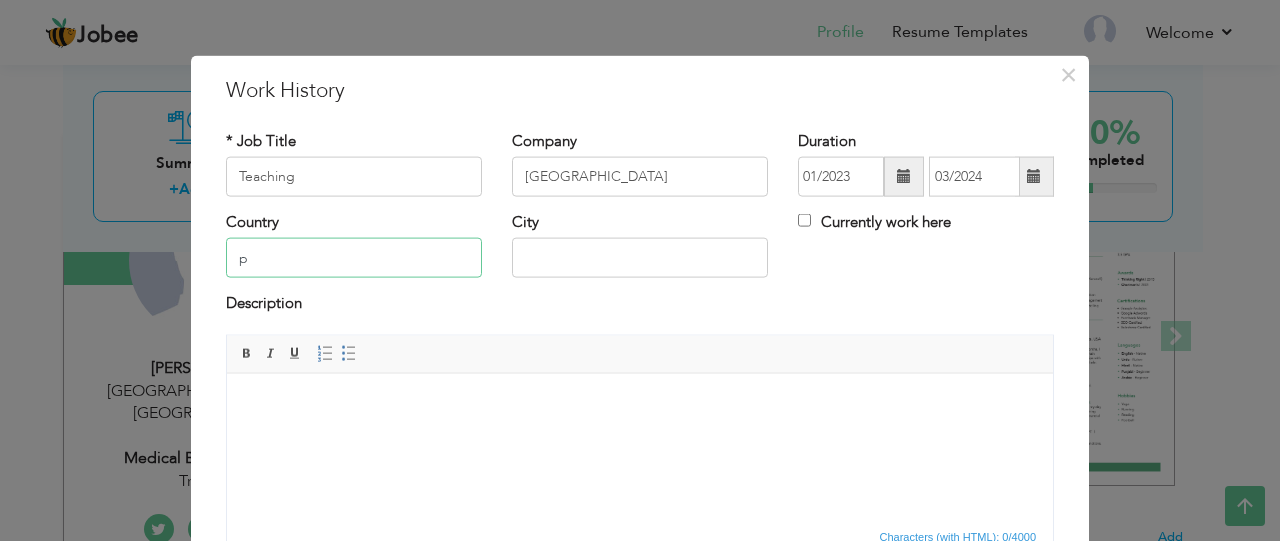 type on "Pakistan" 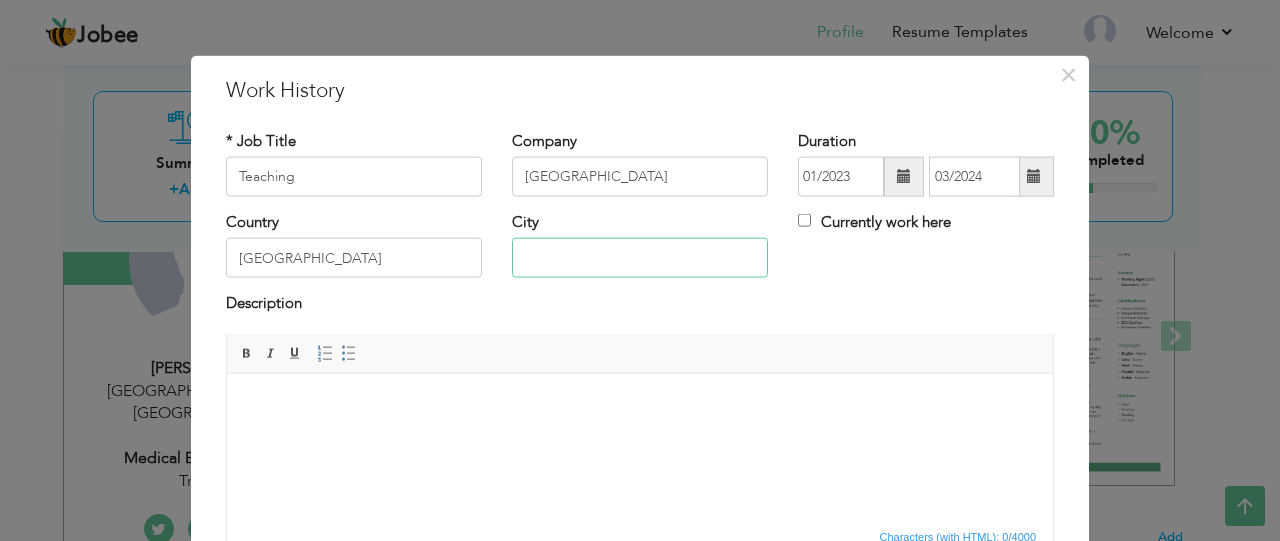 type on "lahore" 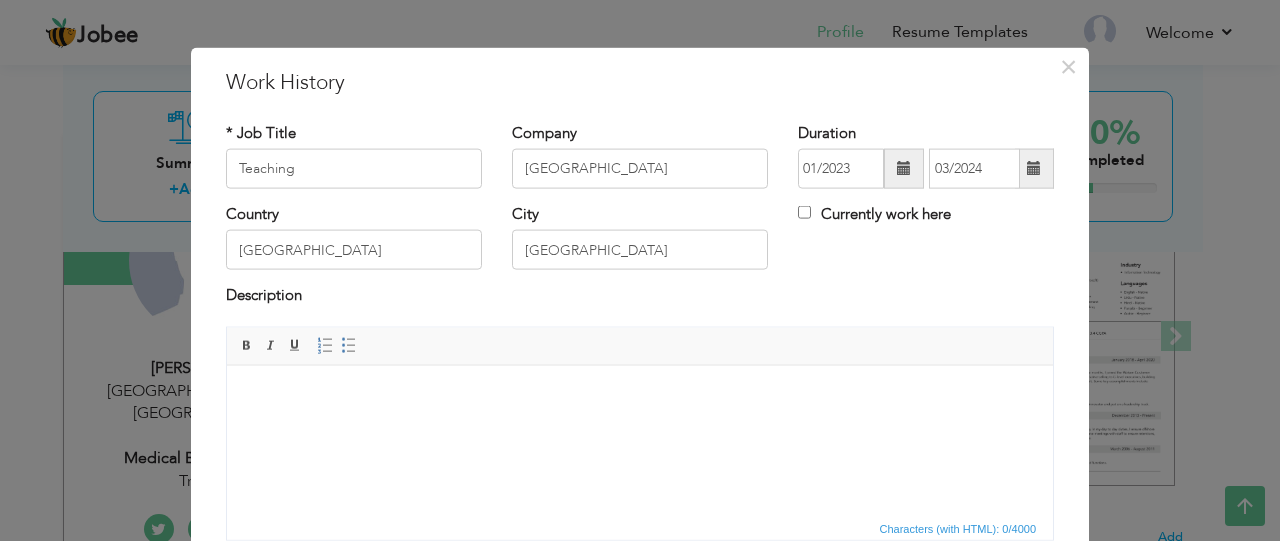 scroll, scrollTop: 168, scrollLeft: 0, axis: vertical 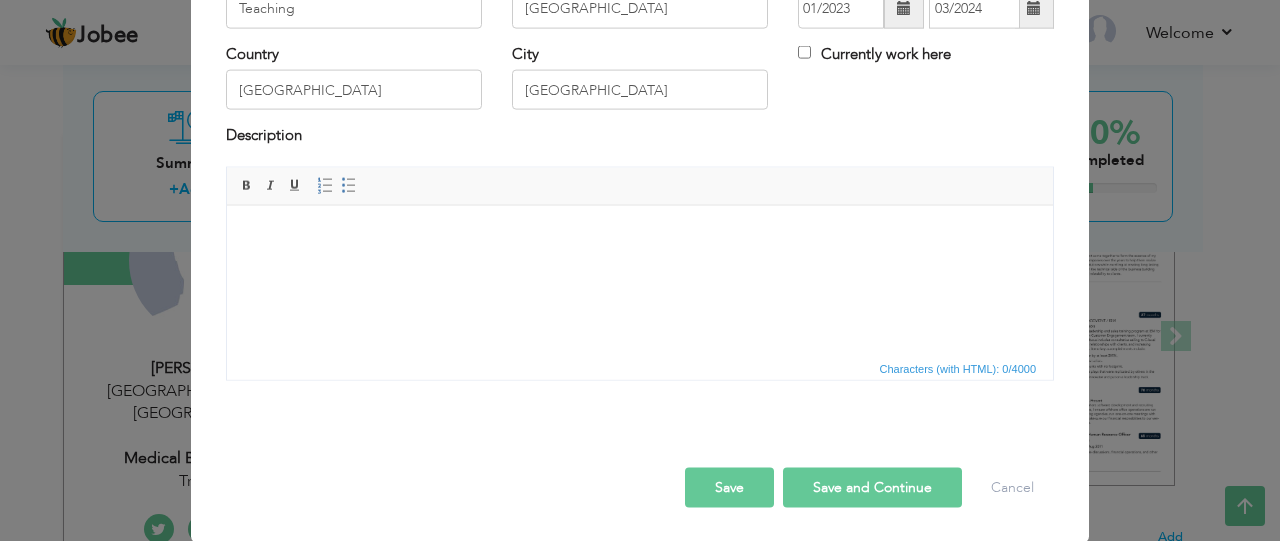 click on "Save and Continue" at bounding box center (872, 487) 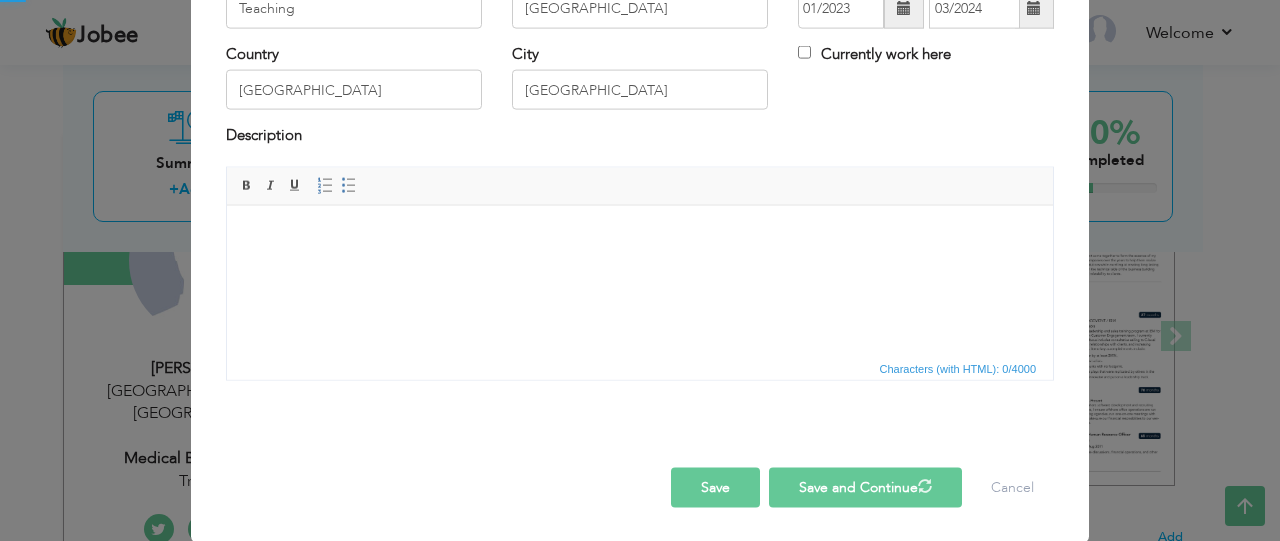 type 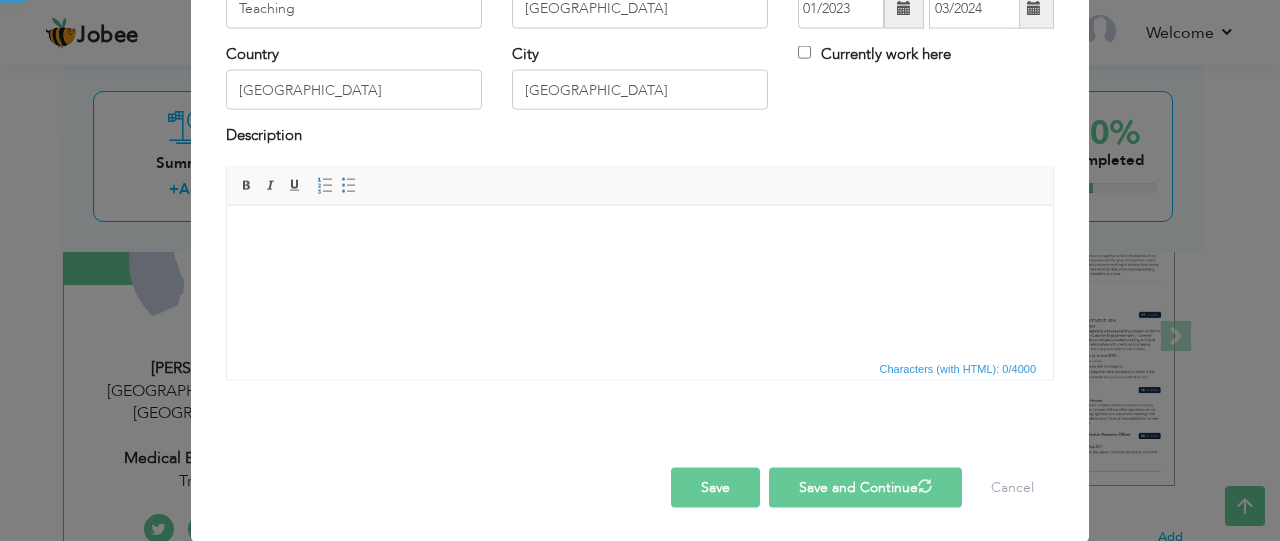 type 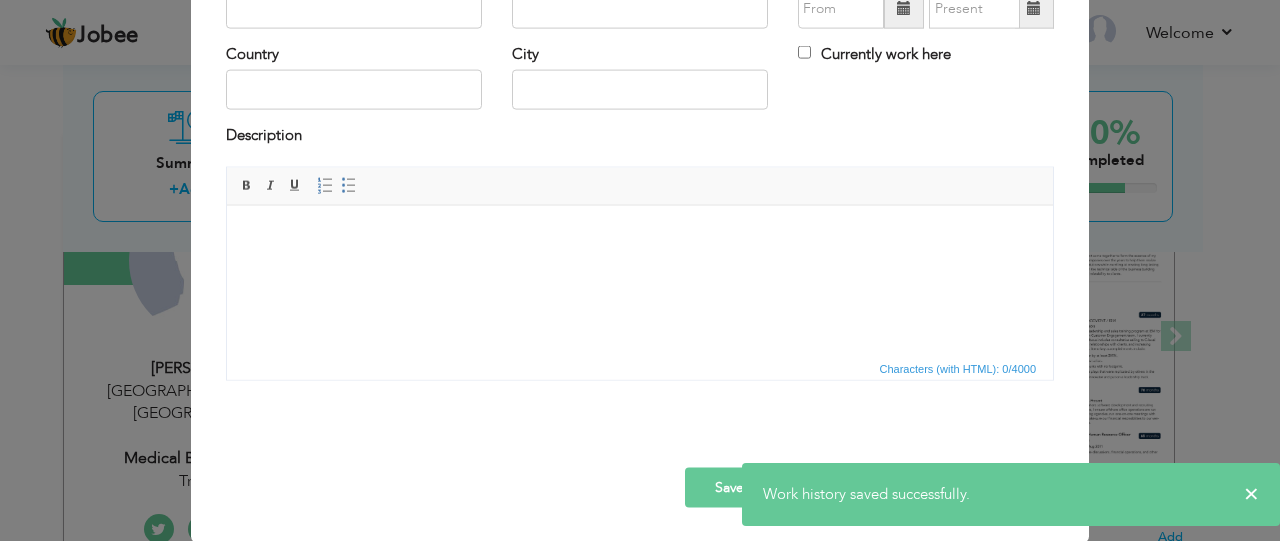 click on "Save" at bounding box center (729, 487) 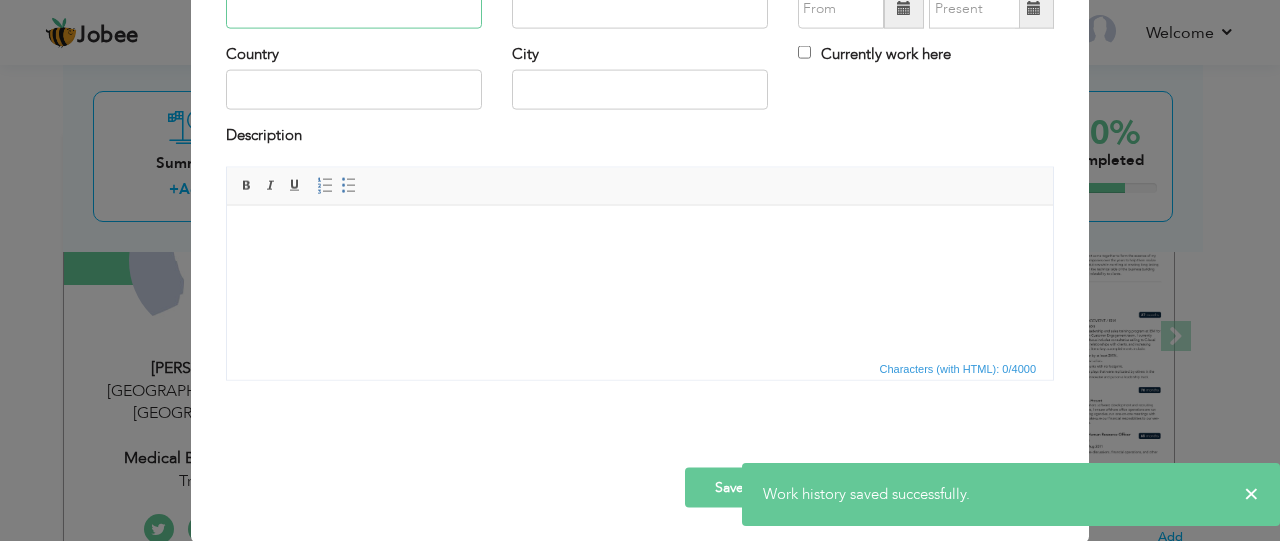 scroll, scrollTop: 156, scrollLeft: 0, axis: vertical 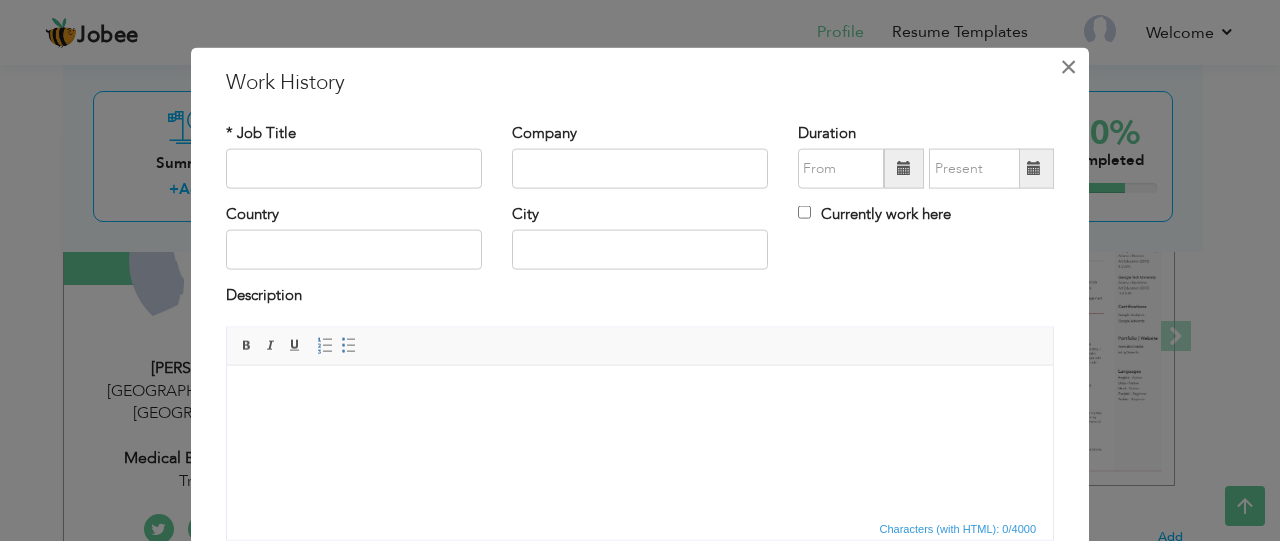 click on "×" at bounding box center (1068, 66) 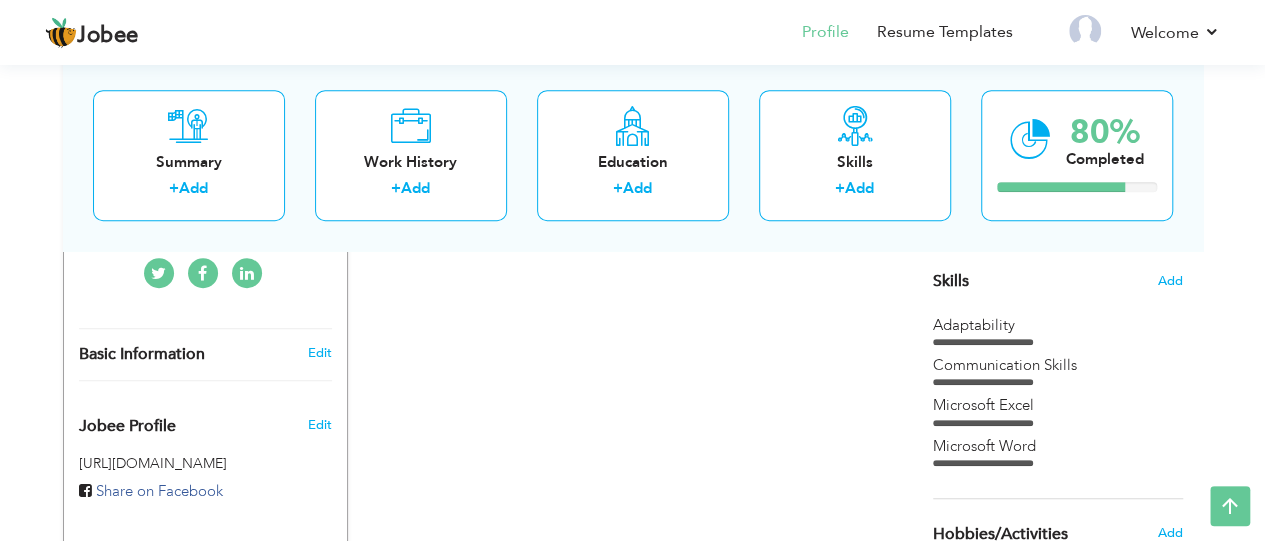 scroll, scrollTop: 506, scrollLeft: 0, axis: vertical 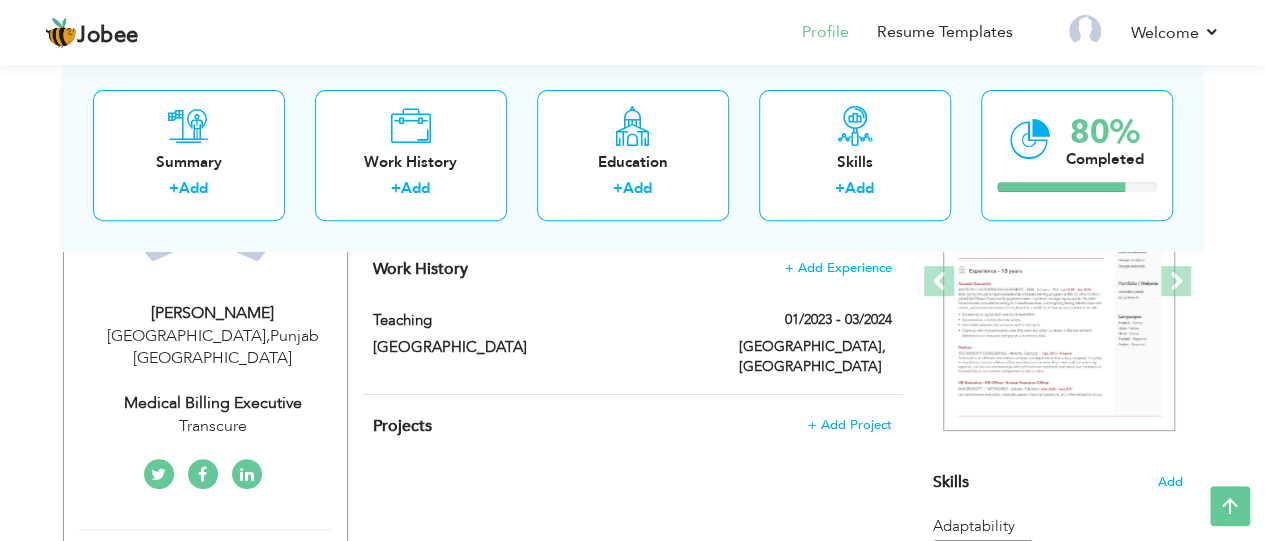 drag, startPoint x: 858, startPoint y: 341, endPoint x: 596, endPoint y: 390, distance: 266.5427 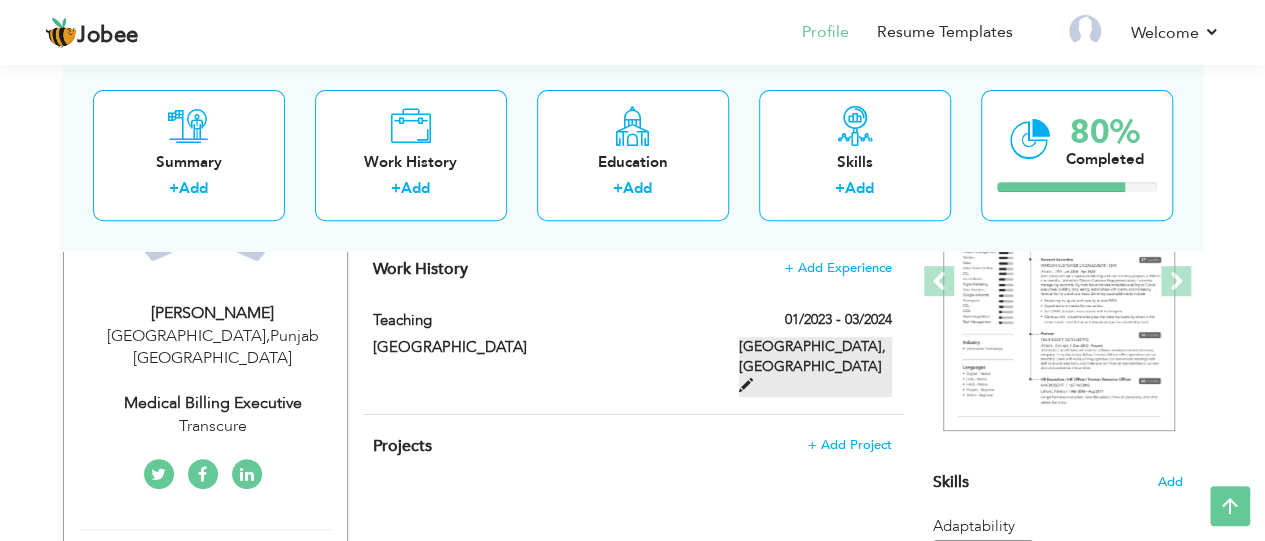 click at bounding box center [746, 385] 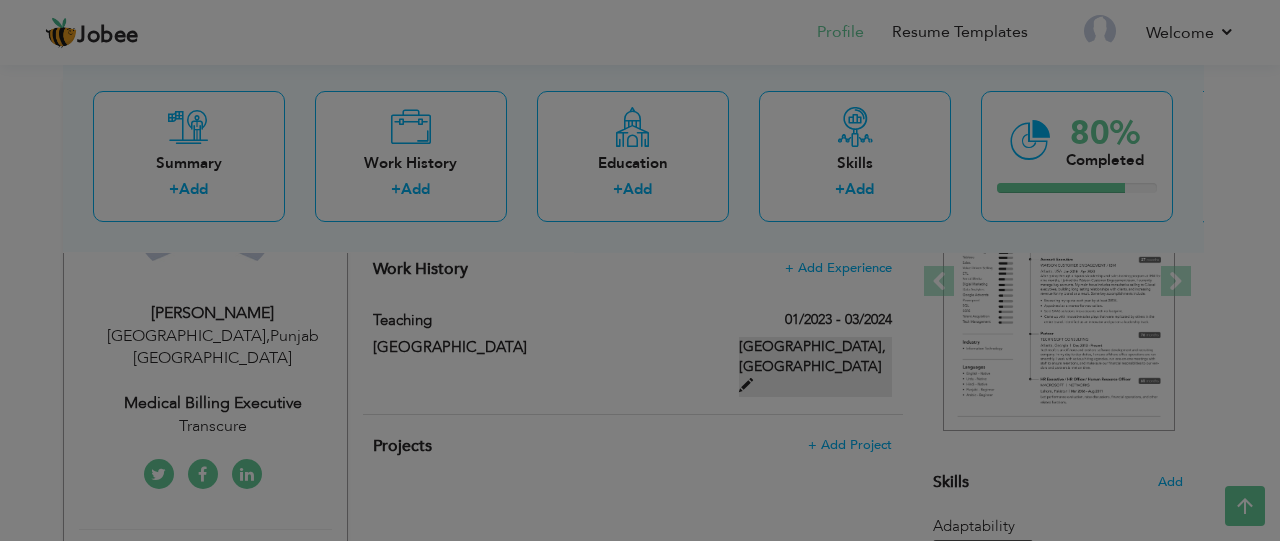 scroll, scrollTop: 0, scrollLeft: 0, axis: both 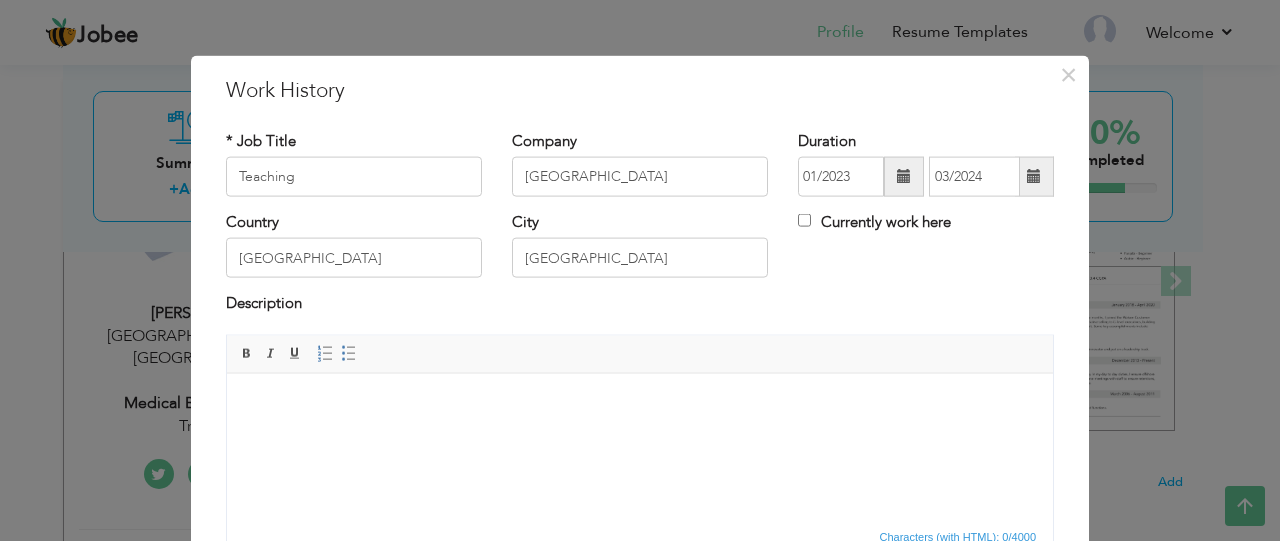 click at bounding box center [640, 403] 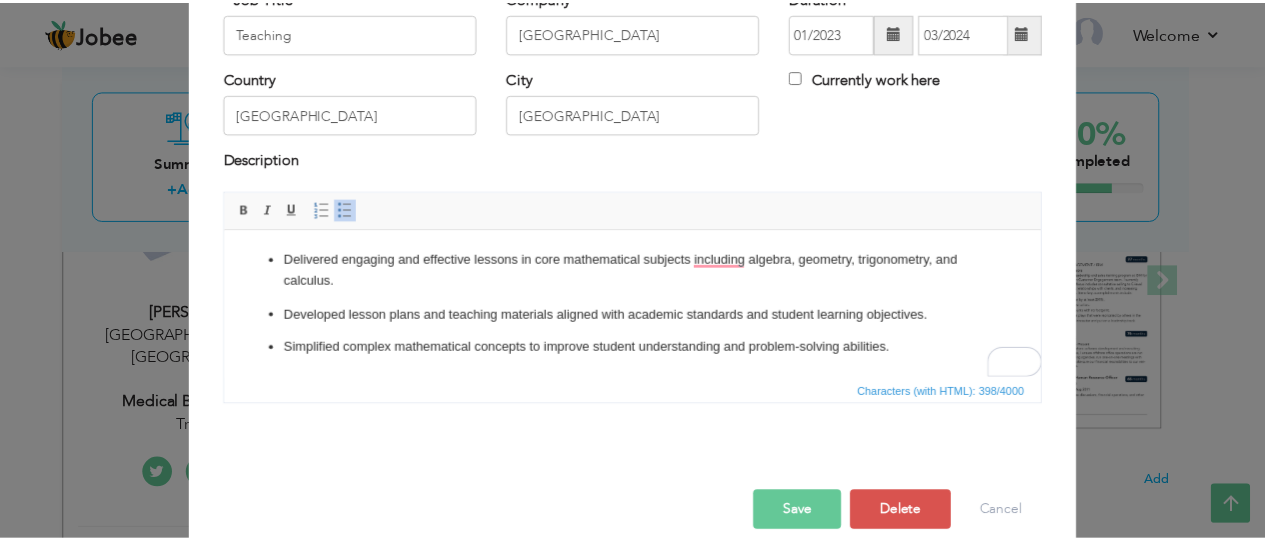scroll, scrollTop: 168, scrollLeft: 0, axis: vertical 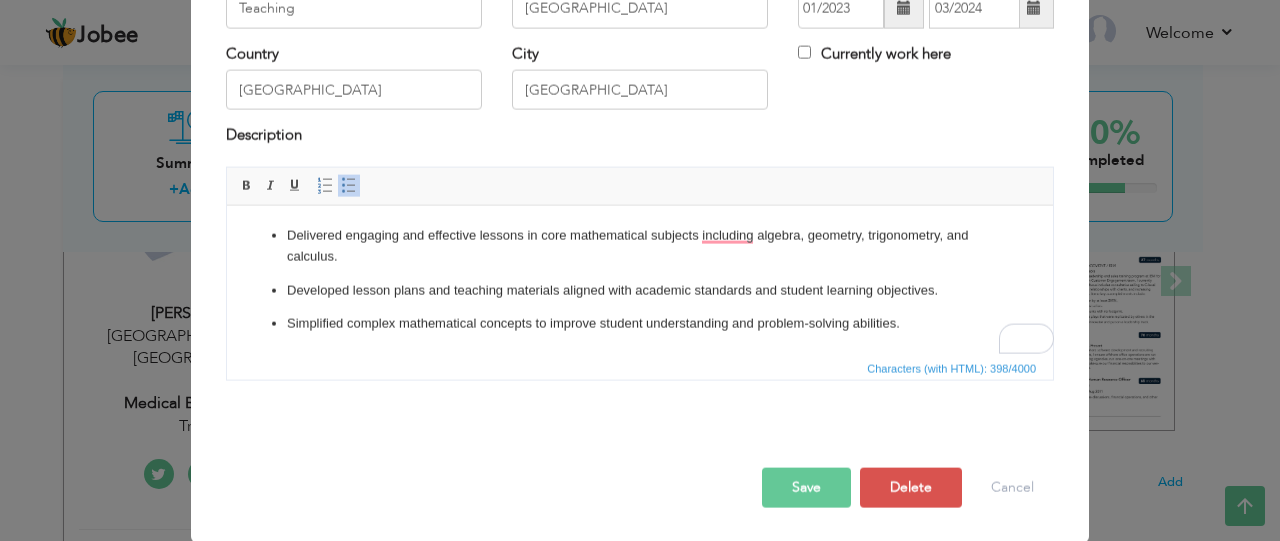 click on "Save" at bounding box center [806, 487] 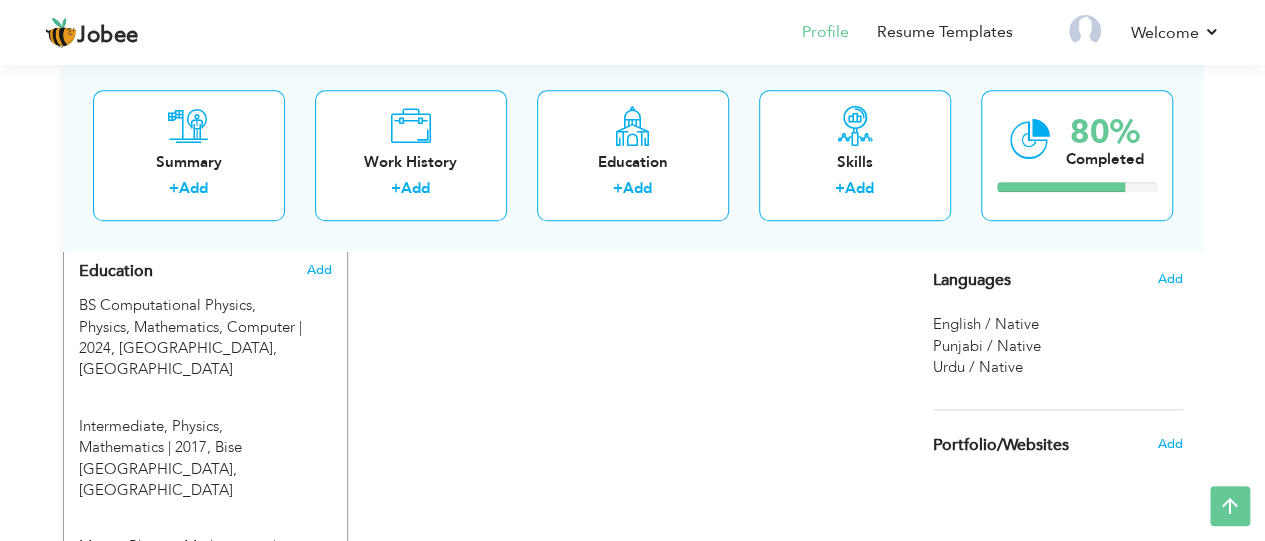 scroll, scrollTop: 878, scrollLeft: 0, axis: vertical 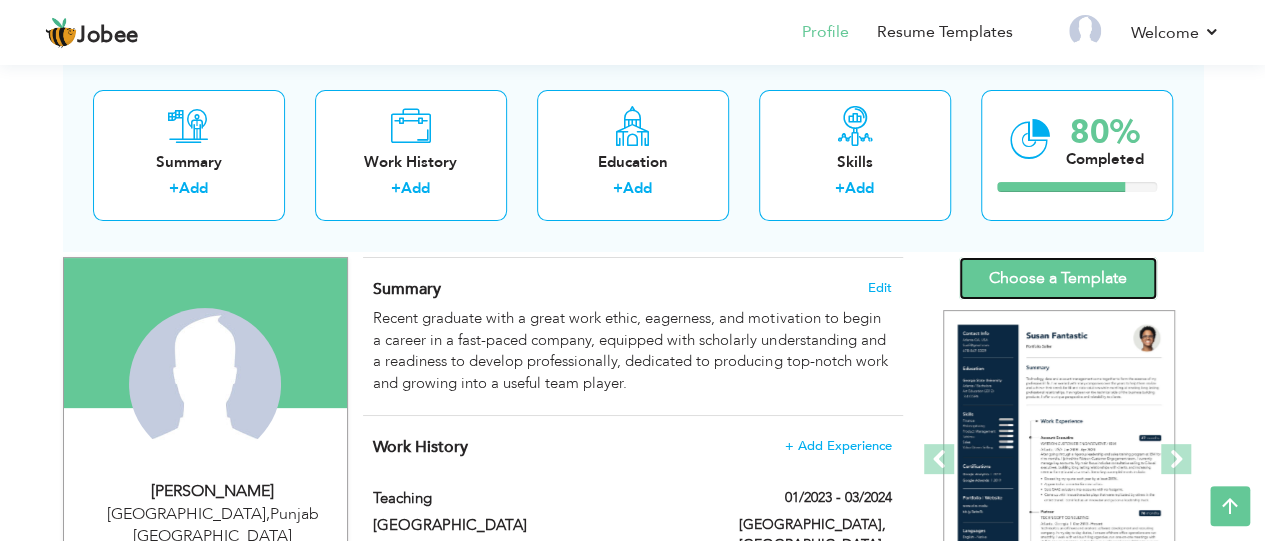 click on "Choose a Template" at bounding box center (1058, 278) 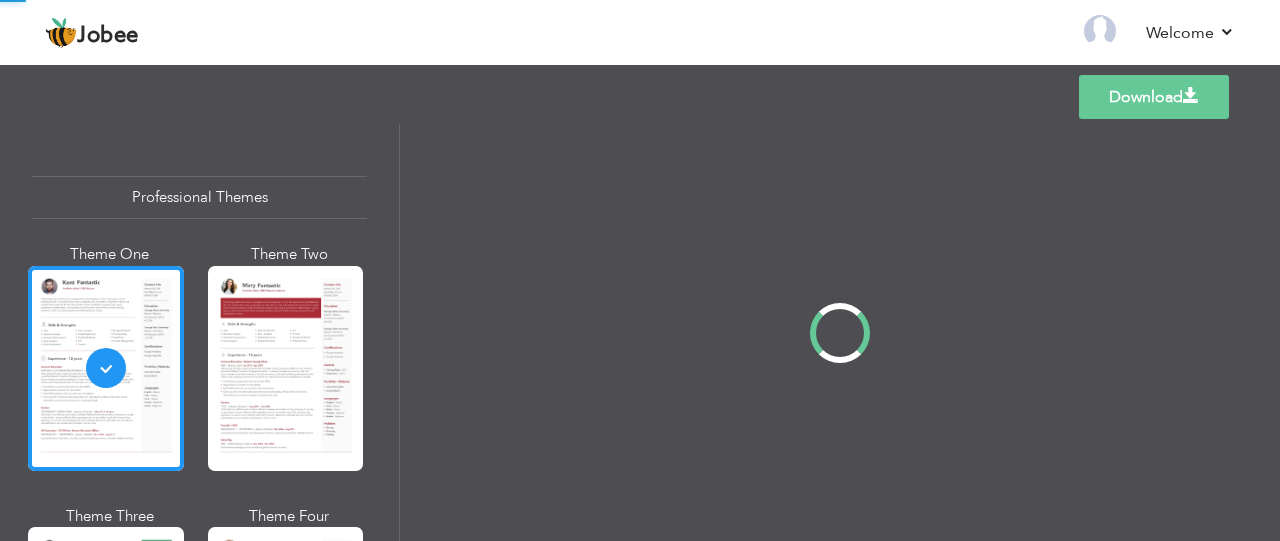 scroll, scrollTop: 0, scrollLeft: 0, axis: both 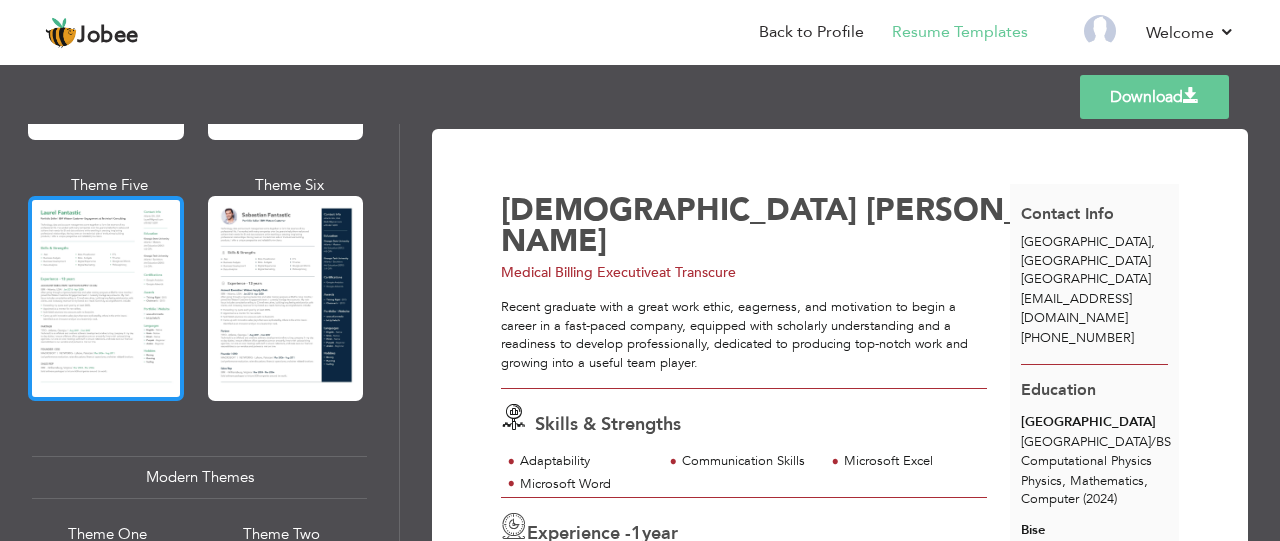 click at bounding box center [106, 298] 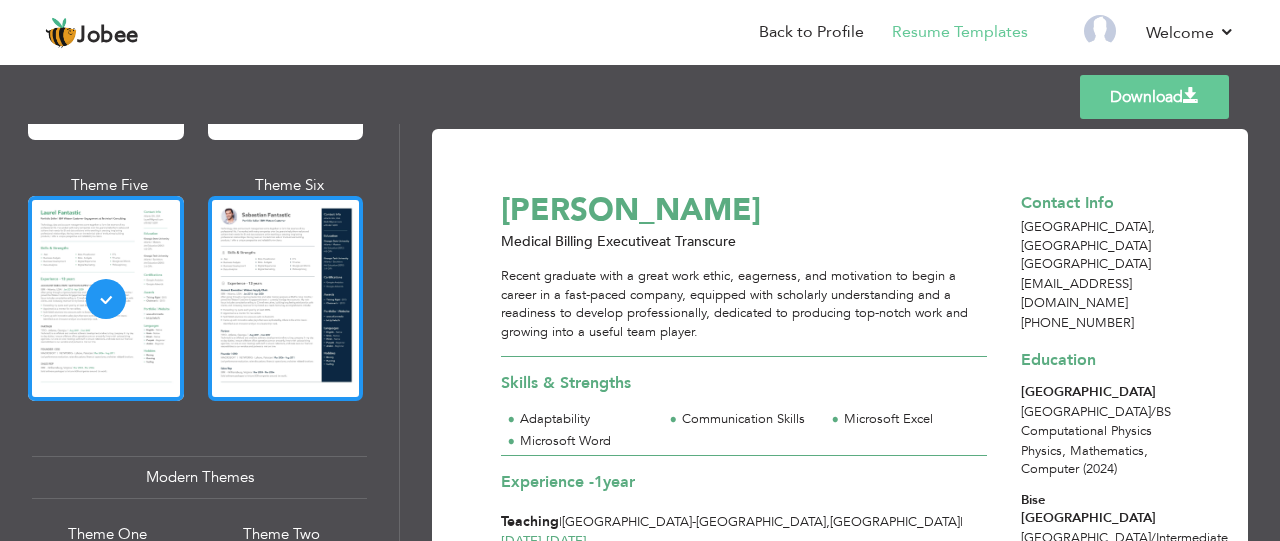 click at bounding box center [286, 298] 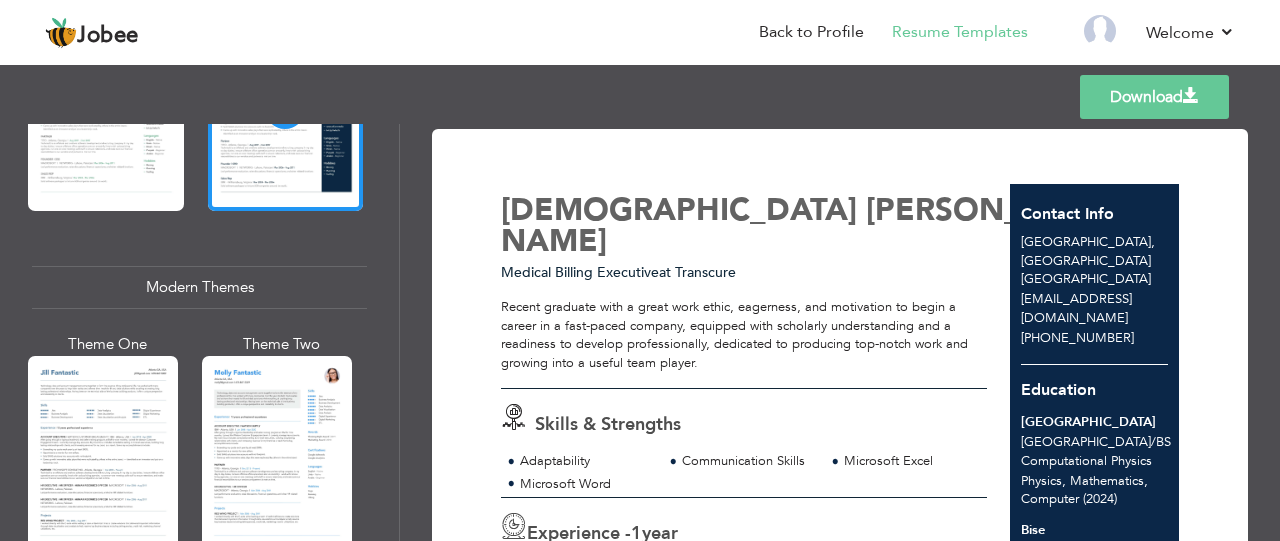 scroll, scrollTop: 788, scrollLeft: 0, axis: vertical 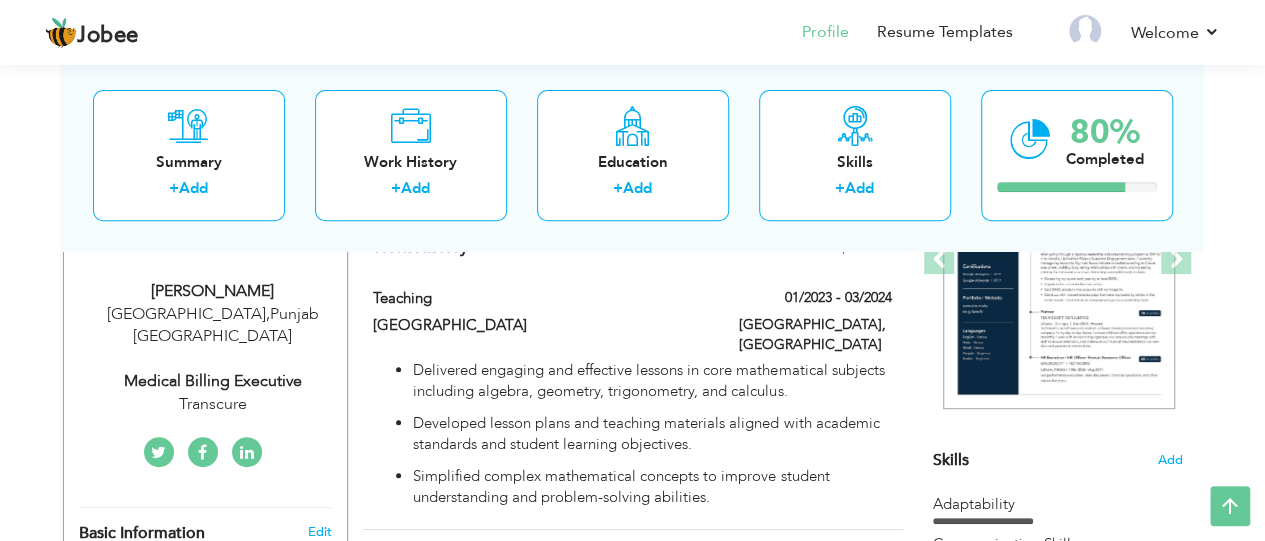 click on "Medical Billing Executive" at bounding box center [213, 381] 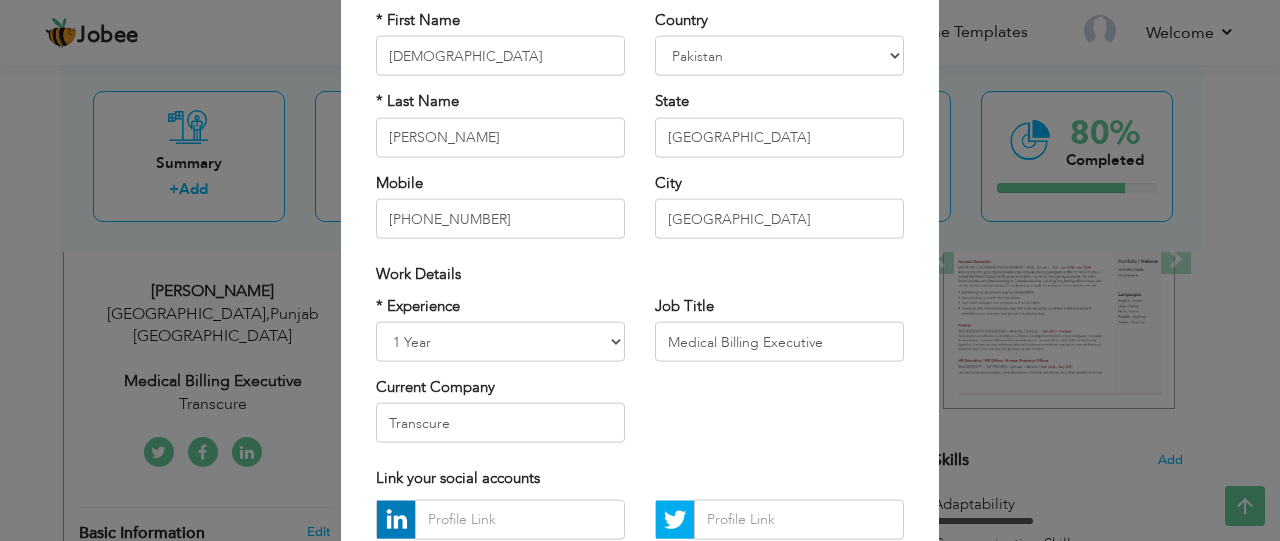 scroll, scrollTop: 164, scrollLeft: 0, axis: vertical 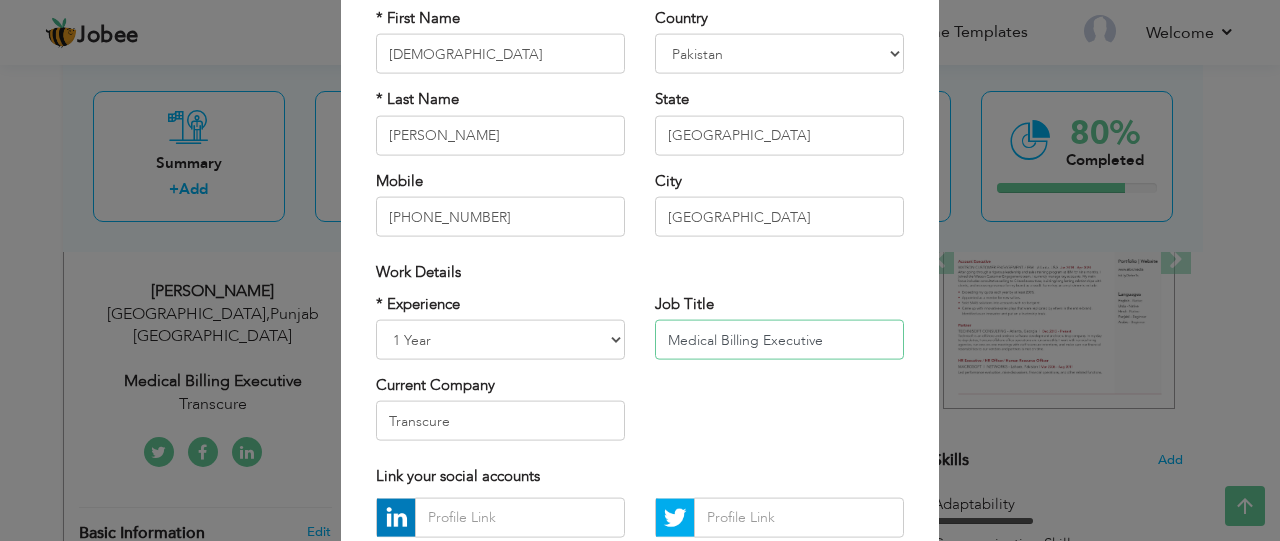 click on "Medical Billing Executive" at bounding box center [779, 340] 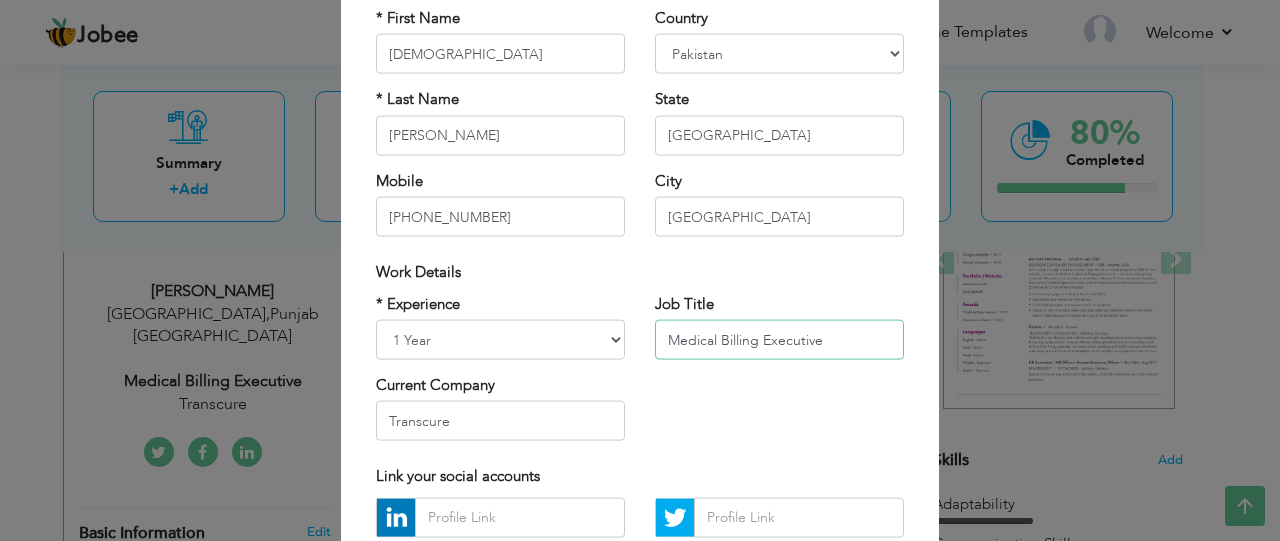 click on "Medical Billing Executive" at bounding box center [779, 340] 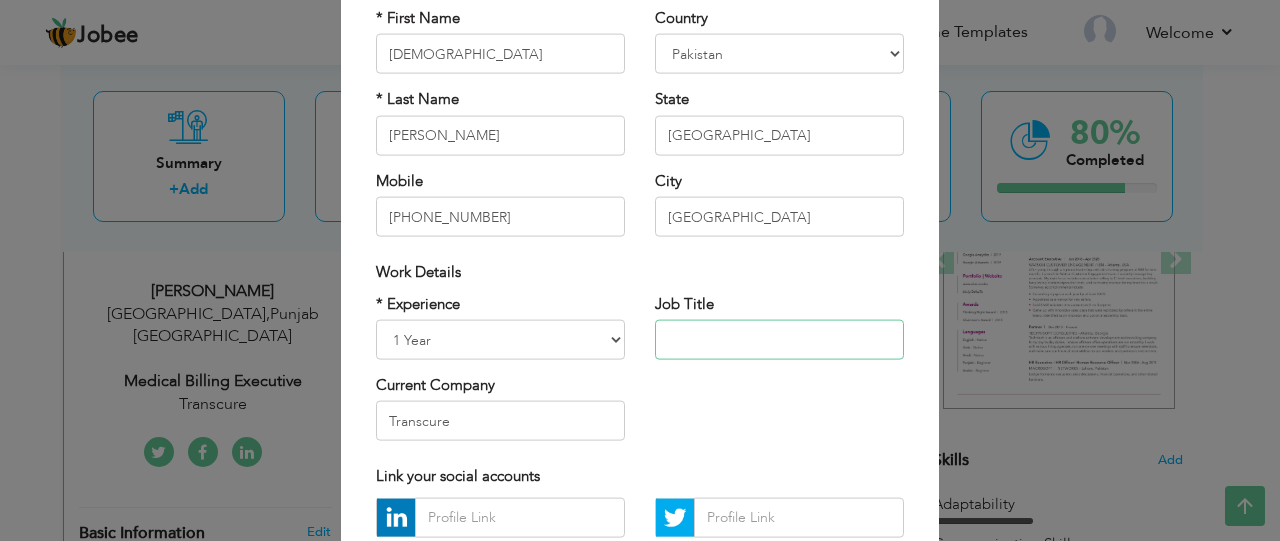 type 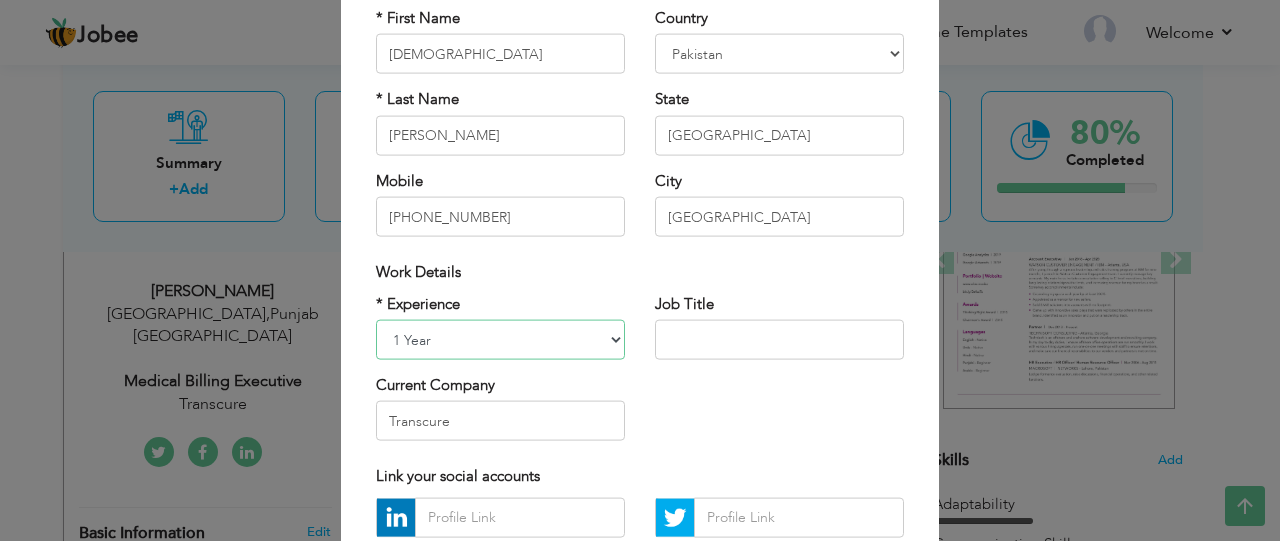 click on "Entry Level Less than 1 Year 1 Year 2 Years 3 Years 4 Years 5 Years 6 Years 7 Years 8 Years 9 Years 10 Years 11 Years 12 Years 13 Years 14 Years 15 Years 16 Years 17 Years 18 Years 19 Years 20 Years 21 Years 22 Years 23 Years 24 Years 25 Years 26 Years 27 Years 28 Years 29 Years 30 Years 31 Years 32 Years 33 Years 34 Years 35 Years More than 35 Years" at bounding box center (500, 340) 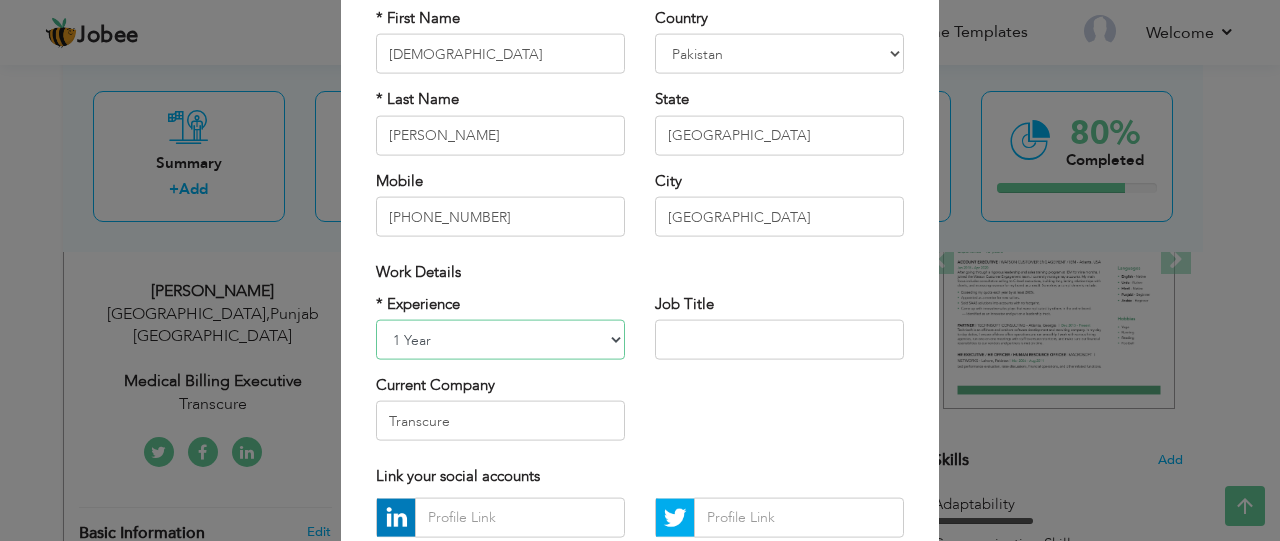 select on "number:1" 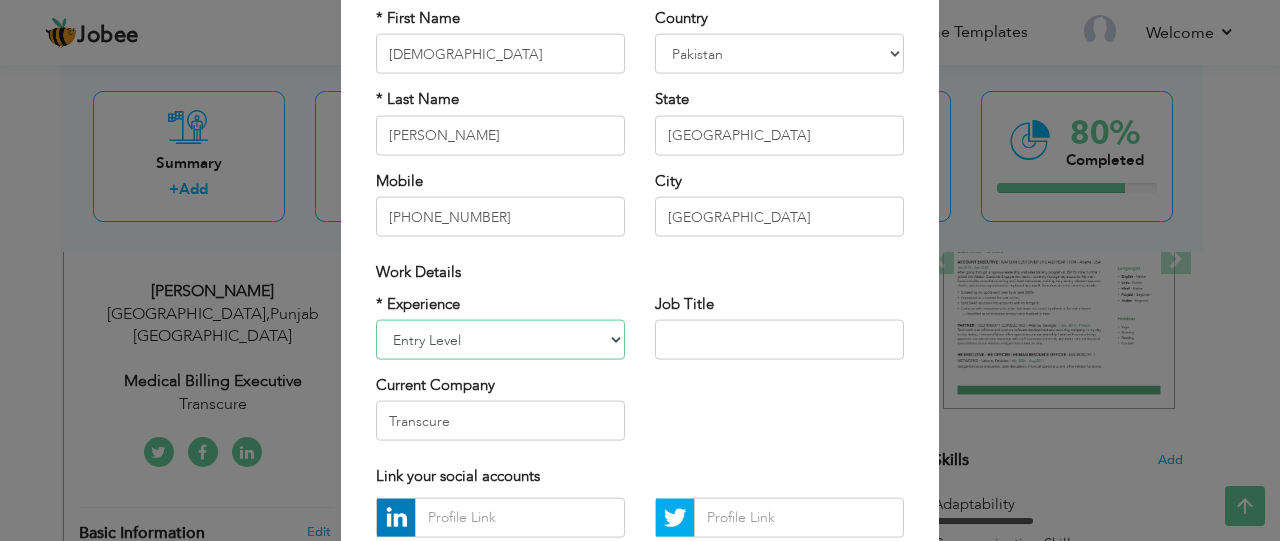 click on "Entry Level Less than 1 Year 1 Year 2 Years 3 Years 4 Years 5 Years 6 Years 7 Years 8 Years 9 Years 10 Years 11 Years 12 Years 13 Years 14 Years 15 Years 16 Years 17 Years 18 Years 19 Years 20 Years 21 Years 22 Years 23 Years 24 Years 25 Years 26 Years 27 Years 28 Years 29 Years 30 Years 31 Years 32 Years 33 Years 34 Years 35 Years More than 35 Years" at bounding box center (500, 340) 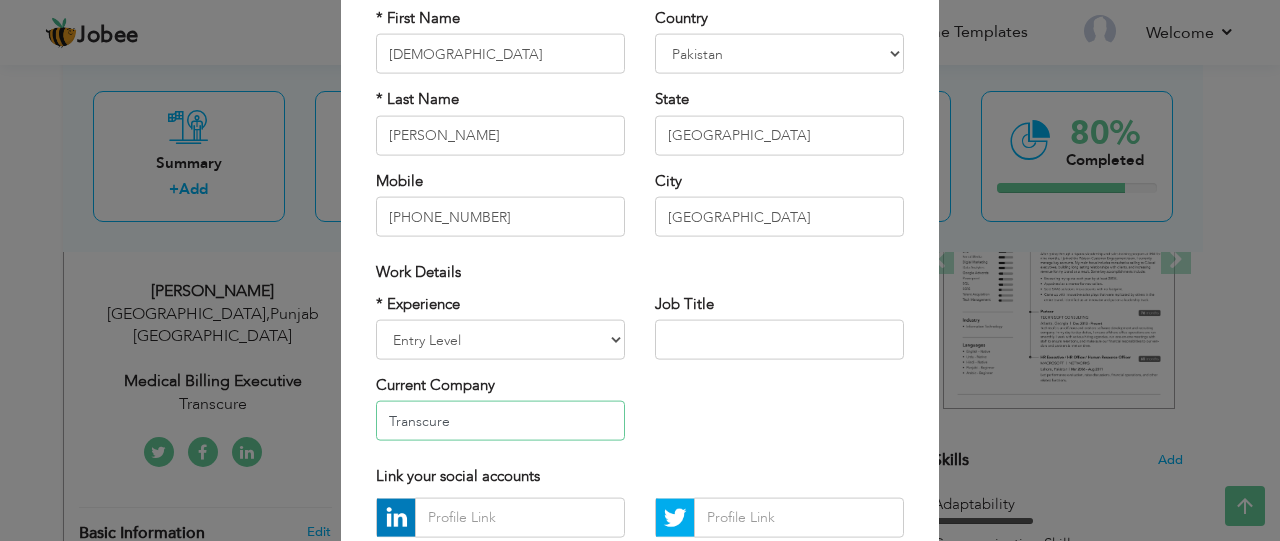 click on "Transcure" at bounding box center [500, 421] 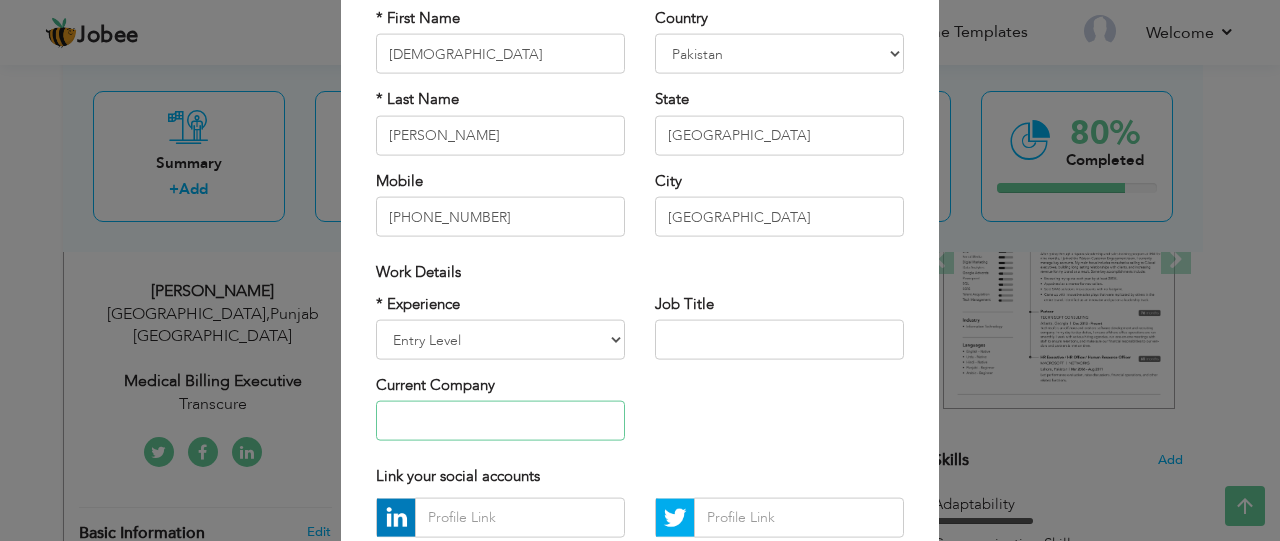 type 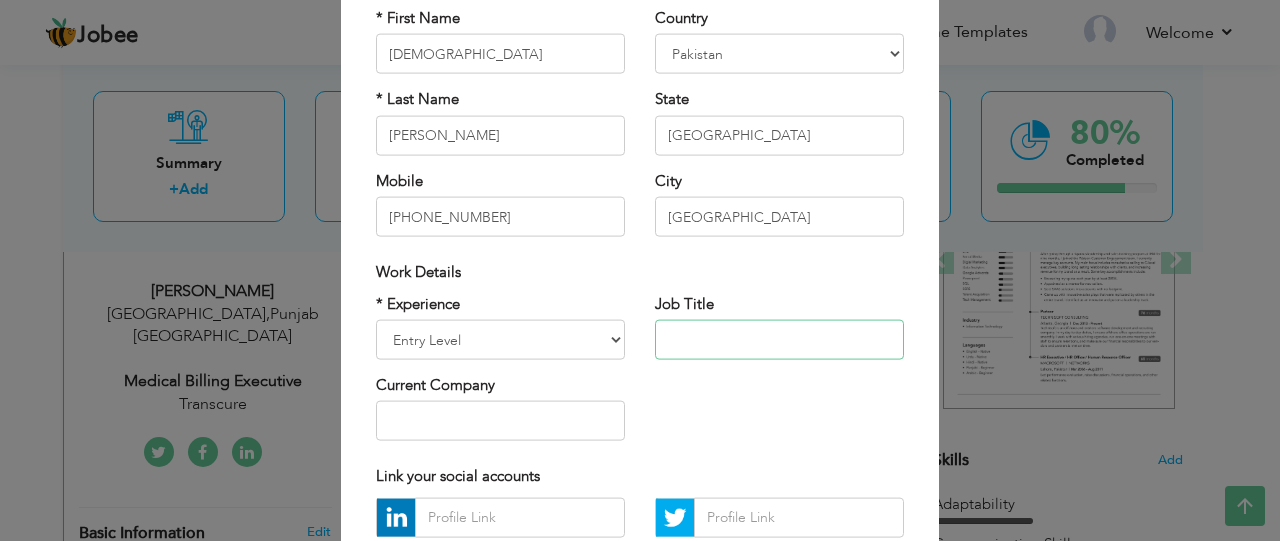 click at bounding box center [779, 340] 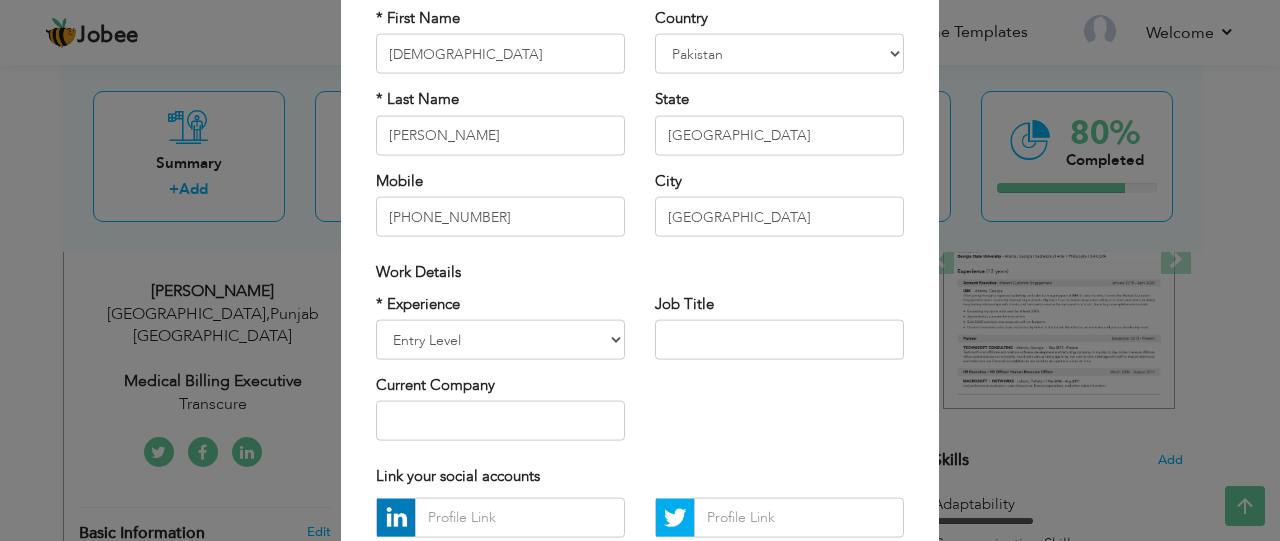 click on "* Experience
Entry Level Less than 1 Year 1 Year 2 Years 3 Years 4 Years 5 Years 6 Years 7 Years 8 Years 9 Years 10 Years 11 Years 12 Years 13 Years 14 Years 15 Years 16 Years 17 Years 18 Years 19 Years 20 Years 21 Years 22 Years 23 Years 24 Years 25 Years 26 Years 27 Years 28 Years 29 Years 30 Years 31 Years 32 Years 33 Years 34 Years 35 Years More than 35 Years
Current Company
Job Title" at bounding box center [640, 374] 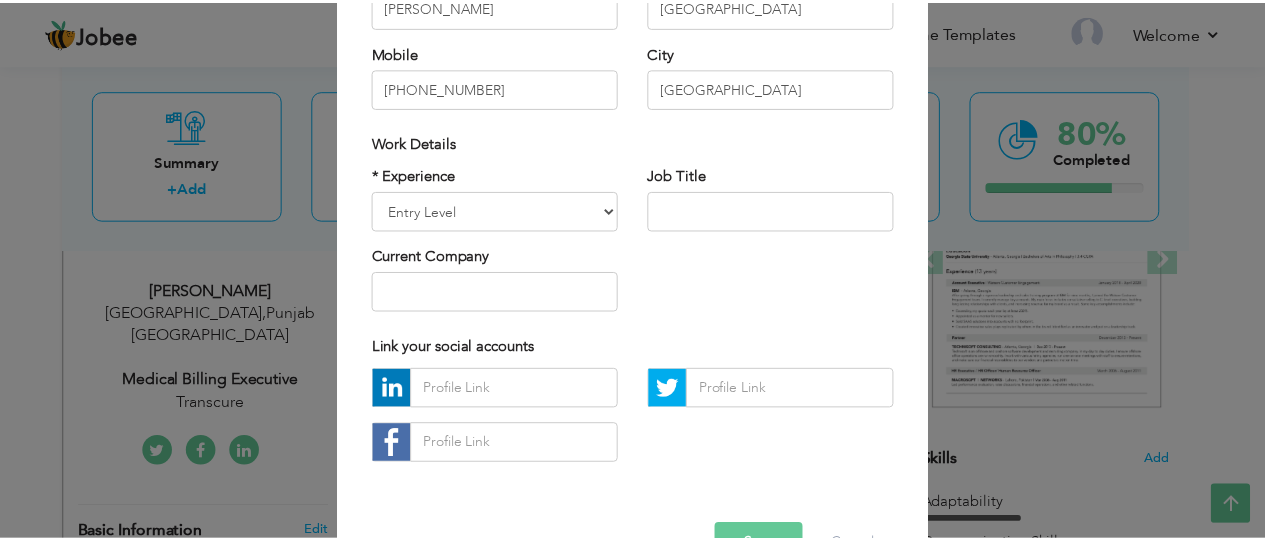 scroll, scrollTop: 350, scrollLeft: 0, axis: vertical 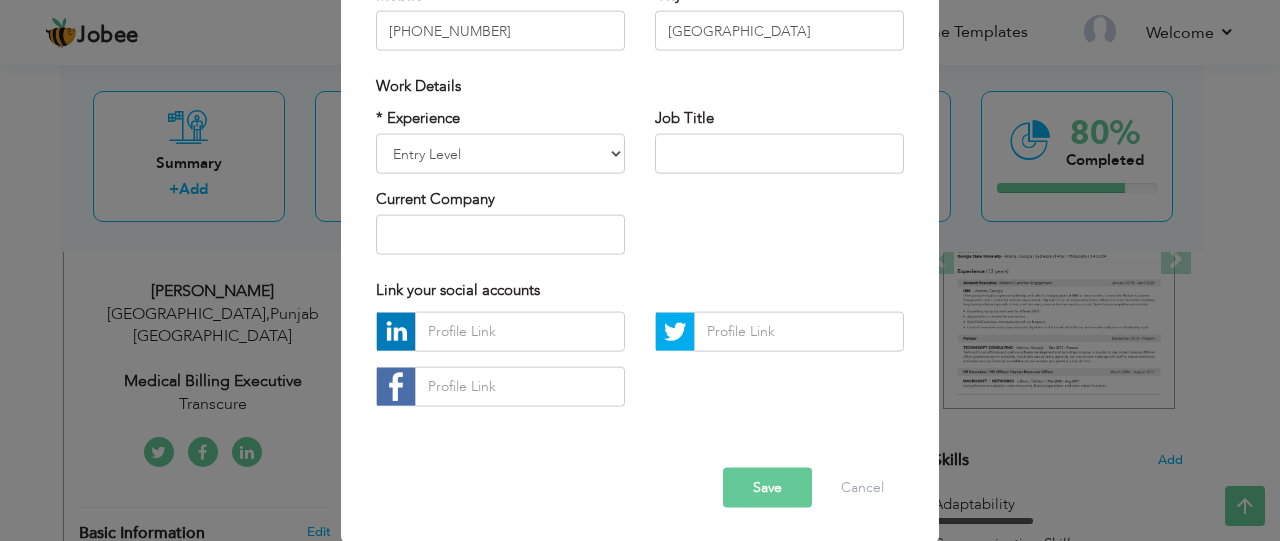 click on "Save" at bounding box center (767, 487) 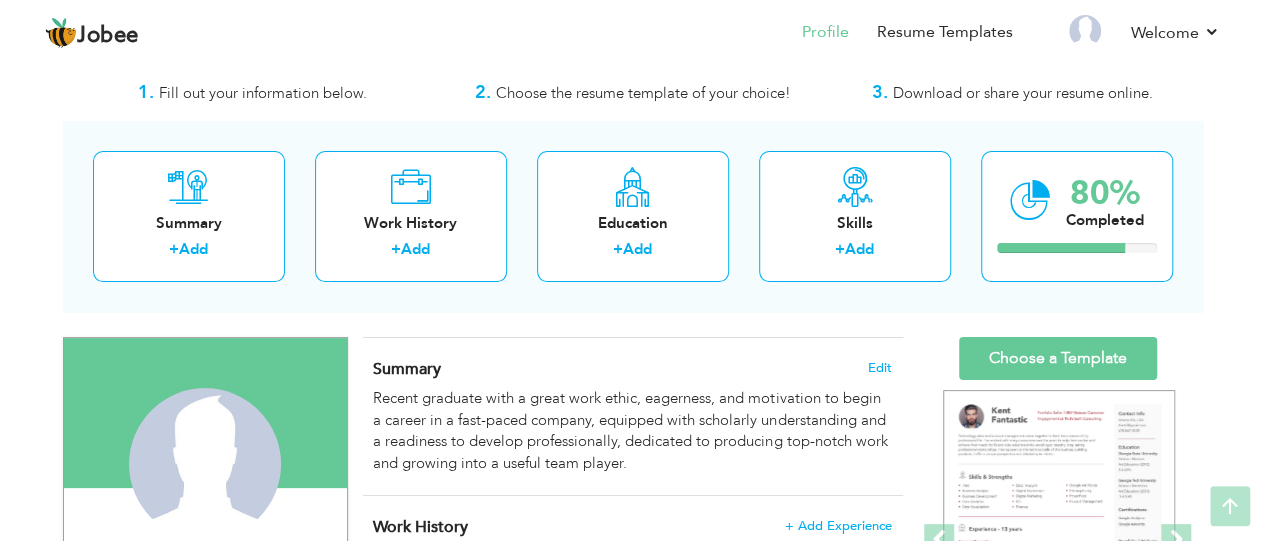 scroll, scrollTop: 0, scrollLeft: 0, axis: both 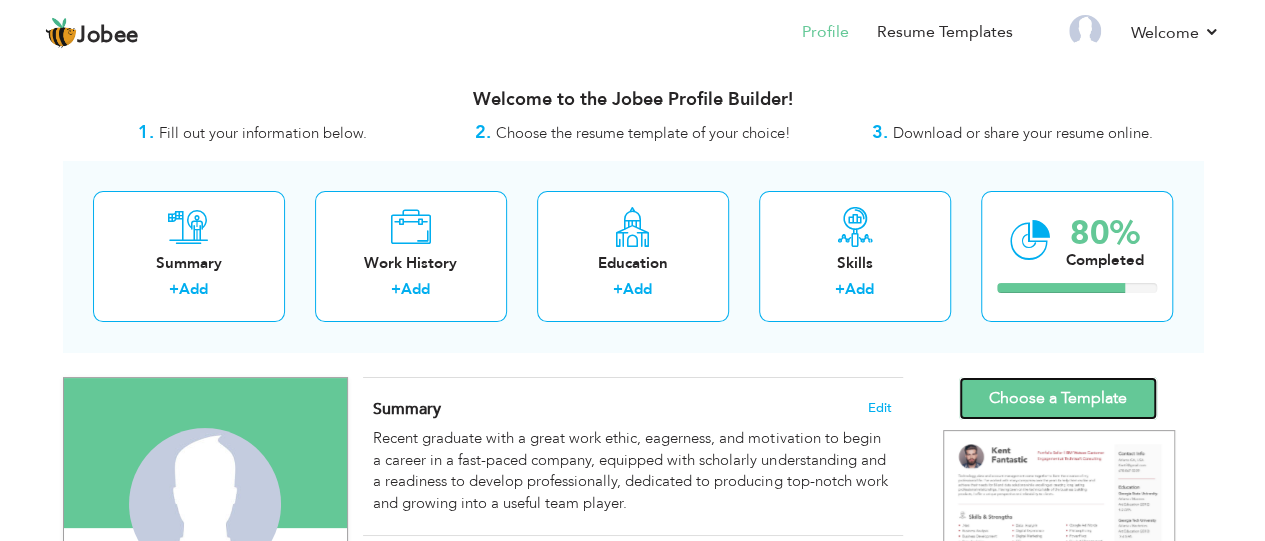 click on "Choose a Template" at bounding box center (1058, 398) 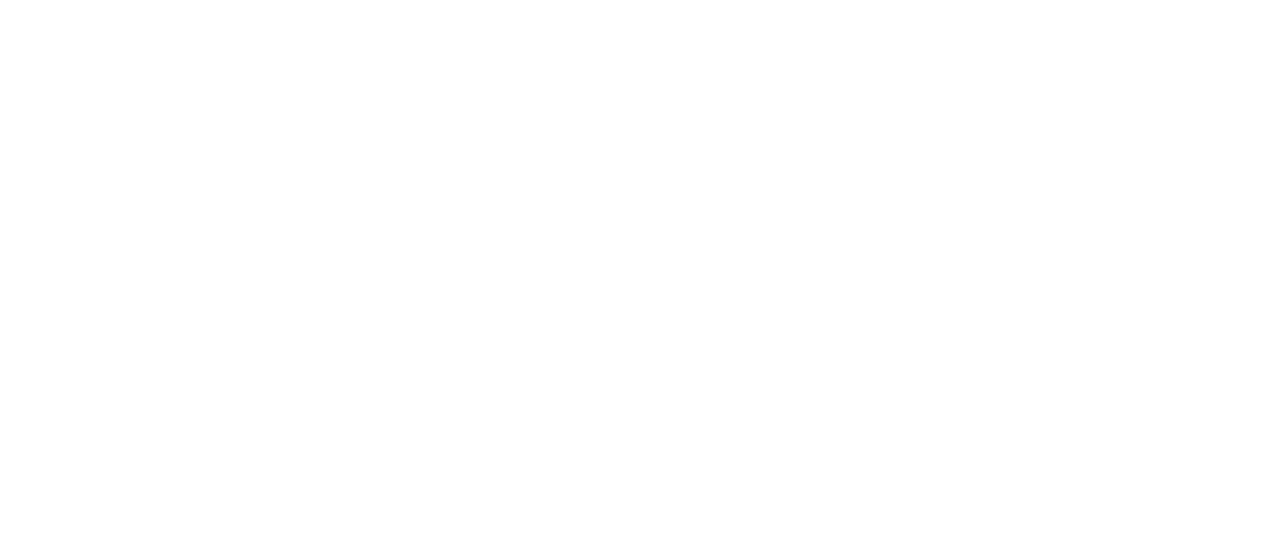 scroll, scrollTop: 0, scrollLeft: 0, axis: both 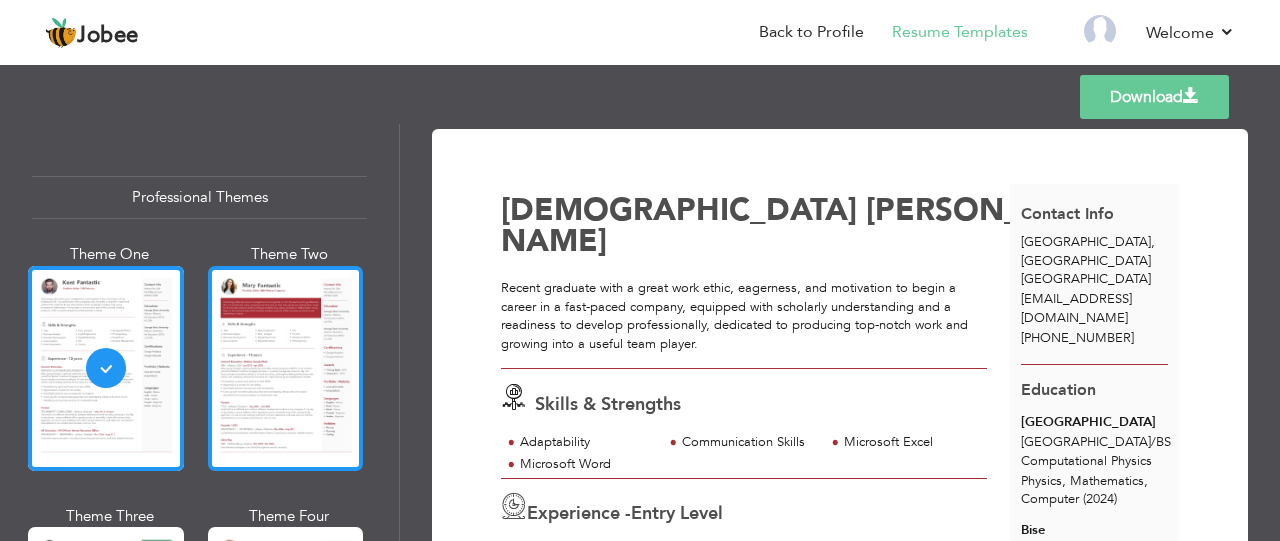 click at bounding box center [286, 368] 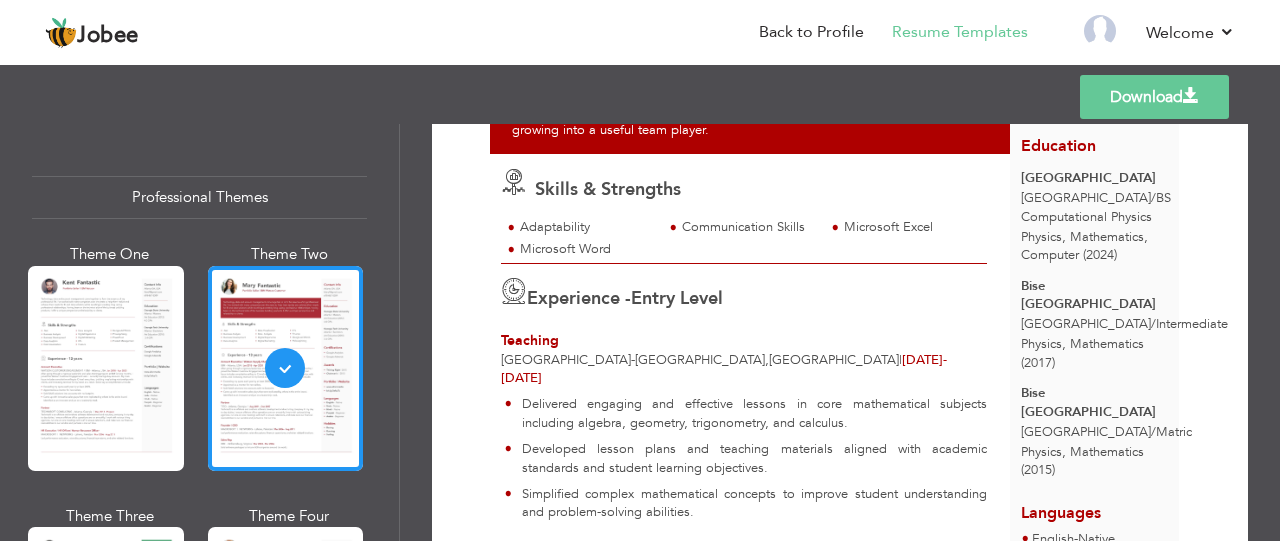 scroll, scrollTop: 234, scrollLeft: 0, axis: vertical 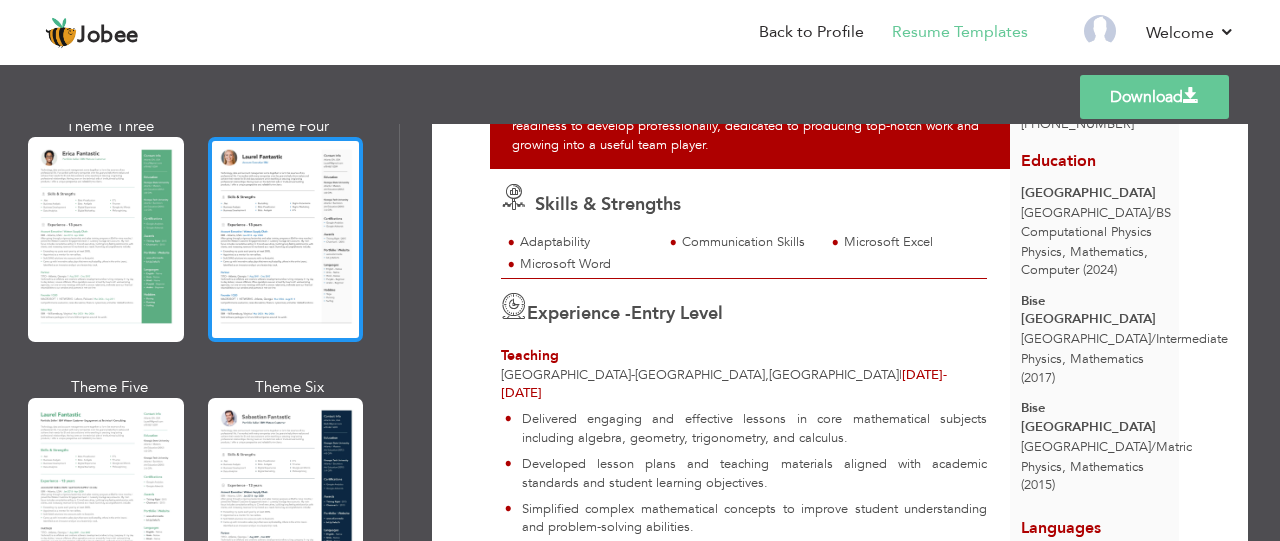 click at bounding box center [286, 239] 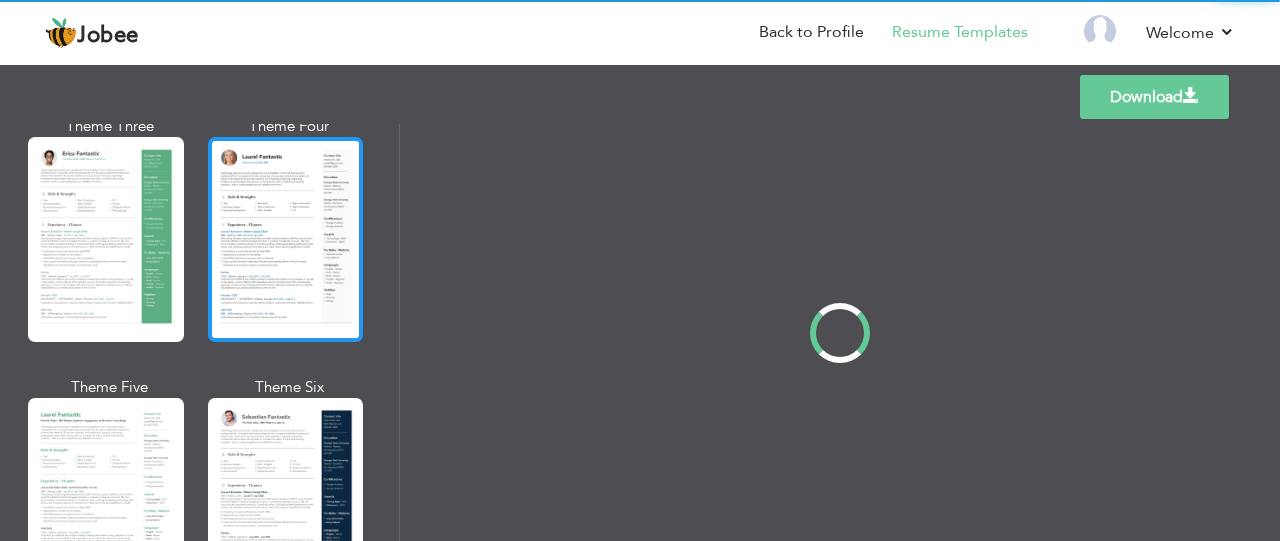 scroll, scrollTop: 0, scrollLeft: 0, axis: both 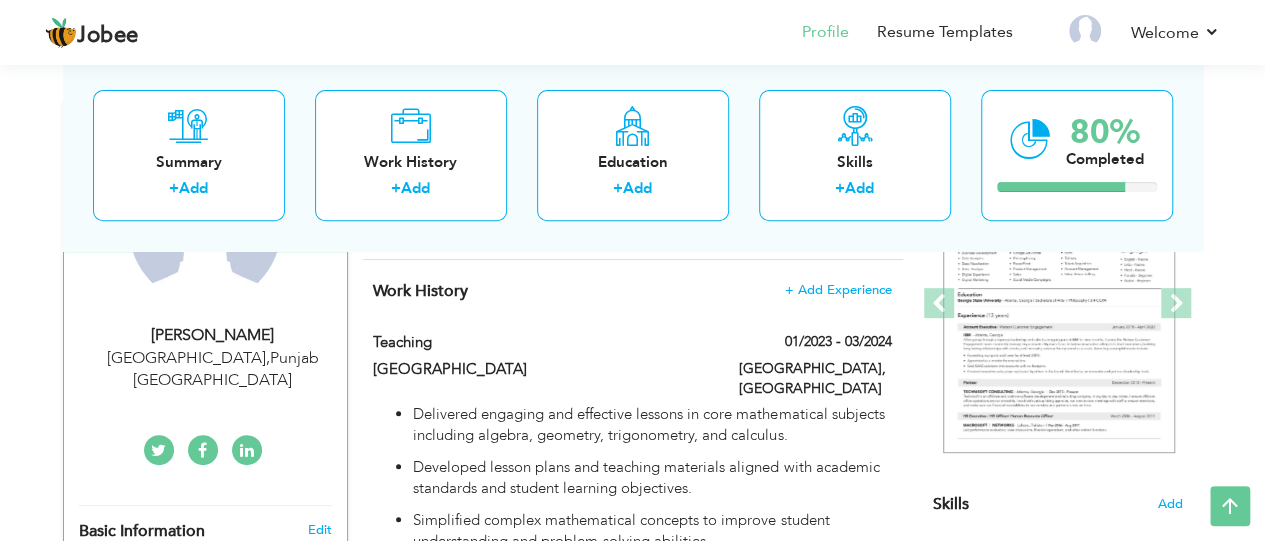 click on "[PERSON_NAME]" at bounding box center [213, 335] 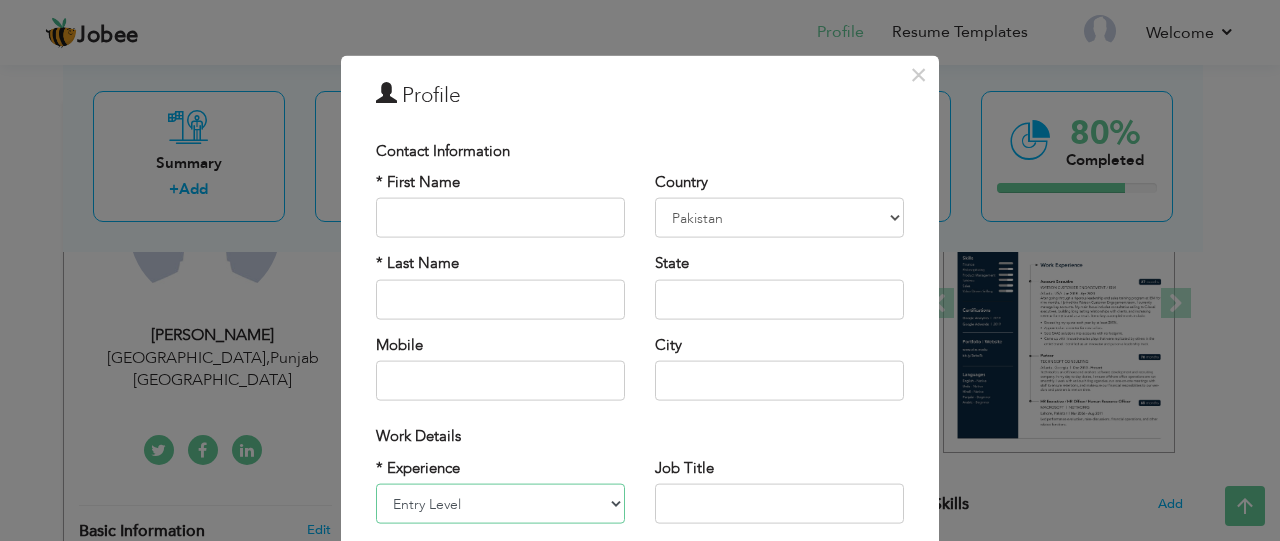 click on "Entry Level Less than 1 Year 1 Year 2 Years 3 Years 4 Years 5 Years 6 Years 7 Years 8 Years 9 Years 10 Years 11 Years 12 Years 13 Years 14 Years 15 Years 16 Years 17 Years 18 Years 19 Years 20 Years 21 Years 22 Years 23 Years 24 Years 25 Years 26 Years 27 Years 28 Years 29 Years 30 Years 31 Years 32 Years 33 Years 34 Years 35 Years More than 35 Years" at bounding box center (500, 504) 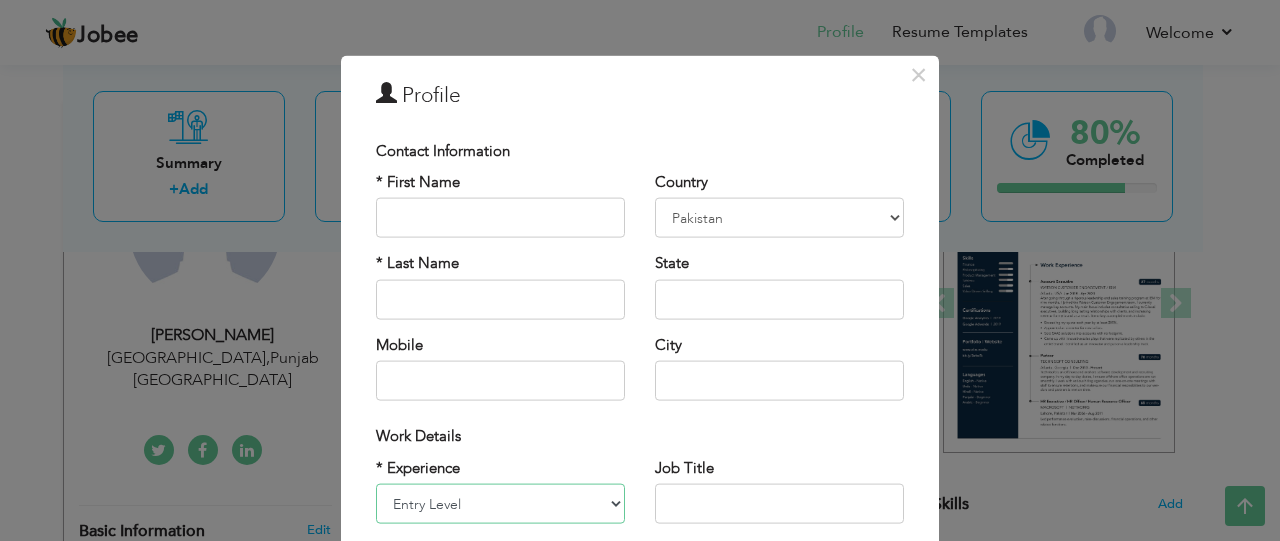 select on "number:3" 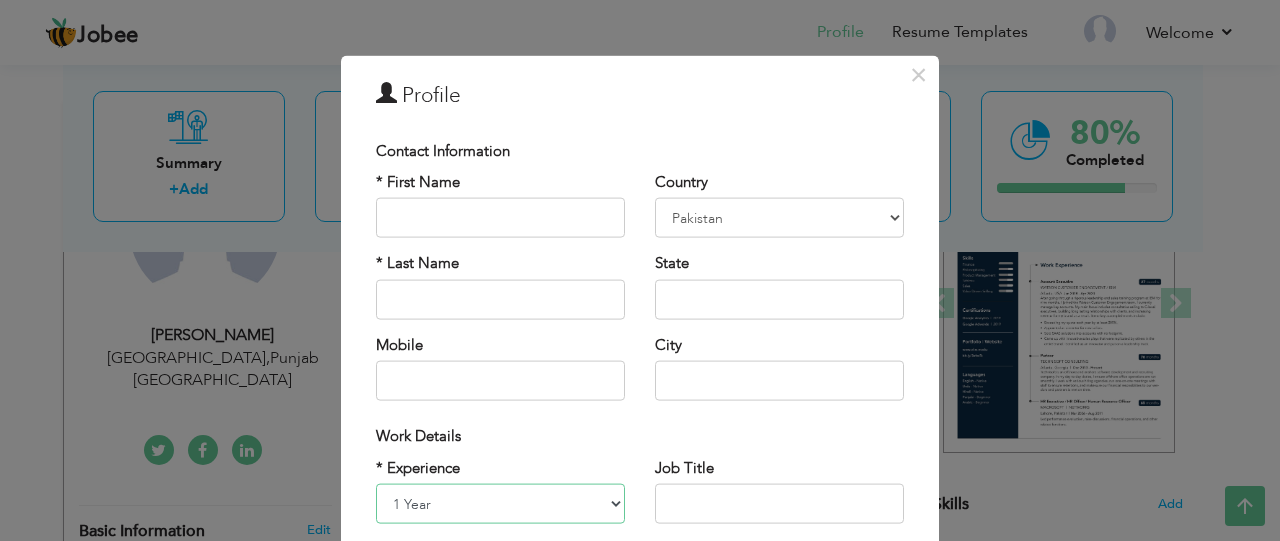 click on "Entry Level Less than 1 Year 1 Year 2 Years 3 Years 4 Years 5 Years 6 Years 7 Years 8 Years 9 Years 10 Years 11 Years 12 Years 13 Years 14 Years 15 Years 16 Years 17 Years 18 Years 19 Years 20 Years 21 Years 22 Years 23 Years 24 Years 25 Years 26 Years 27 Years 28 Years 29 Years 30 Years 31 Years 32 Years 33 Years 34 Years 35 Years More than 35 Years" at bounding box center (500, 504) 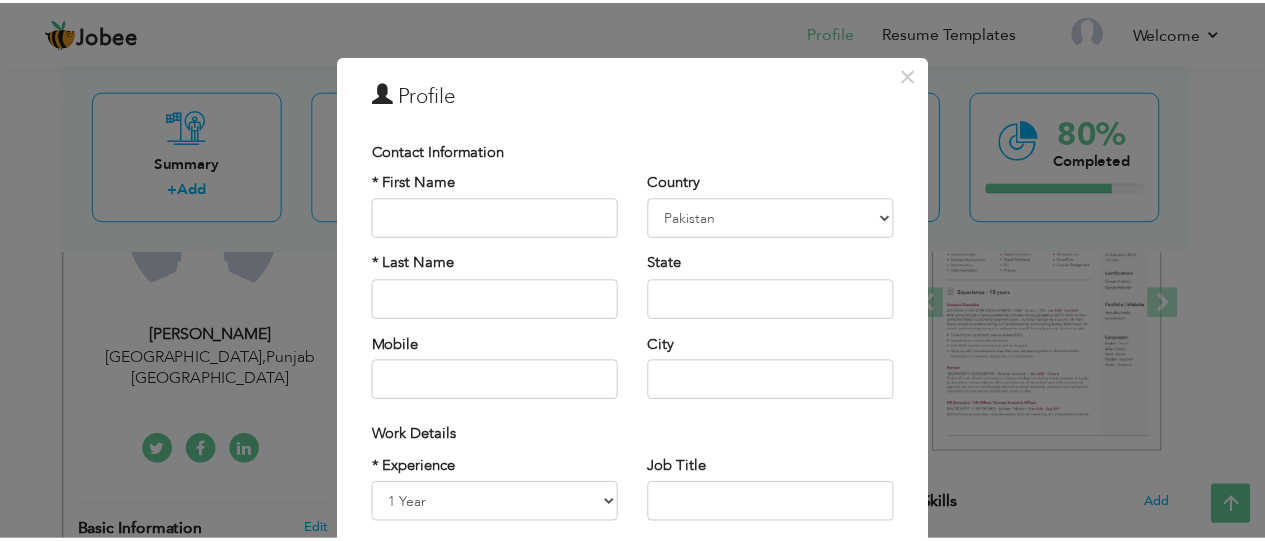 scroll, scrollTop: 350, scrollLeft: 0, axis: vertical 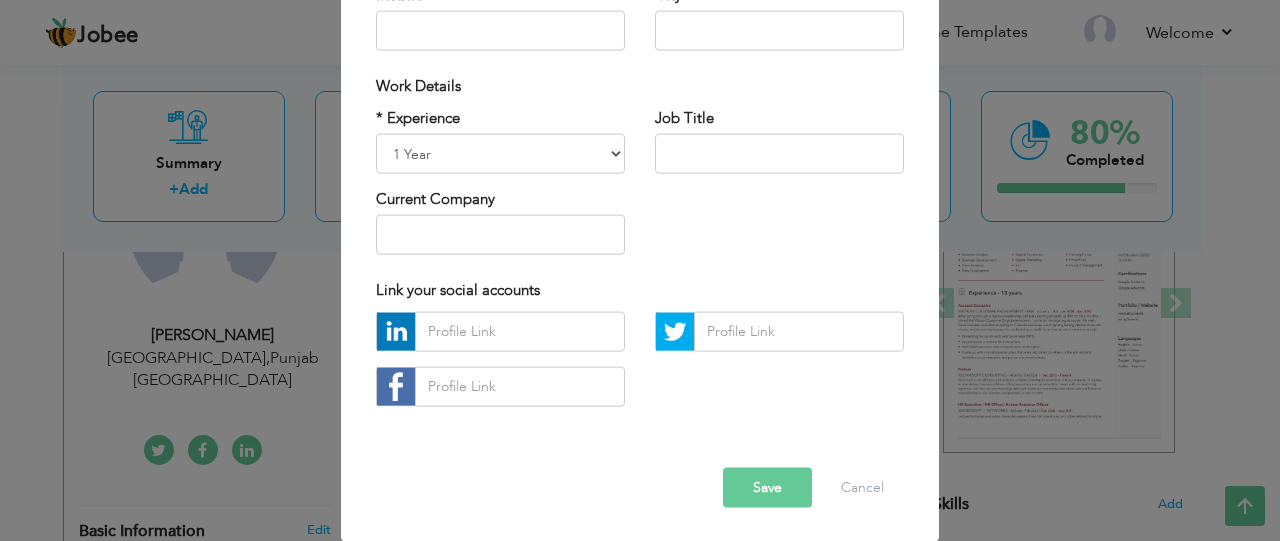 click on "Save" at bounding box center [767, 487] 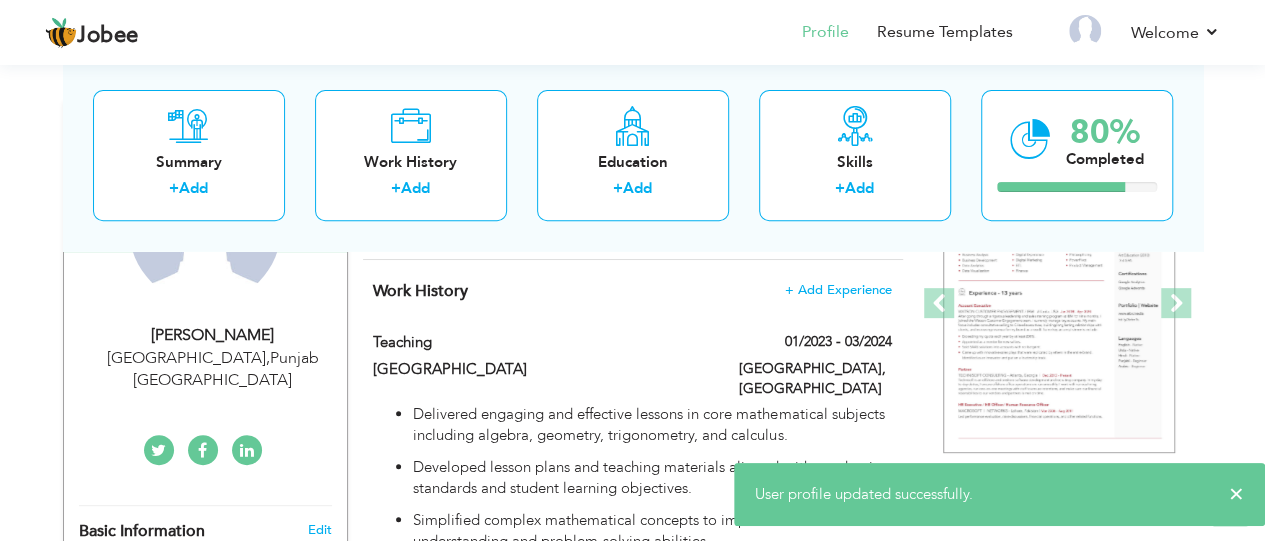 scroll, scrollTop: 0, scrollLeft: 0, axis: both 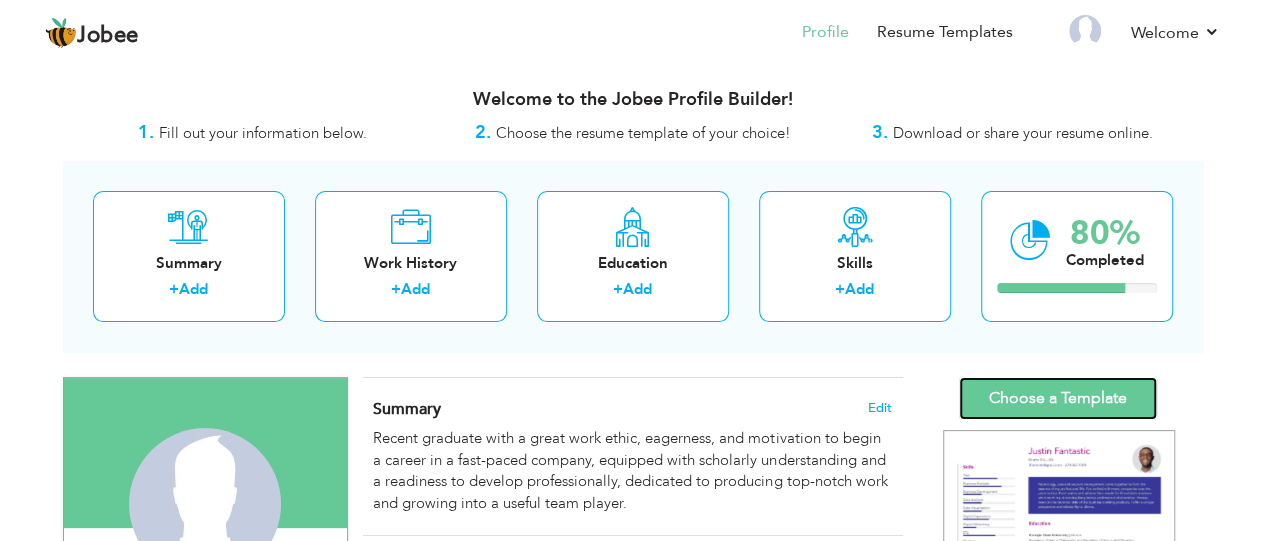 click on "Choose a Template" at bounding box center [1058, 398] 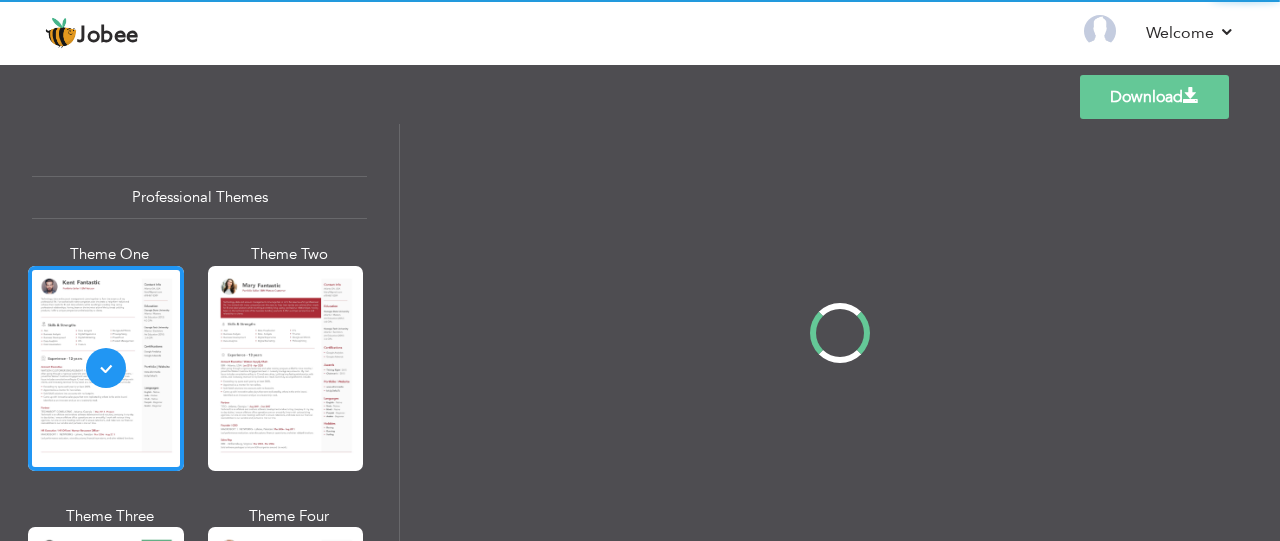 scroll, scrollTop: 0, scrollLeft: 0, axis: both 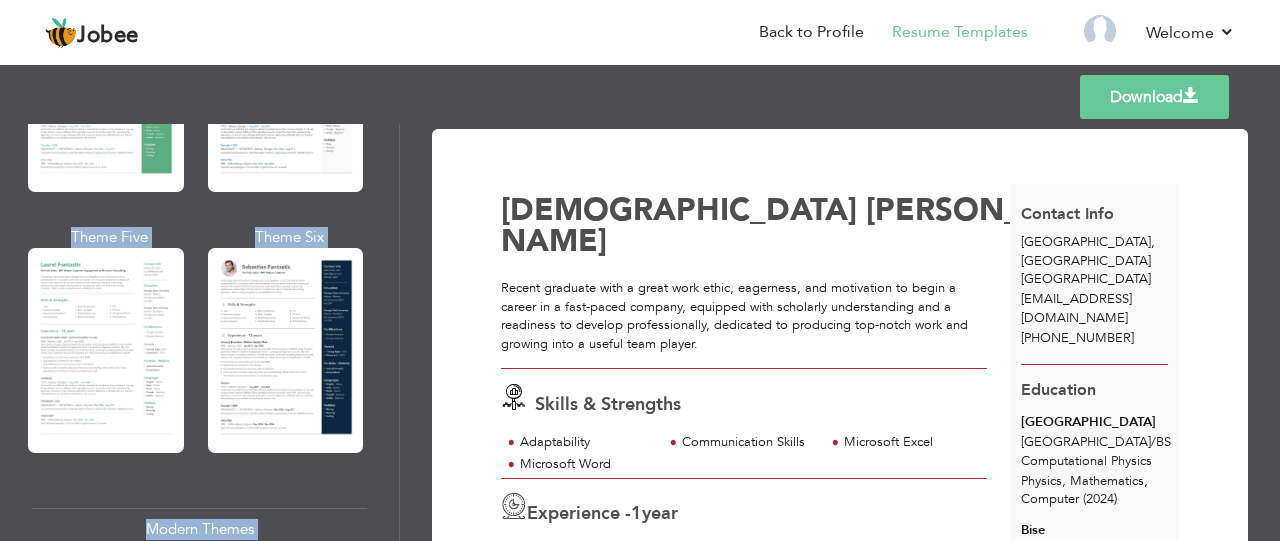 drag, startPoint x: 407, startPoint y: 215, endPoint x: 392, endPoint y: 201, distance: 20.518284 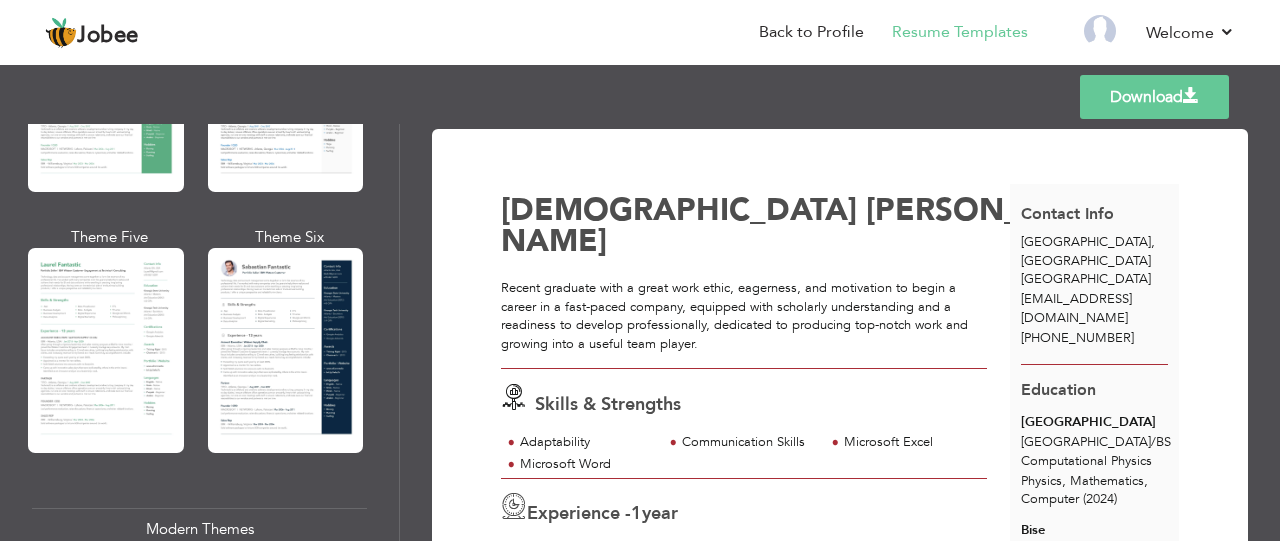 click on "Professional Themes
Theme One
Theme Two
Theme Three
Theme Six" at bounding box center [199, 332] 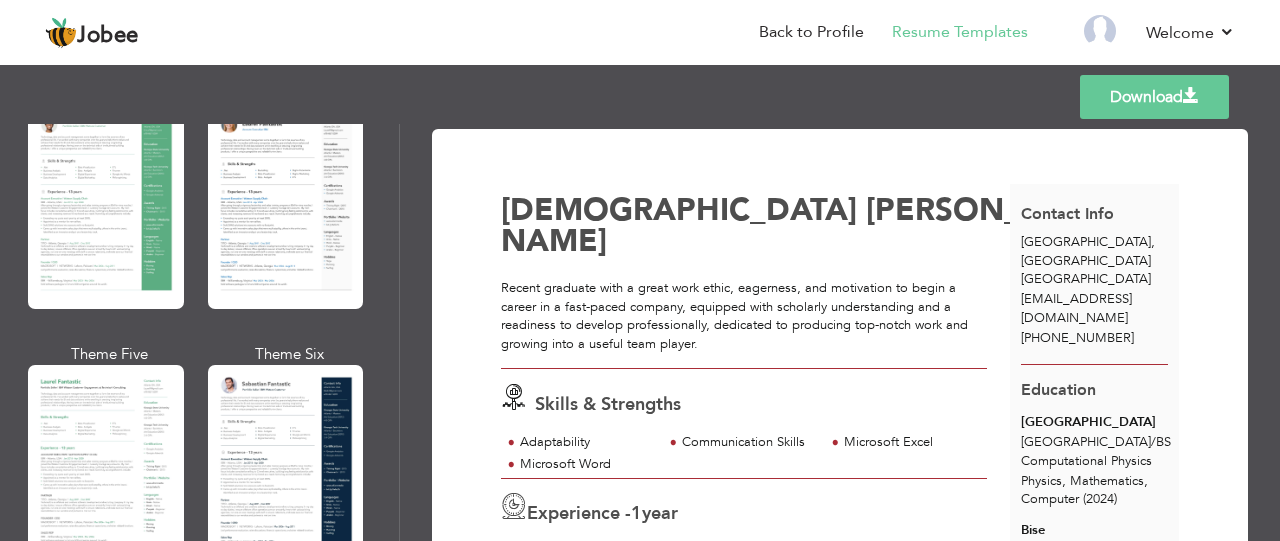 scroll, scrollTop: 430, scrollLeft: 0, axis: vertical 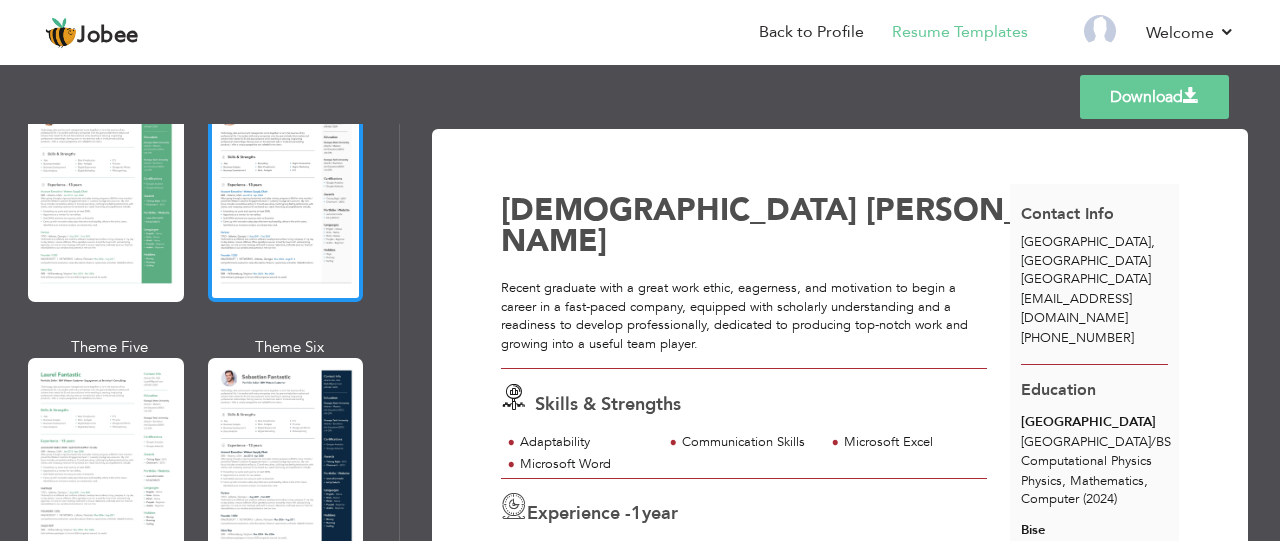 click at bounding box center (286, 199) 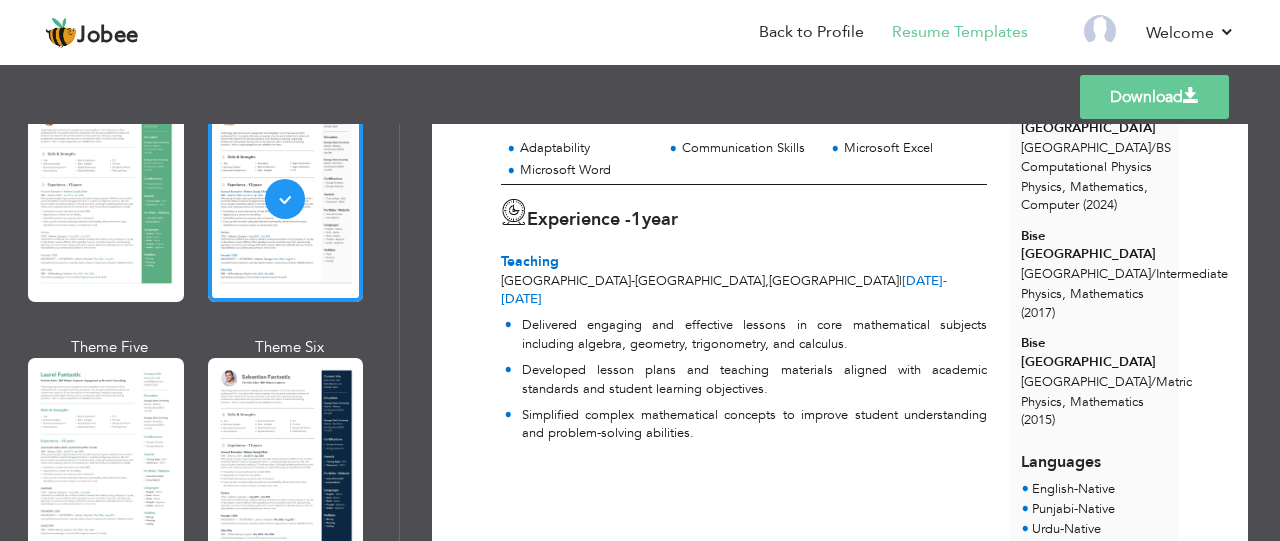 scroll, scrollTop: 292, scrollLeft: 0, axis: vertical 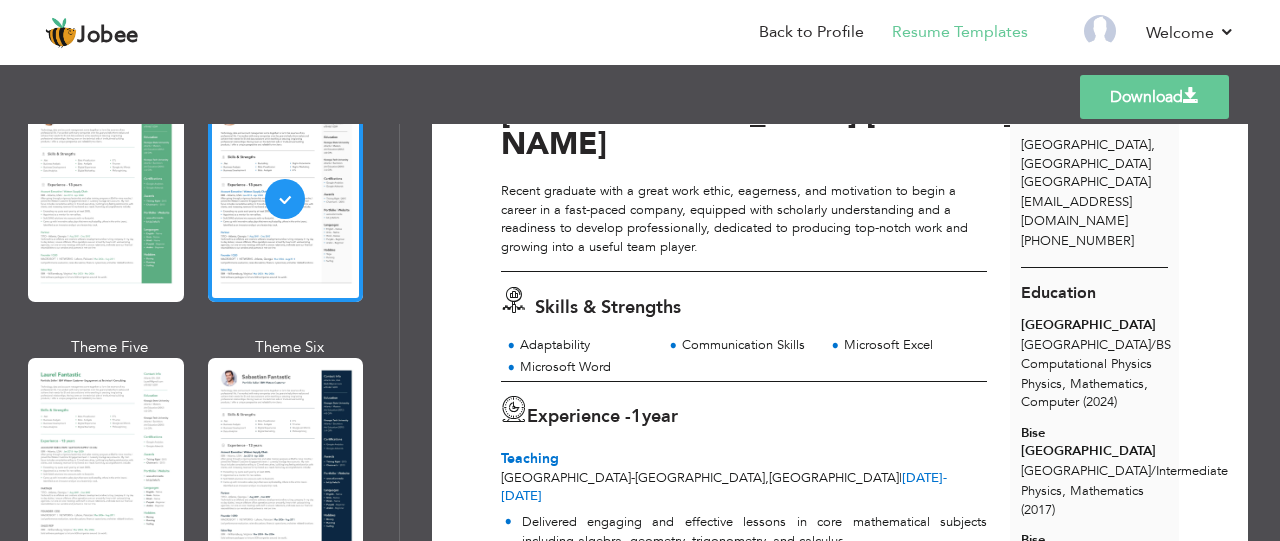 click on "Download" at bounding box center (1154, 97) 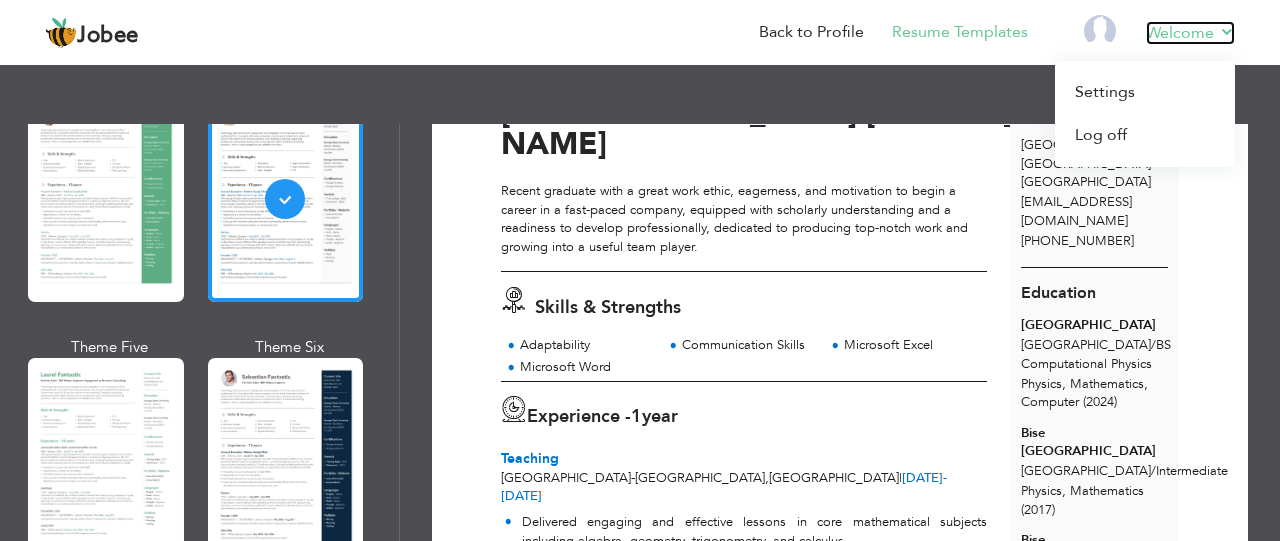click on "Welcome" at bounding box center [1190, 33] 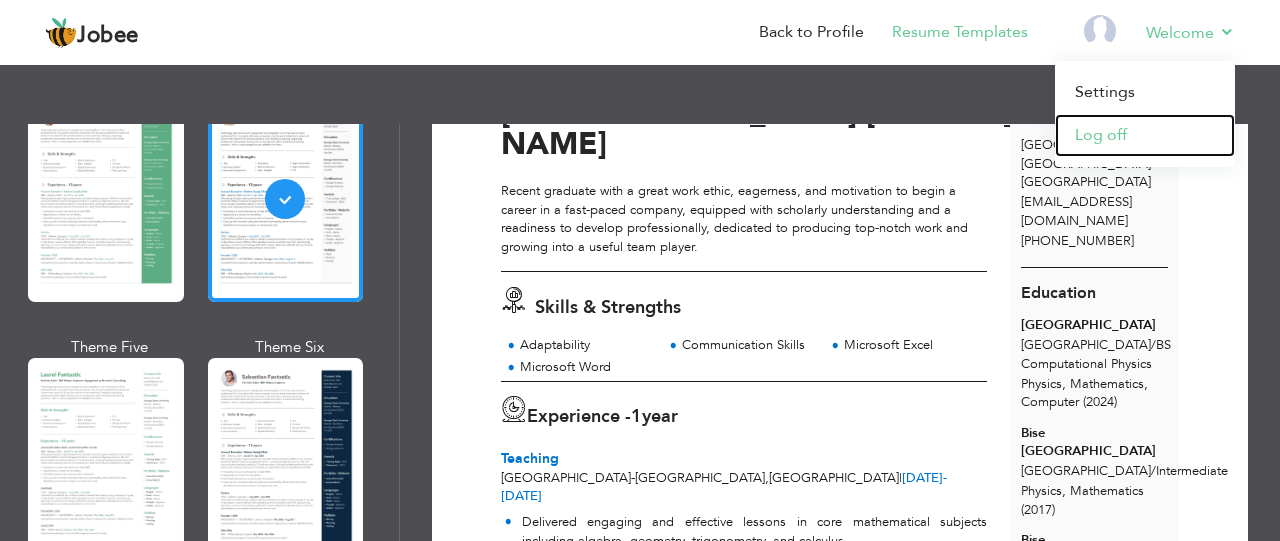 click on "Log off" at bounding box center [1145, 135] 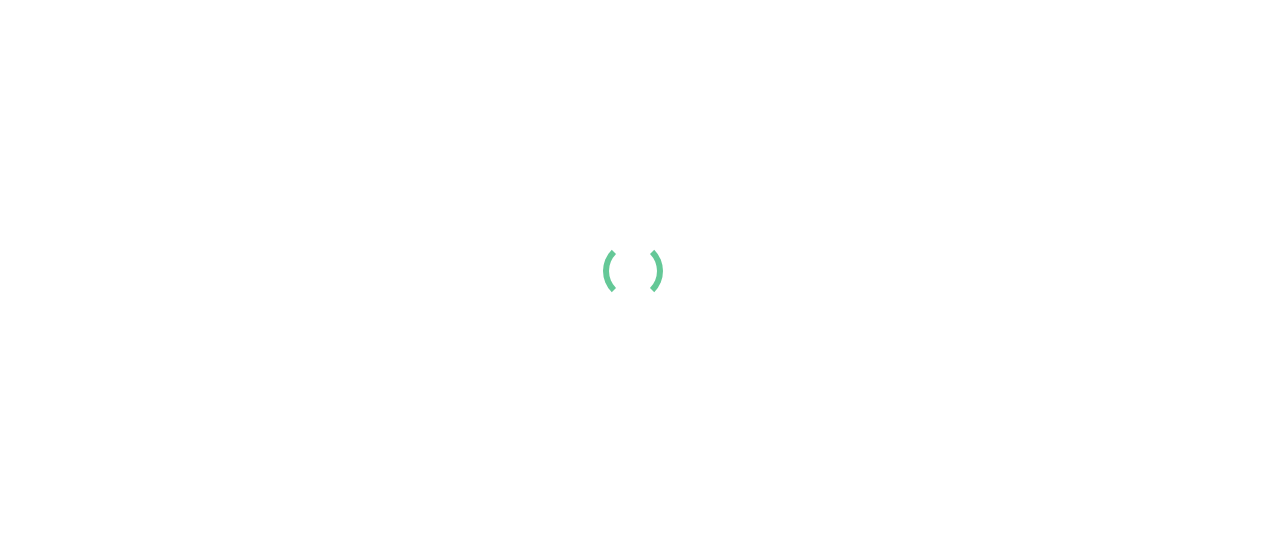 scroll, scrollTop: 0, scrollLeft: 0, axis: both 